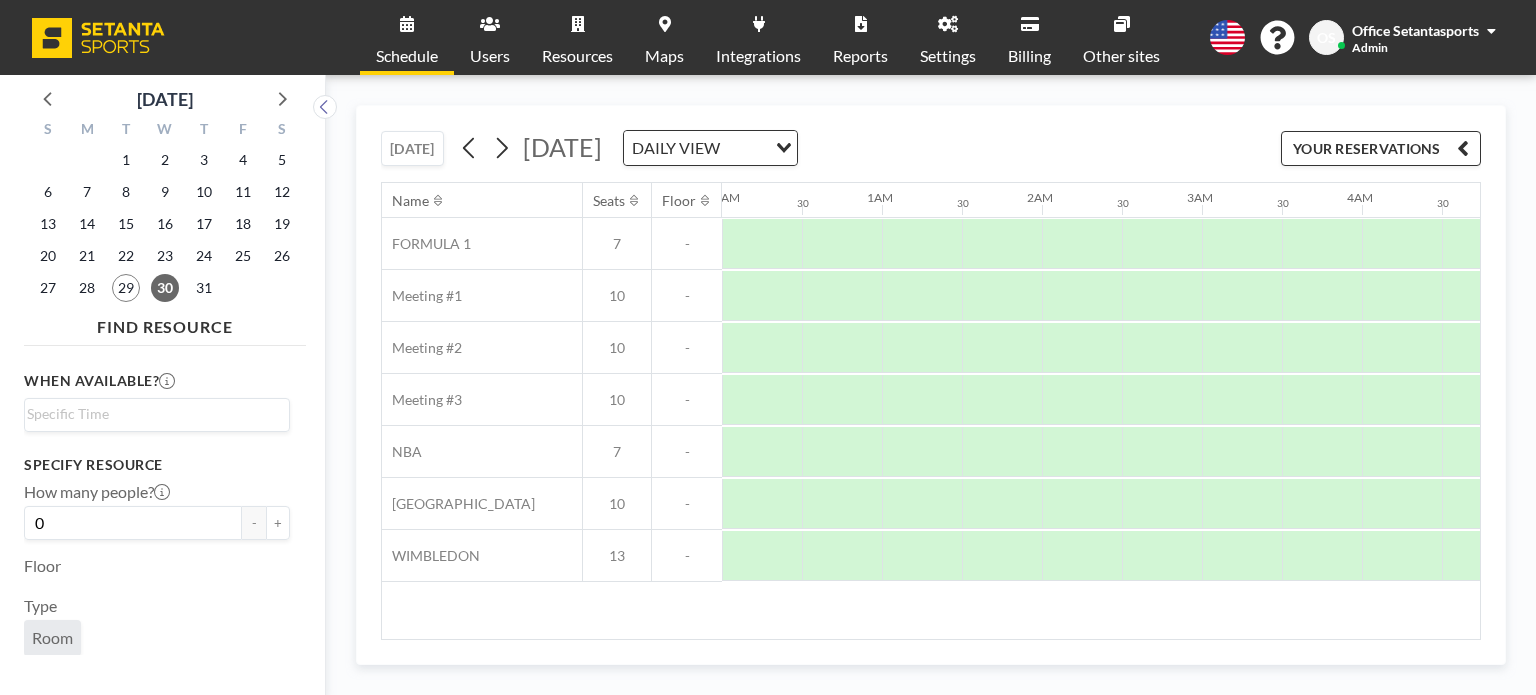 scroll, scrollTop: 0, scrollLeft: 0, axis: both 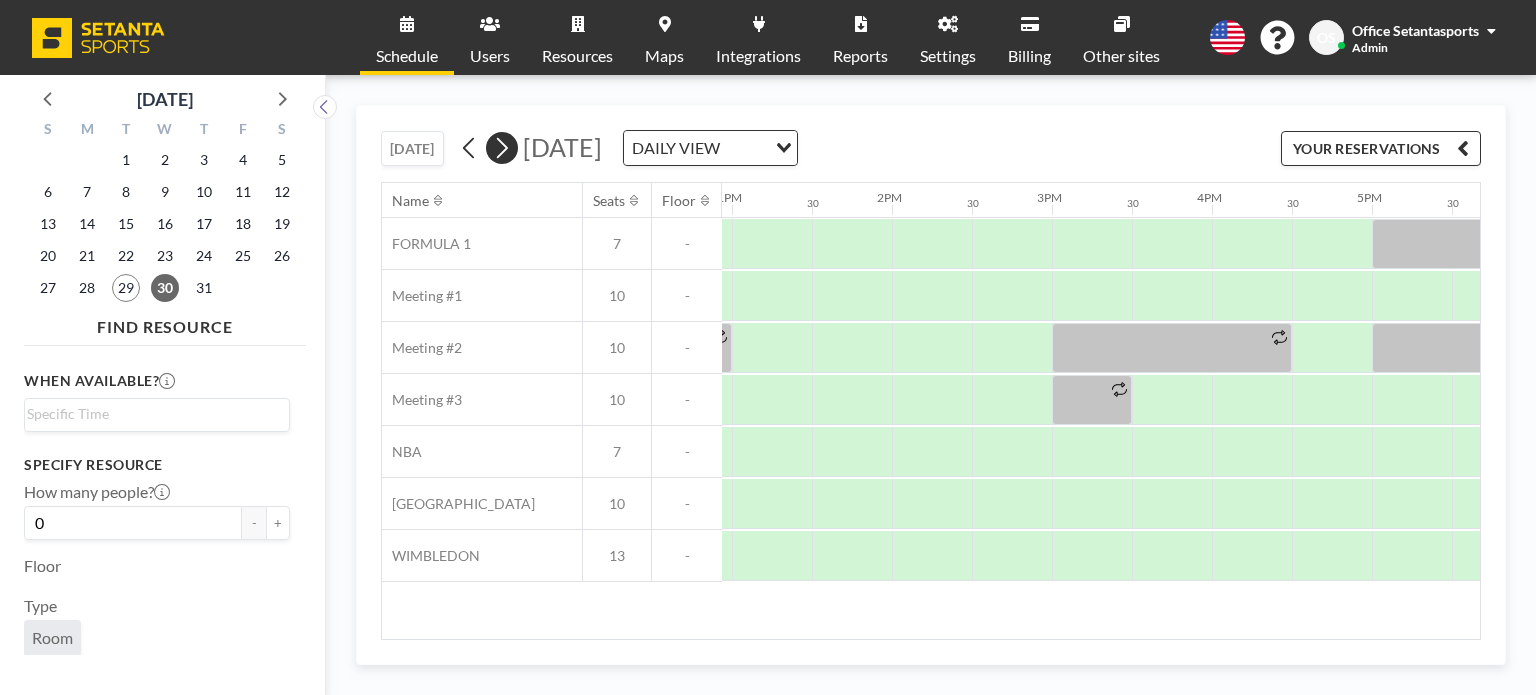 click 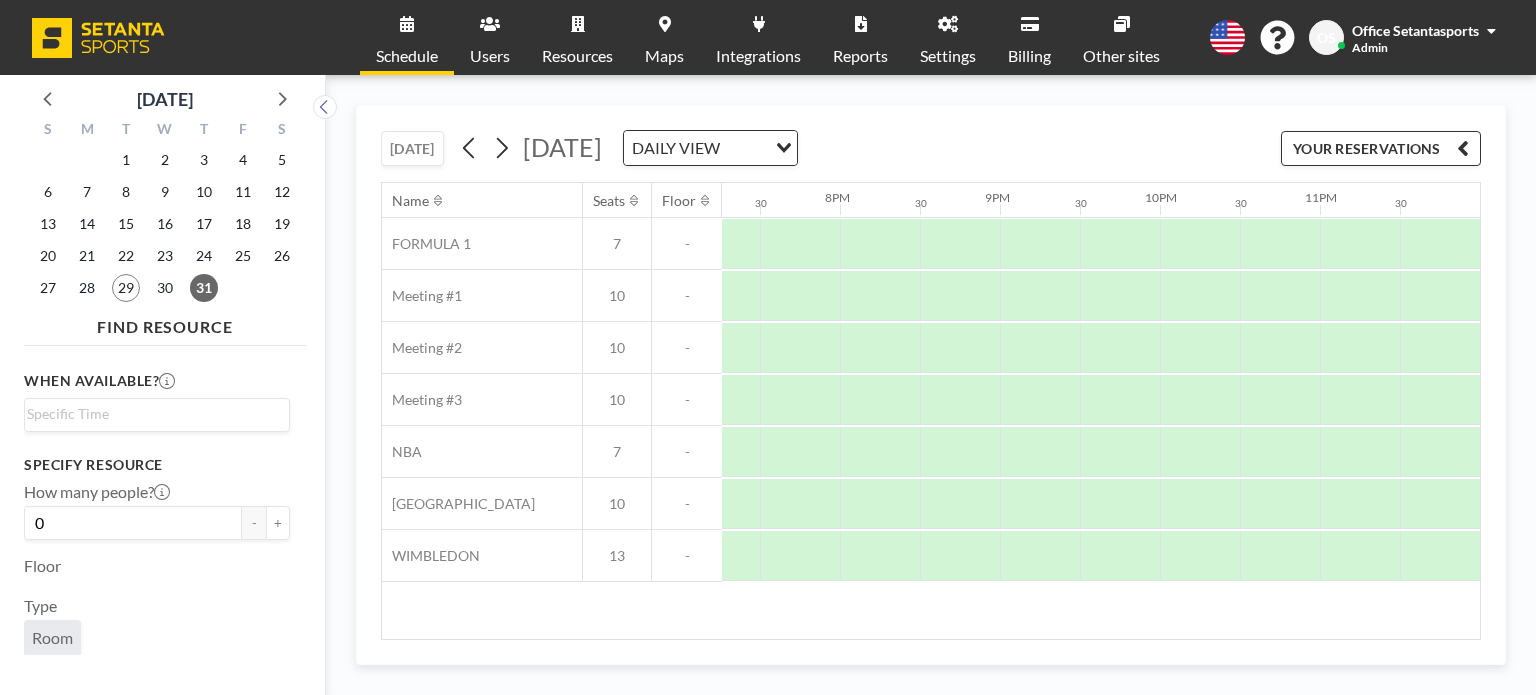 scroll, scrollTop: 0, scrollLeft: 1651, axis: horizontal 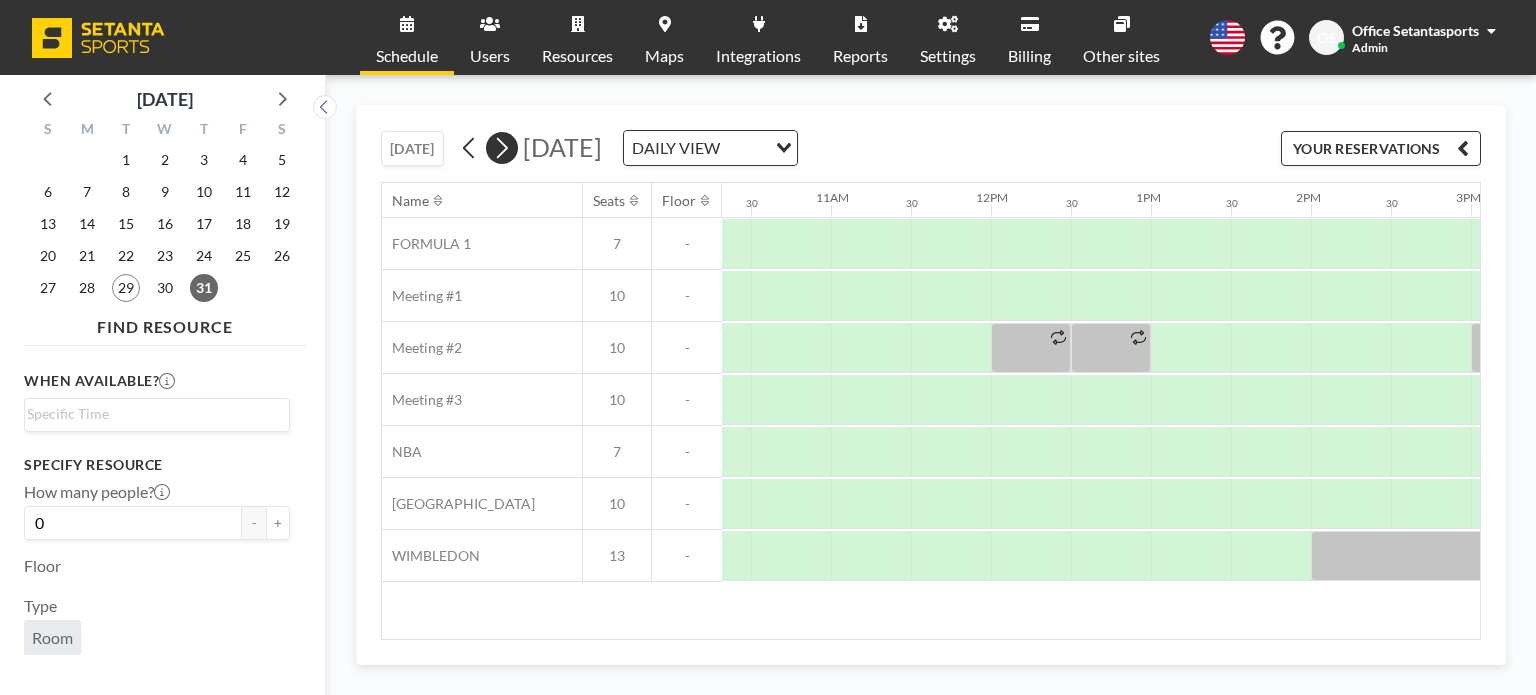 click 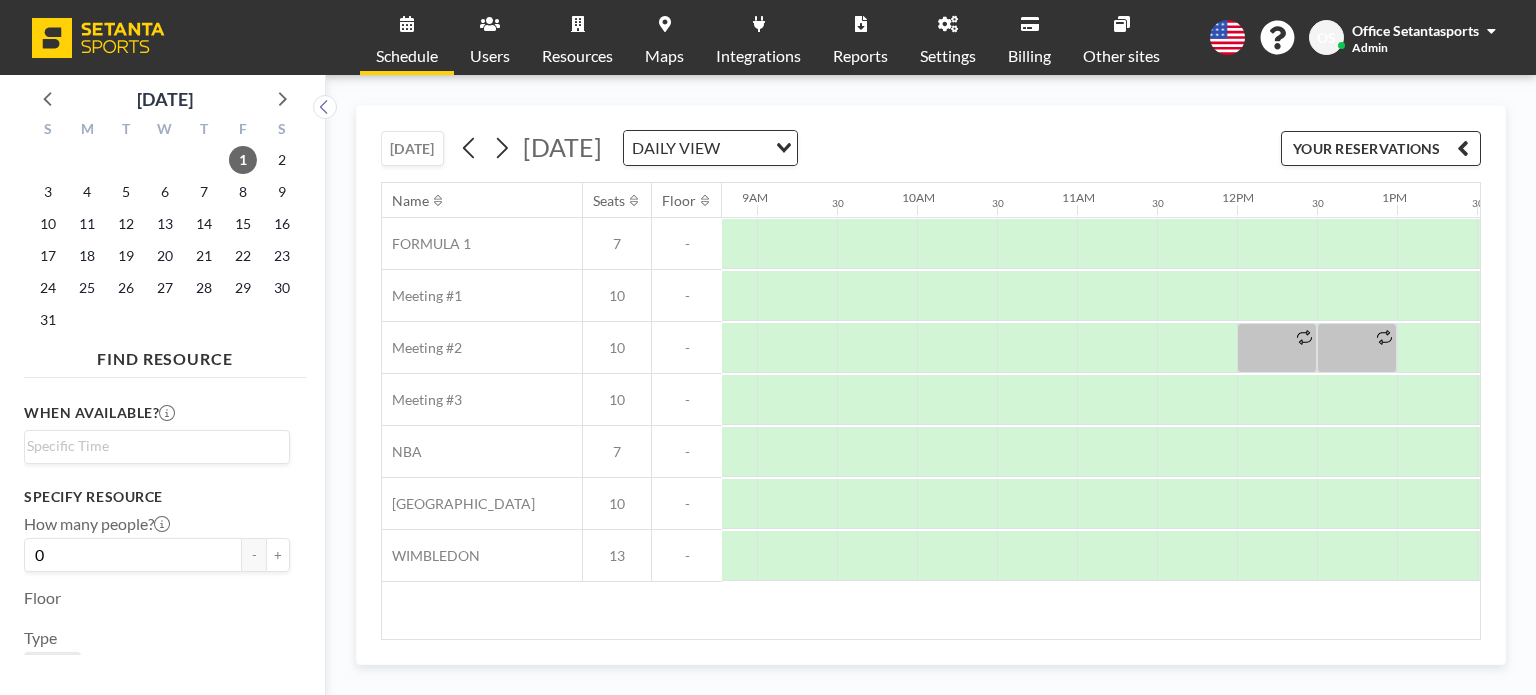 scroll, scrollTop: 0, scrollLeft: 1200, axis: horizontal 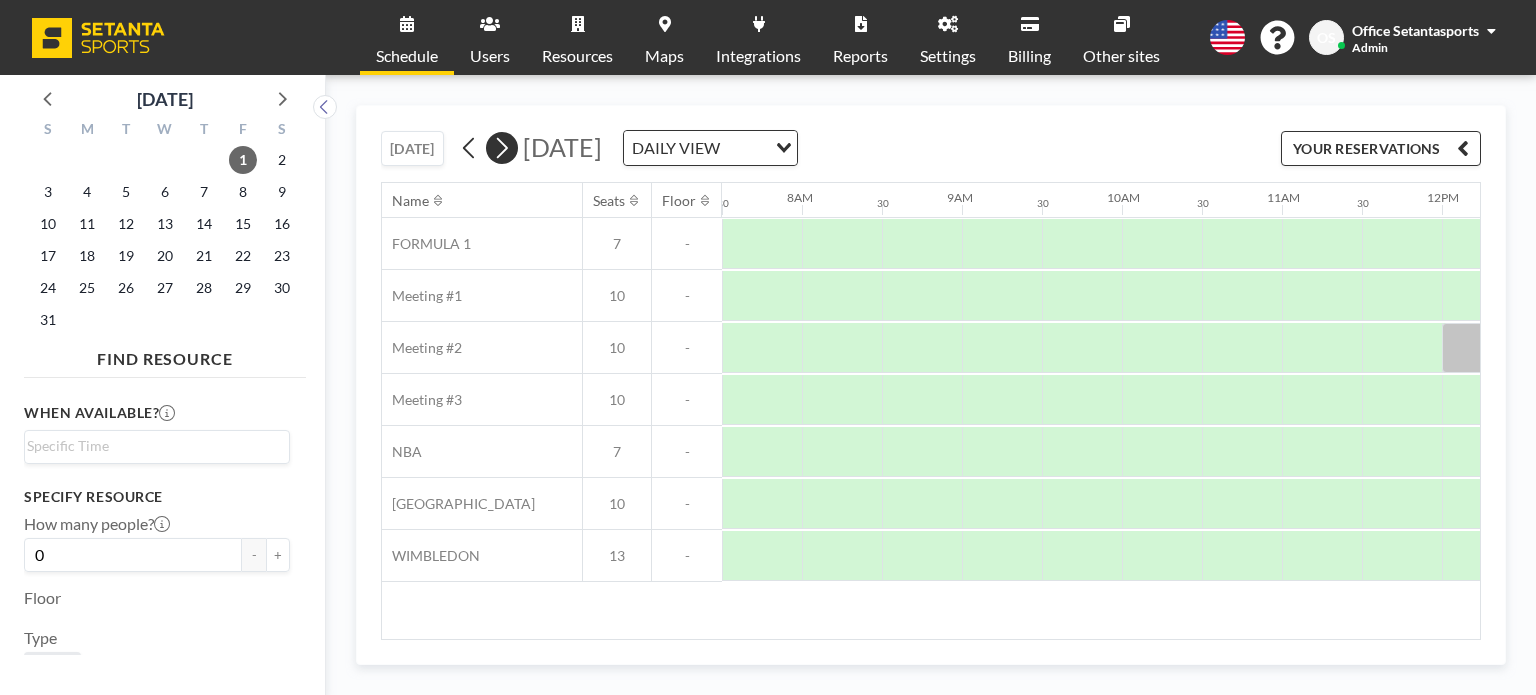 click 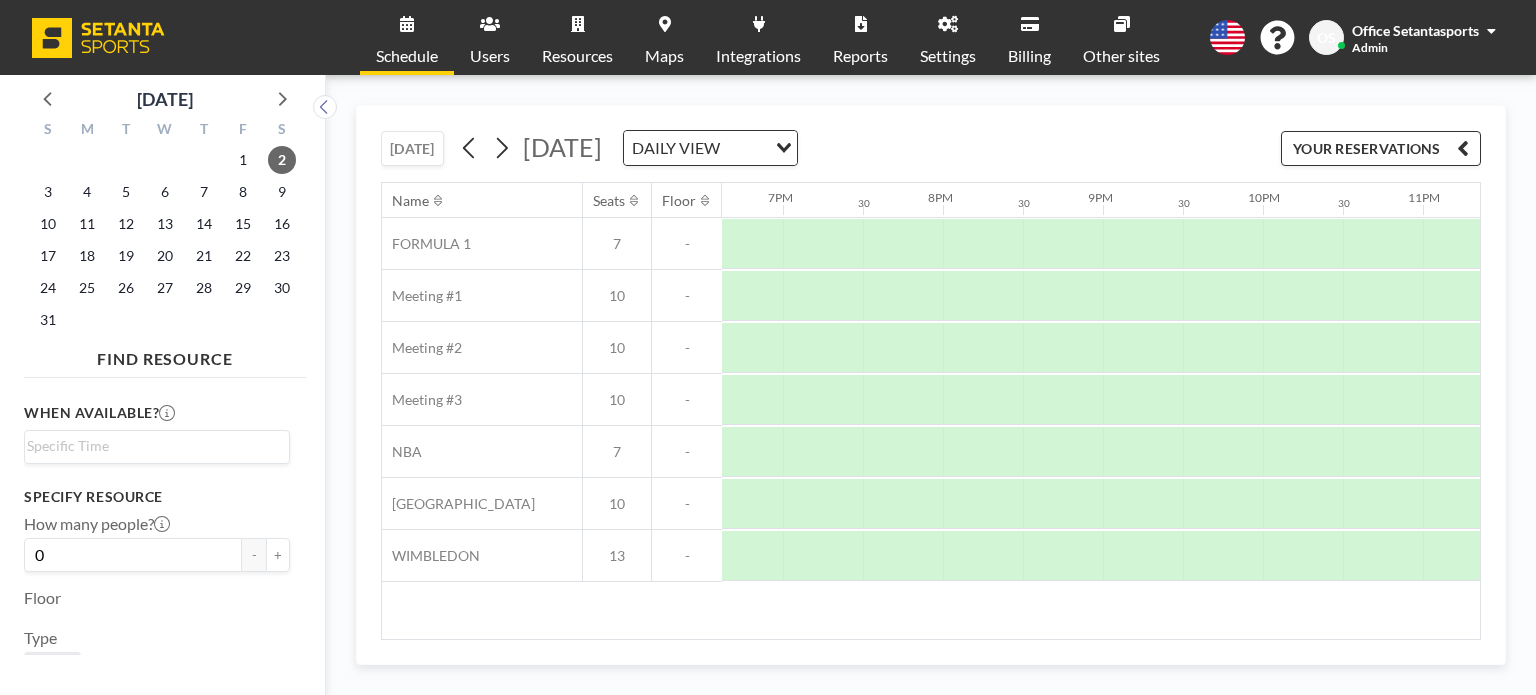 scroll, scrollTop: 0, scrollLeft: 3082, axis: horizontal 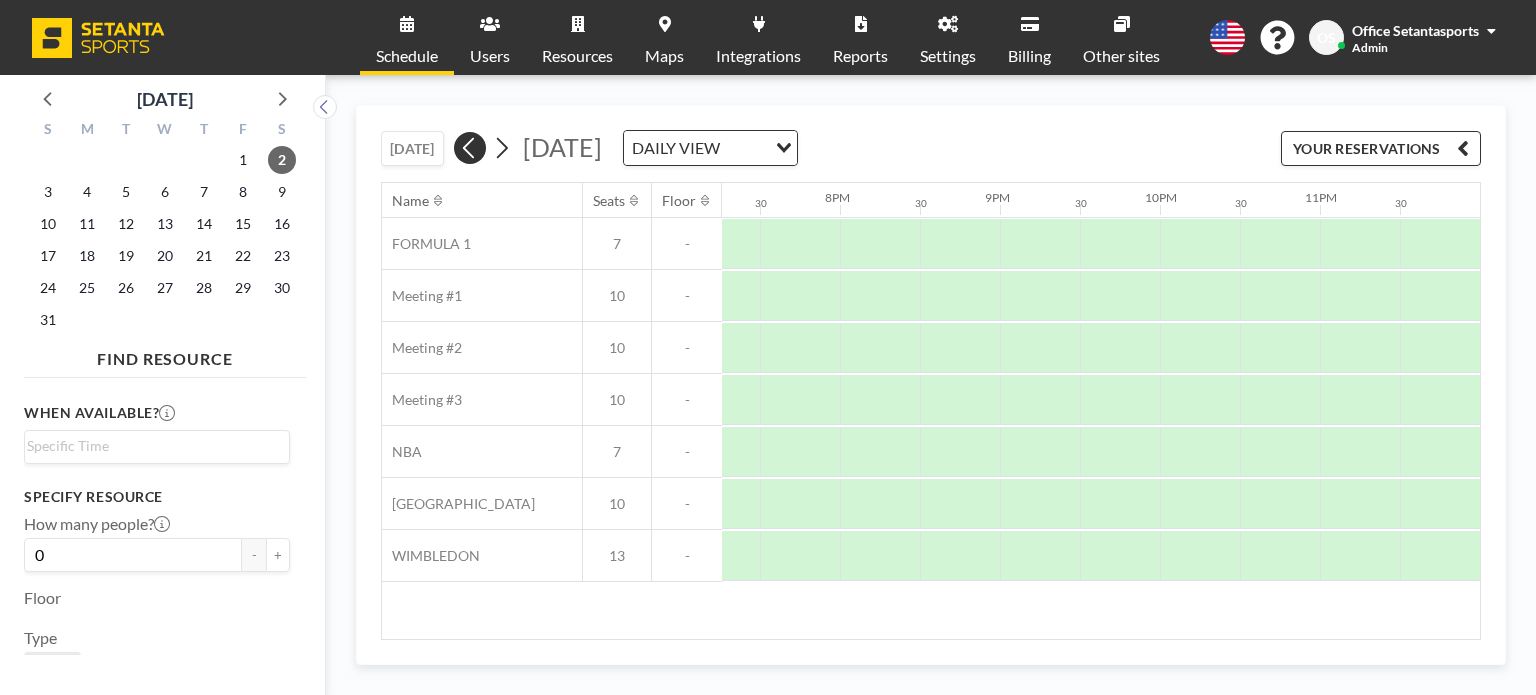 click 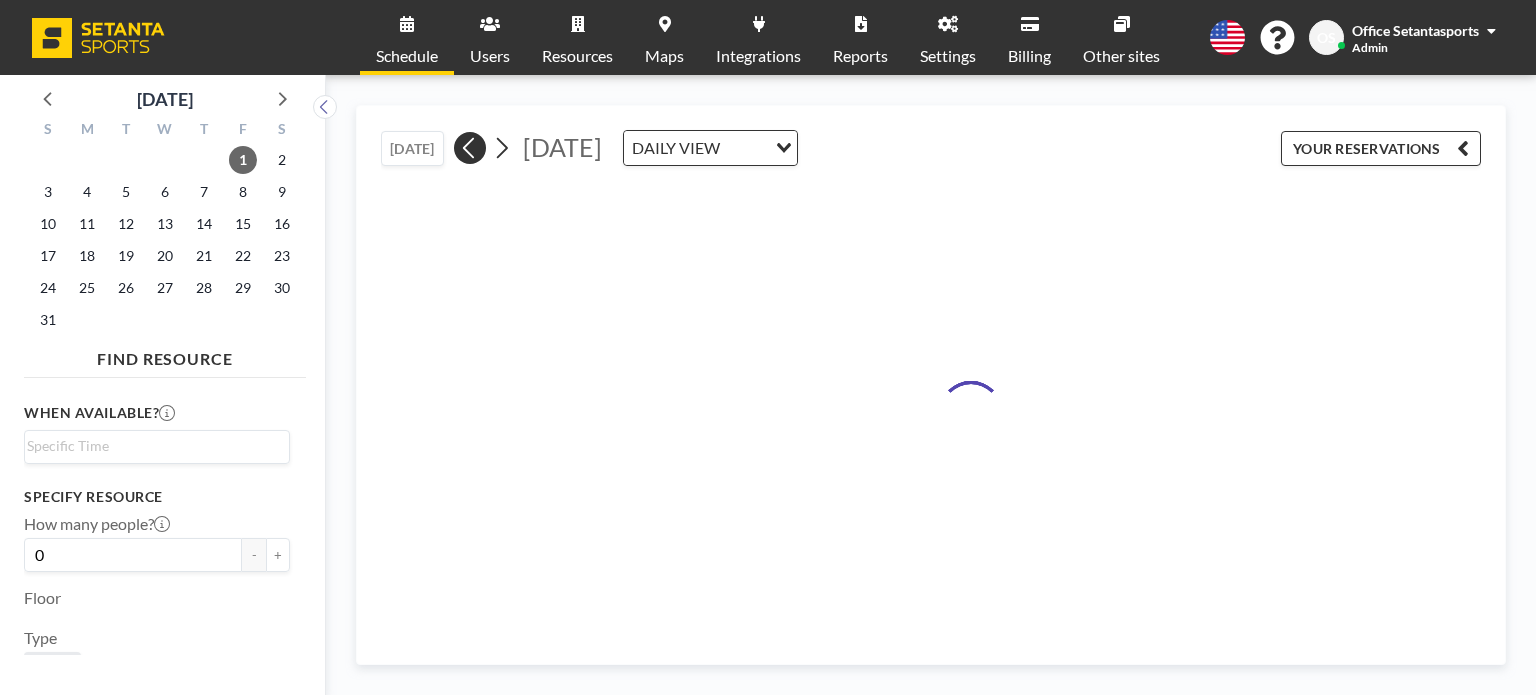 click 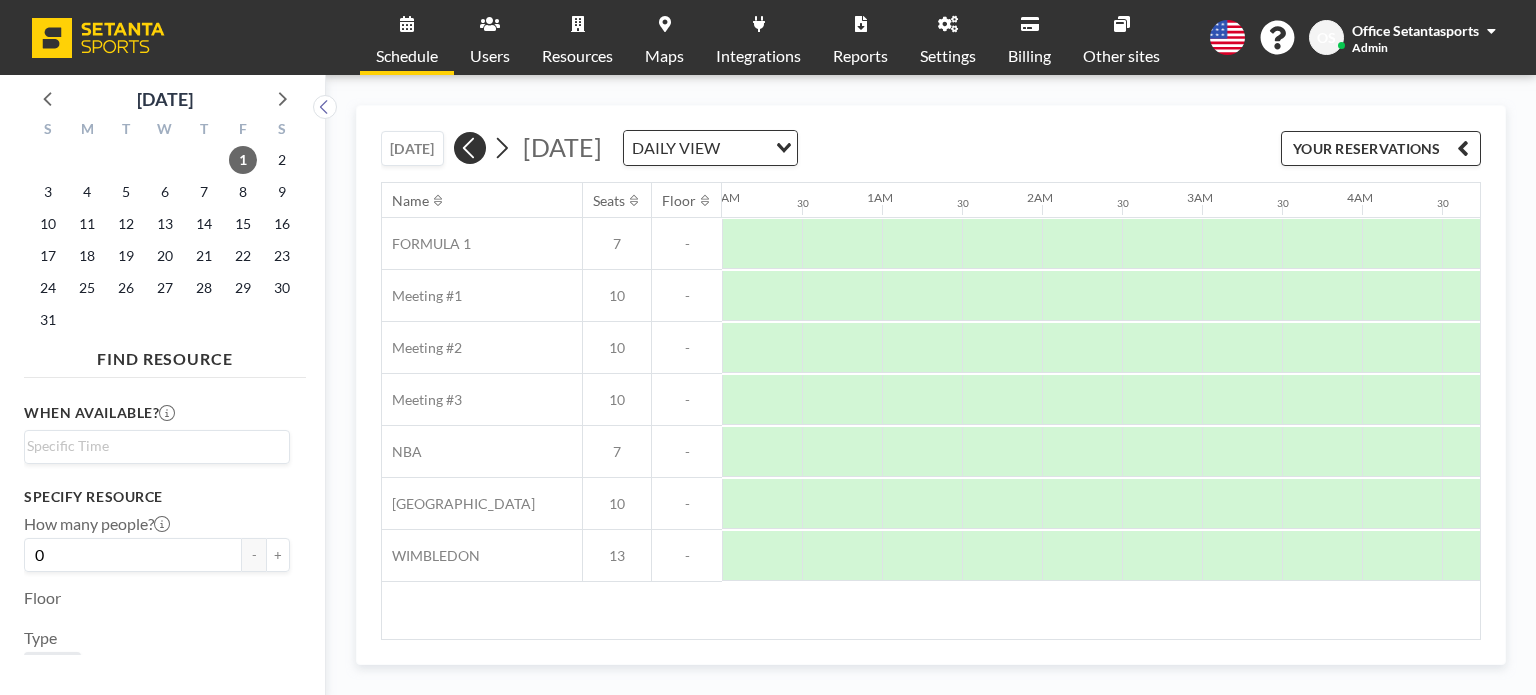 scroll, scrollTop: 0, scrollLeft: 80, axis: horizontal 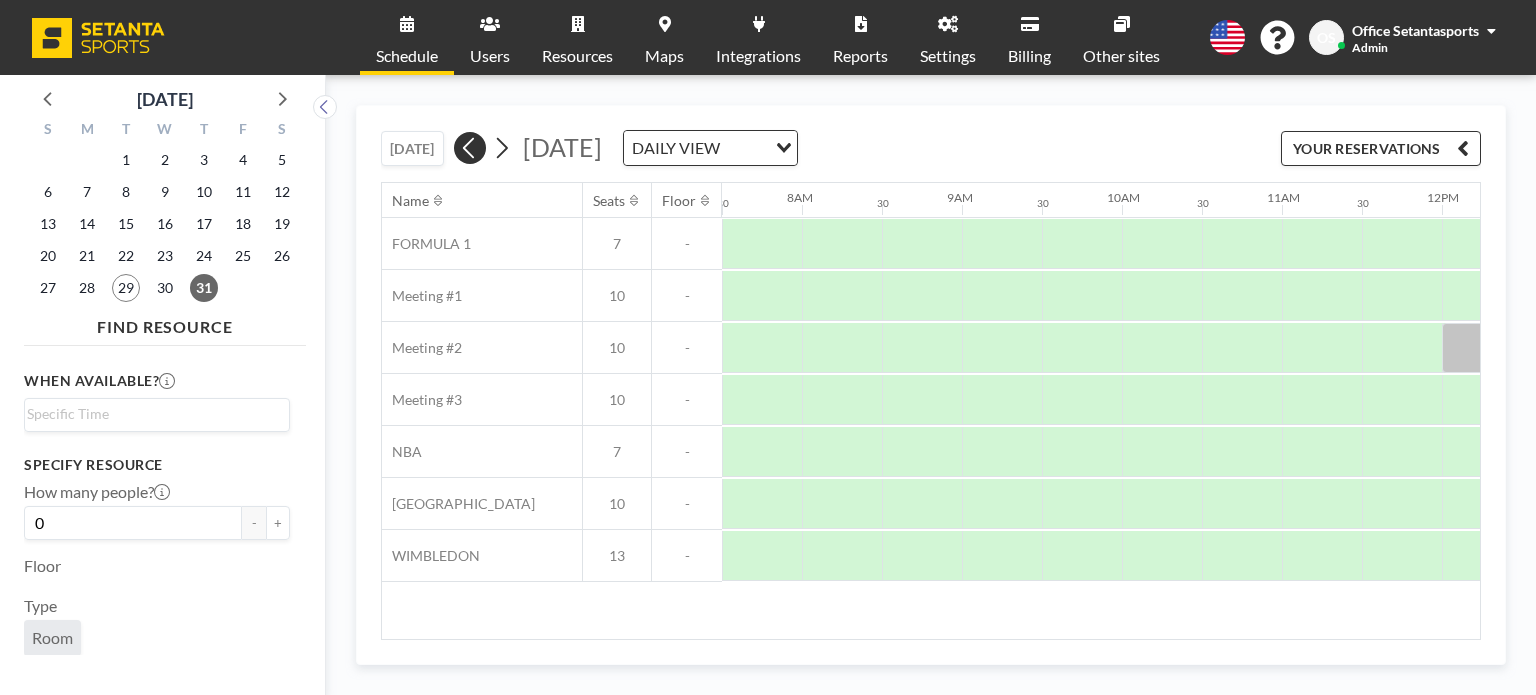 click 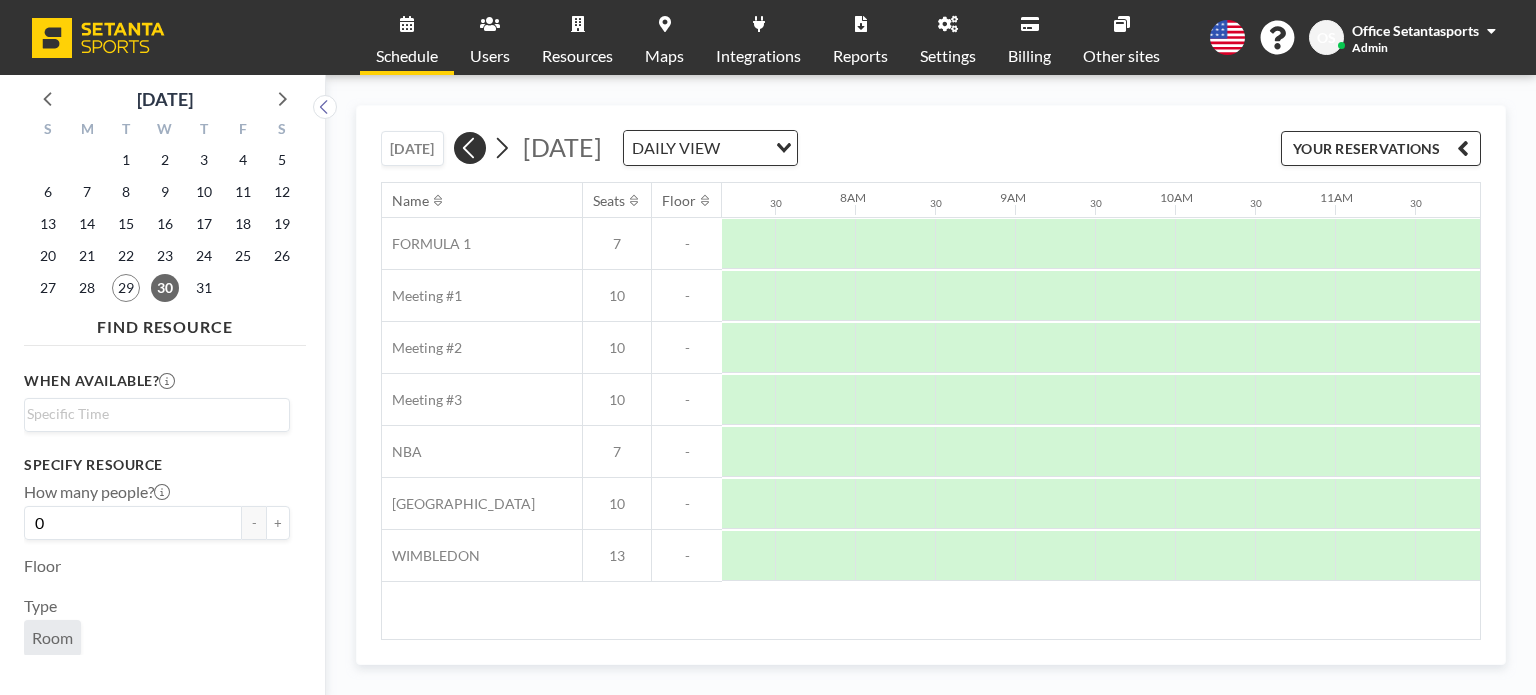 scroll, scrollTop: 0, scrollLeft: 1200, axis: horizontal 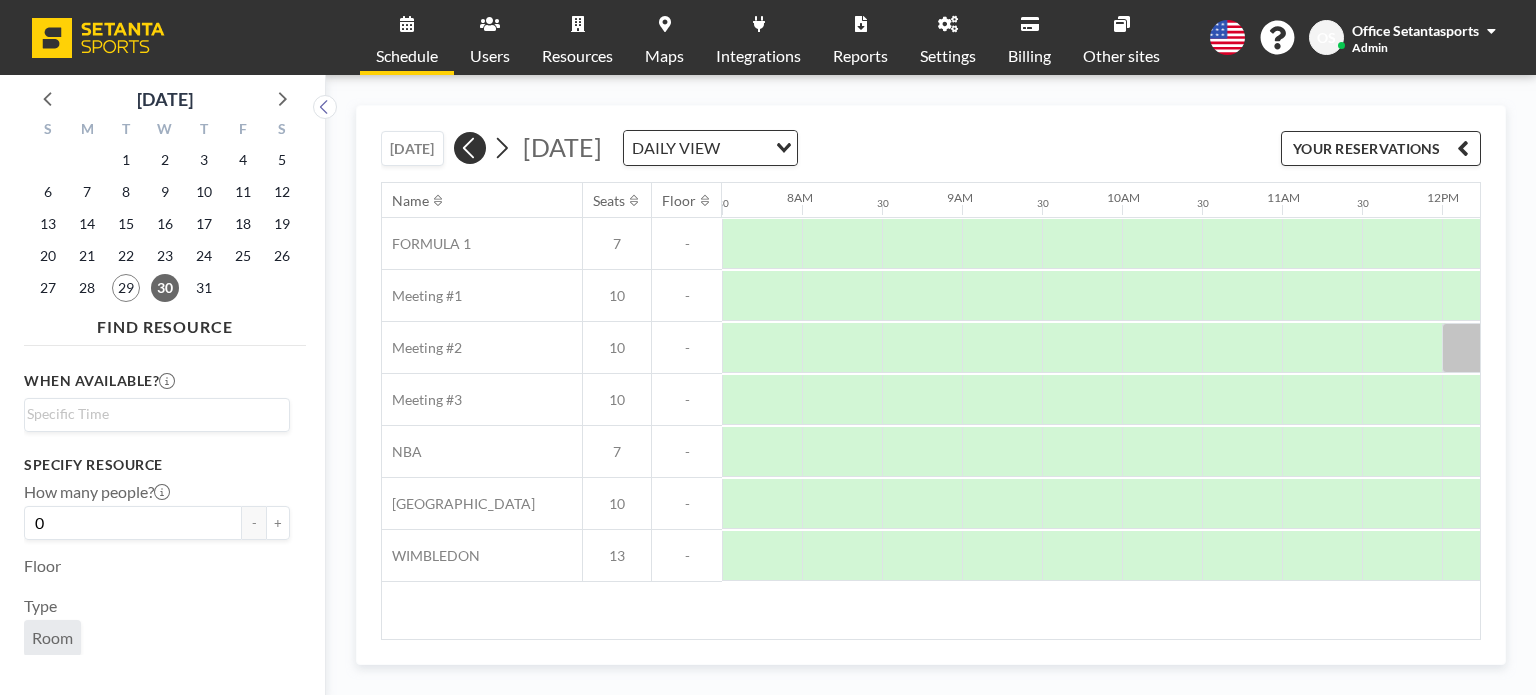click 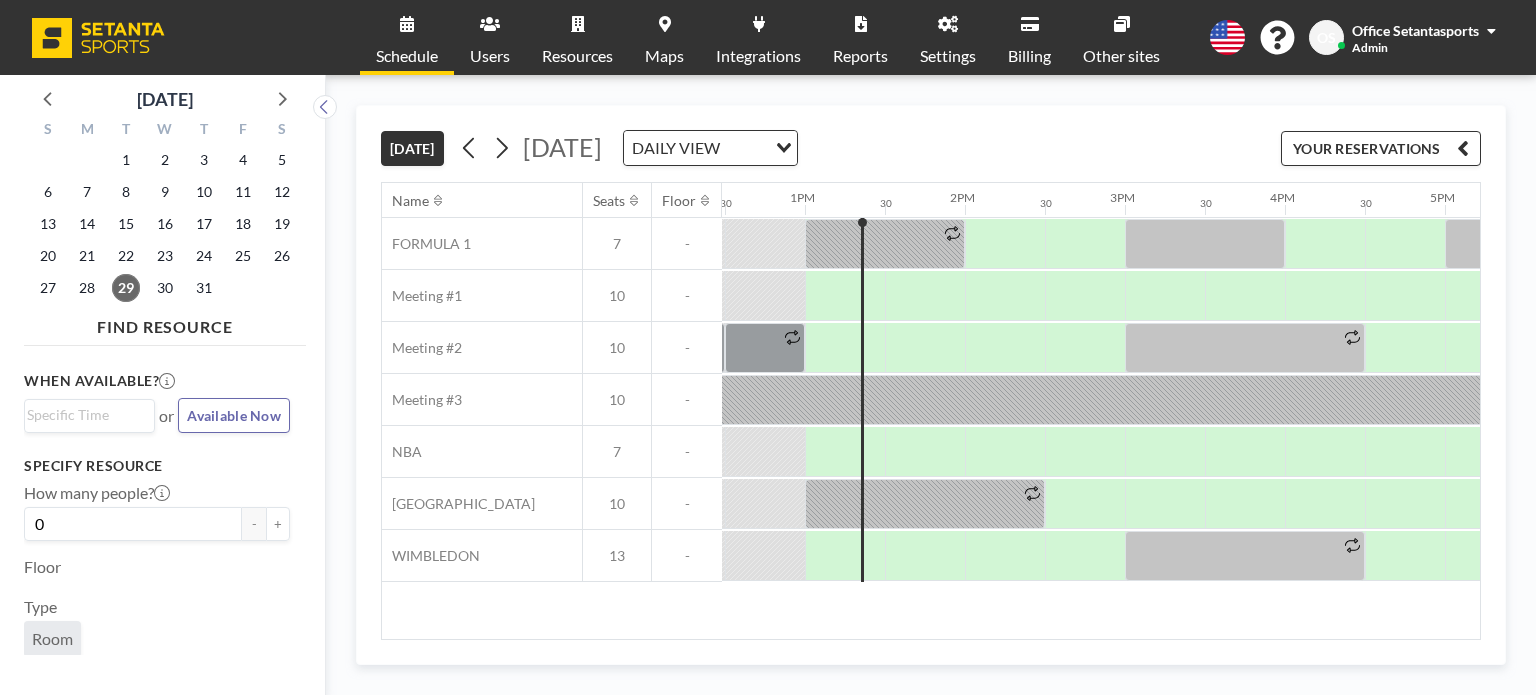 scroll, scrollTop: 0, scrollLeft: 2000, axis: horizontal 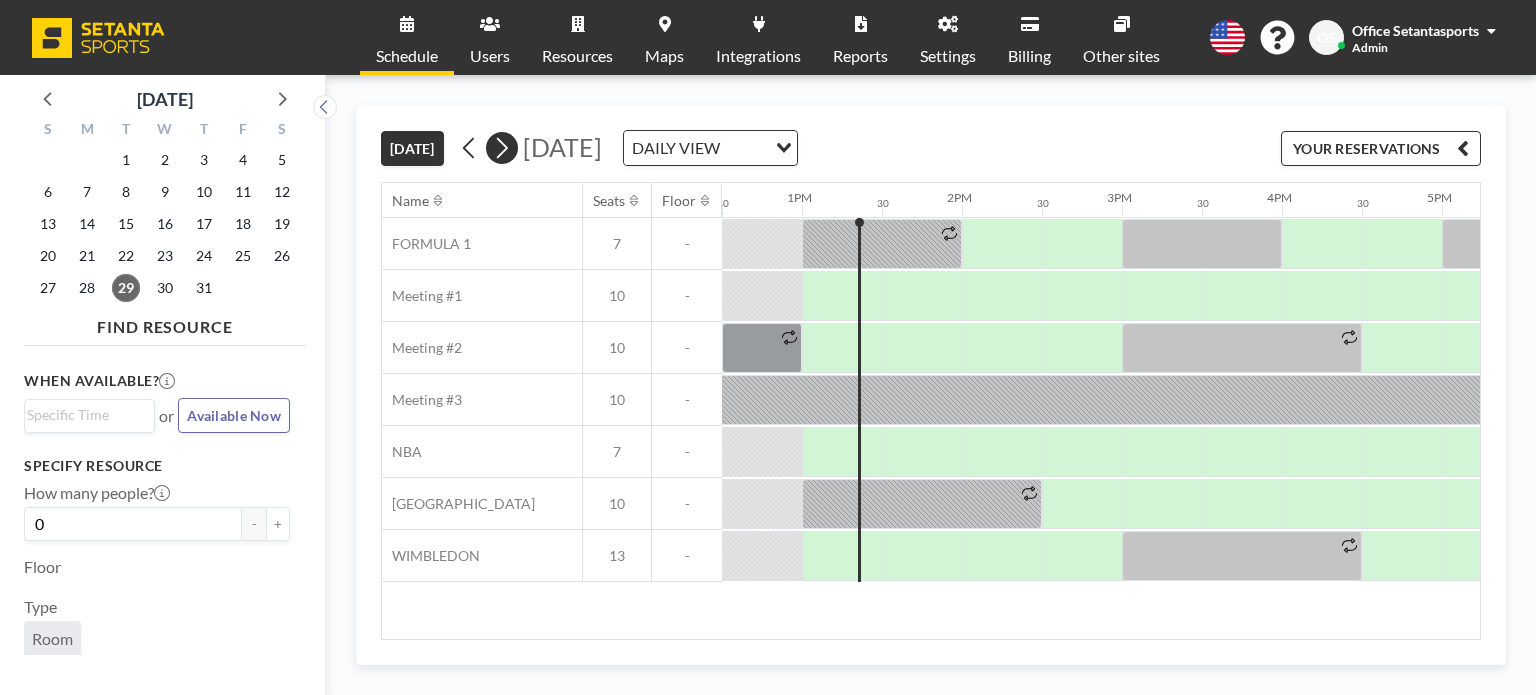click 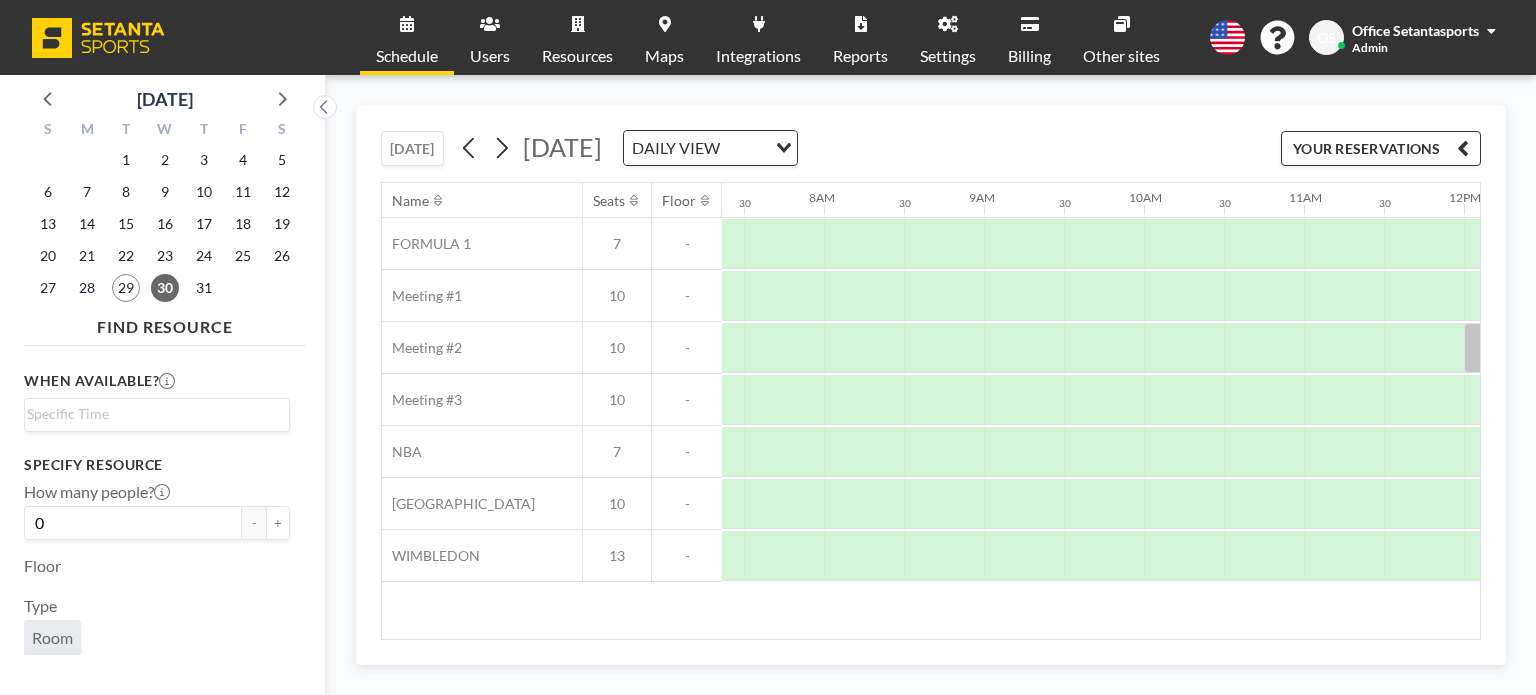 scroll, scrollTop: 0, scrollLeft: 1200, axis: horizontal 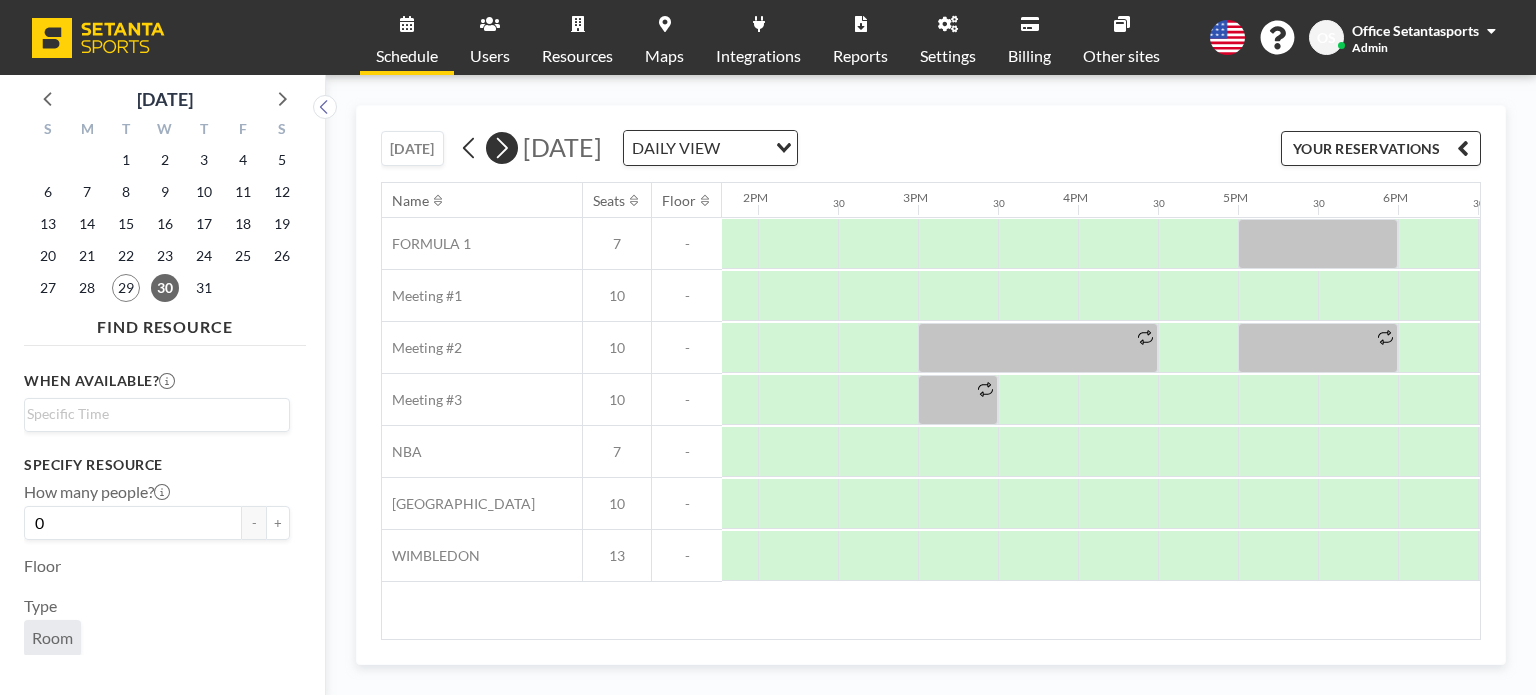 click 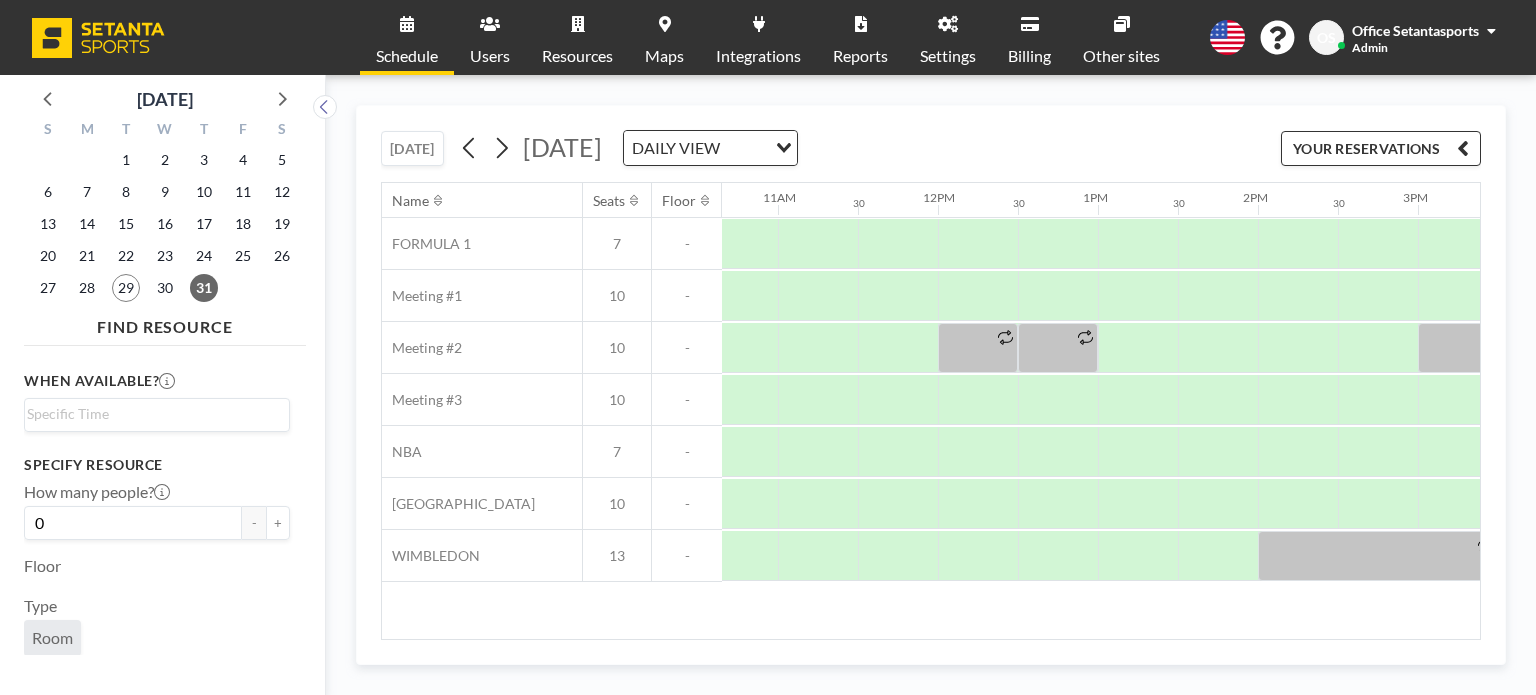 scroll, scrollTop: 0, scrollLeft: 1694, axis: horizontal 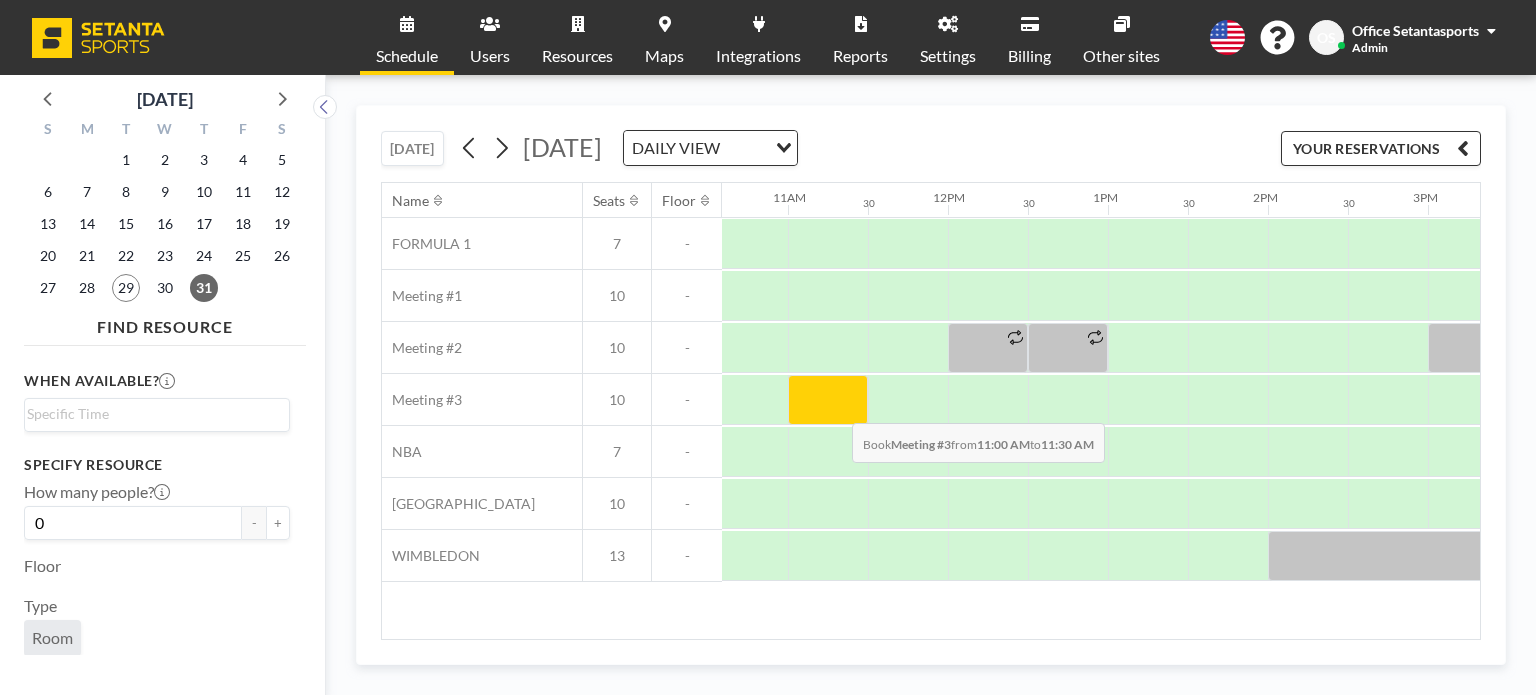 click at bounding box center [828, 400] 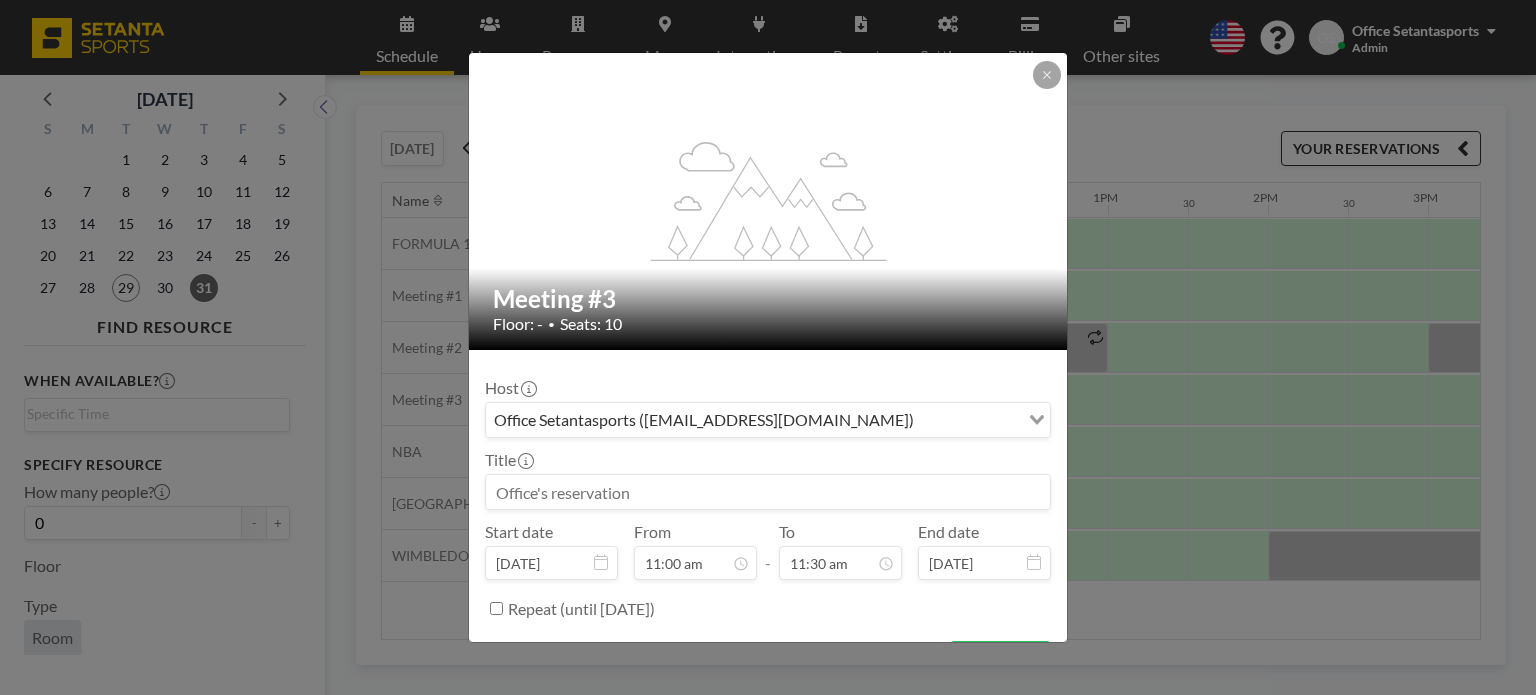 click on "Office Setantasports ([EMAIL_ADDRESS][DOMAIN_NAME])" at bounding box center [752, 418] 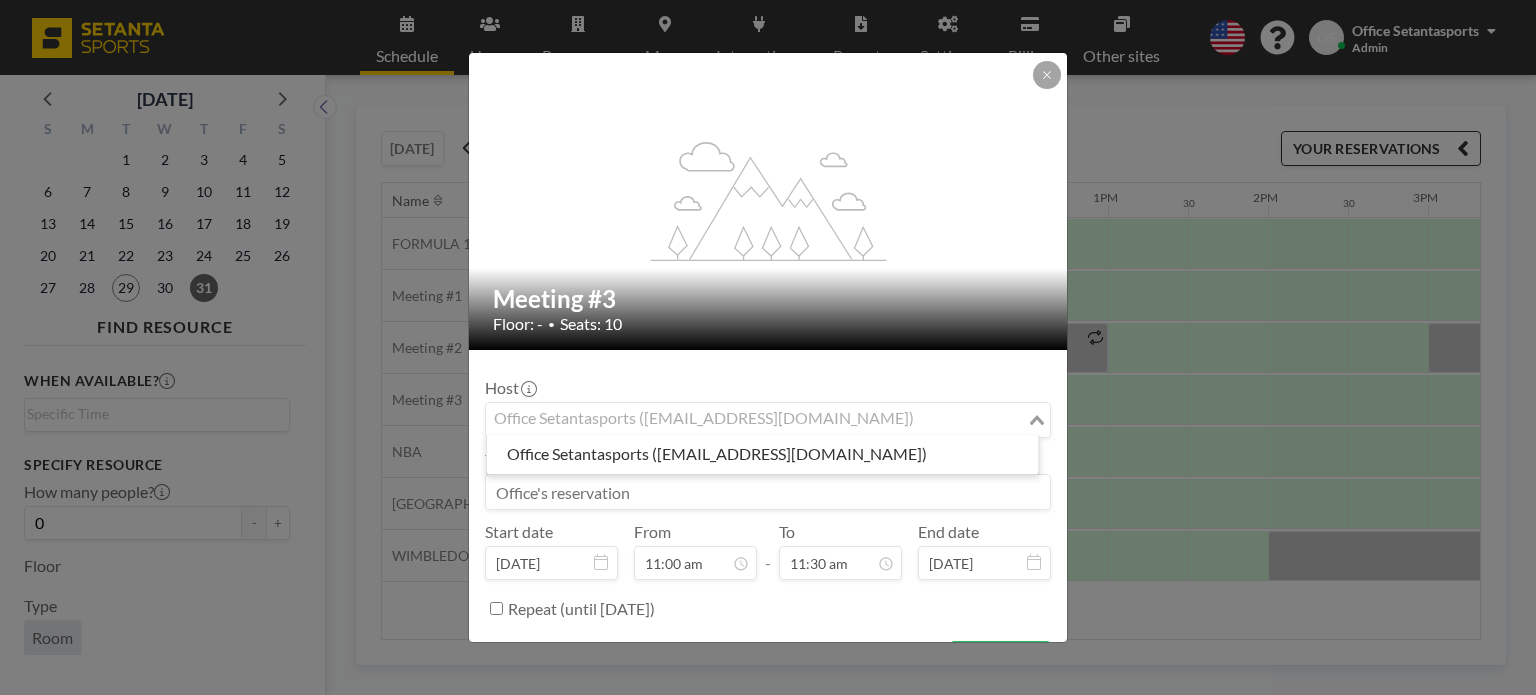 type on "ქ" 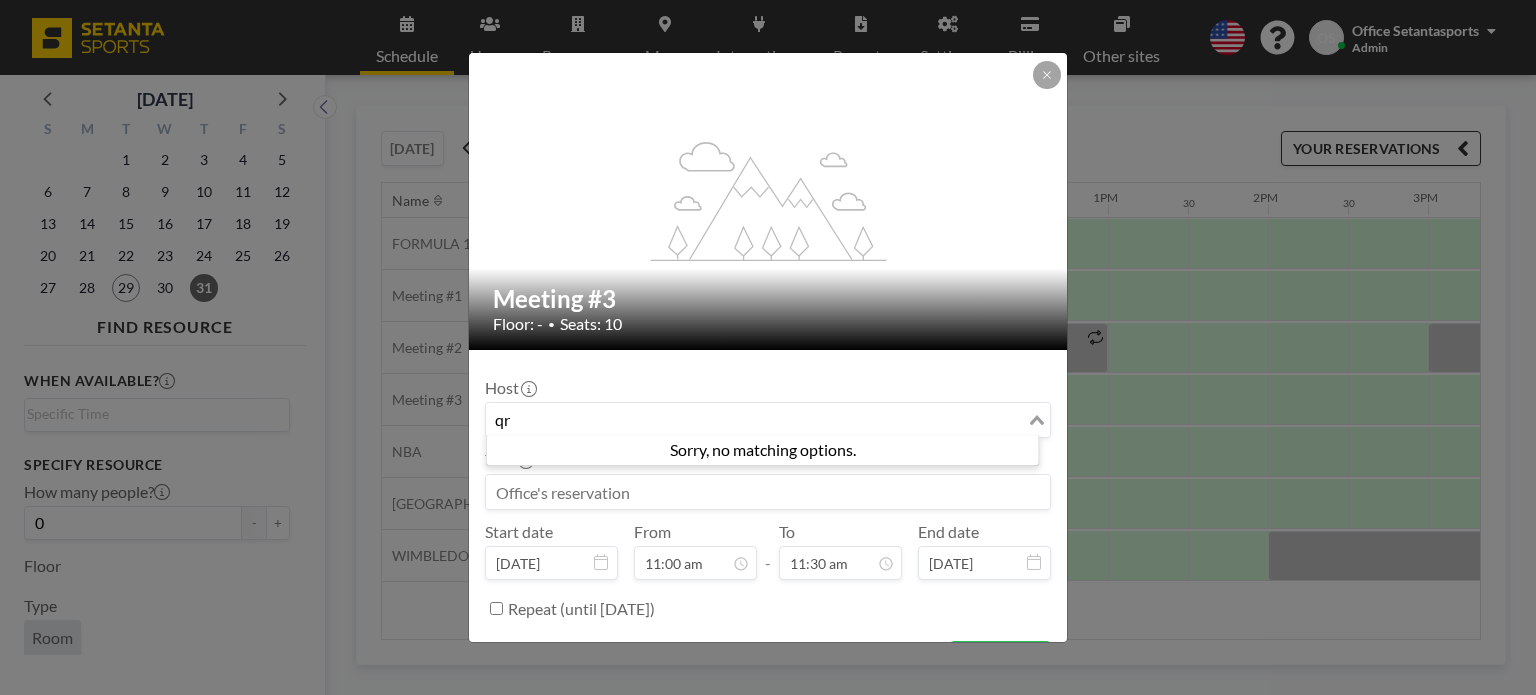 type on "q" 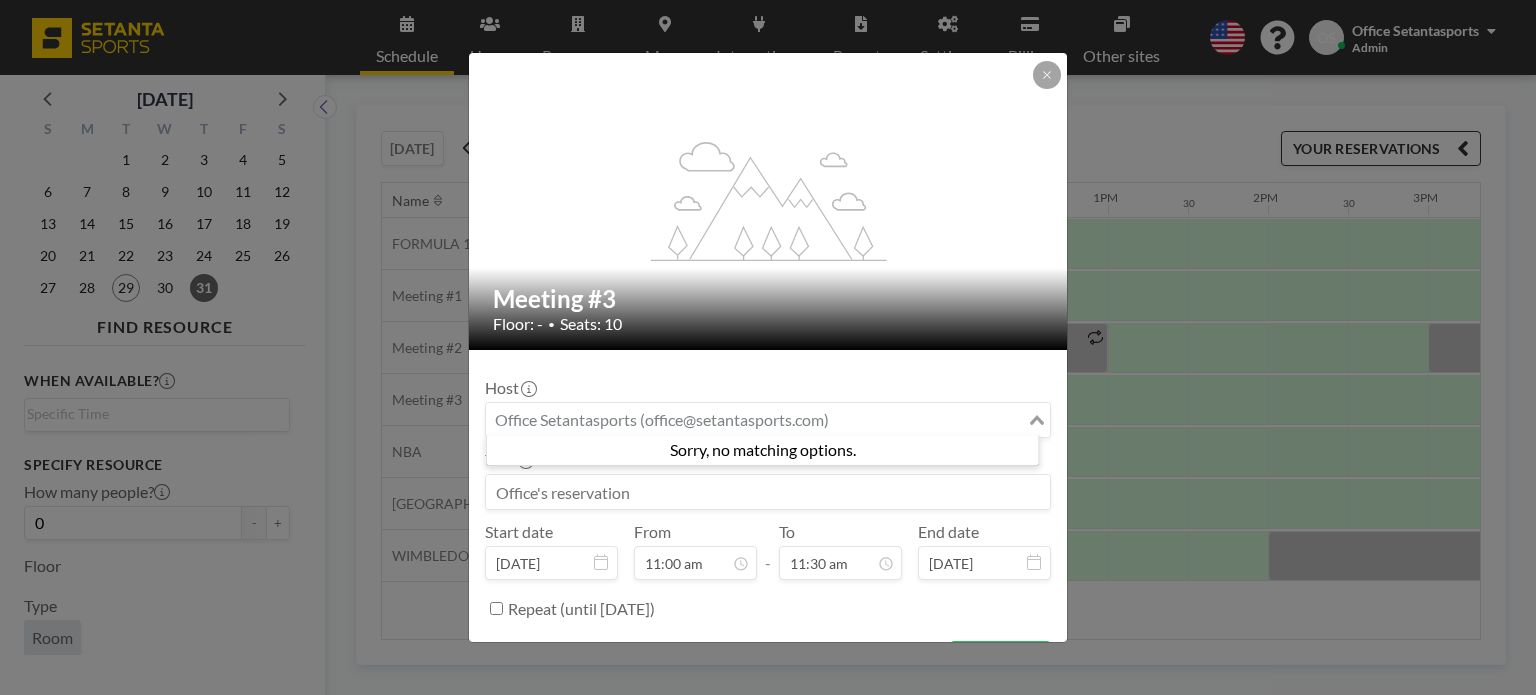 type on "l" 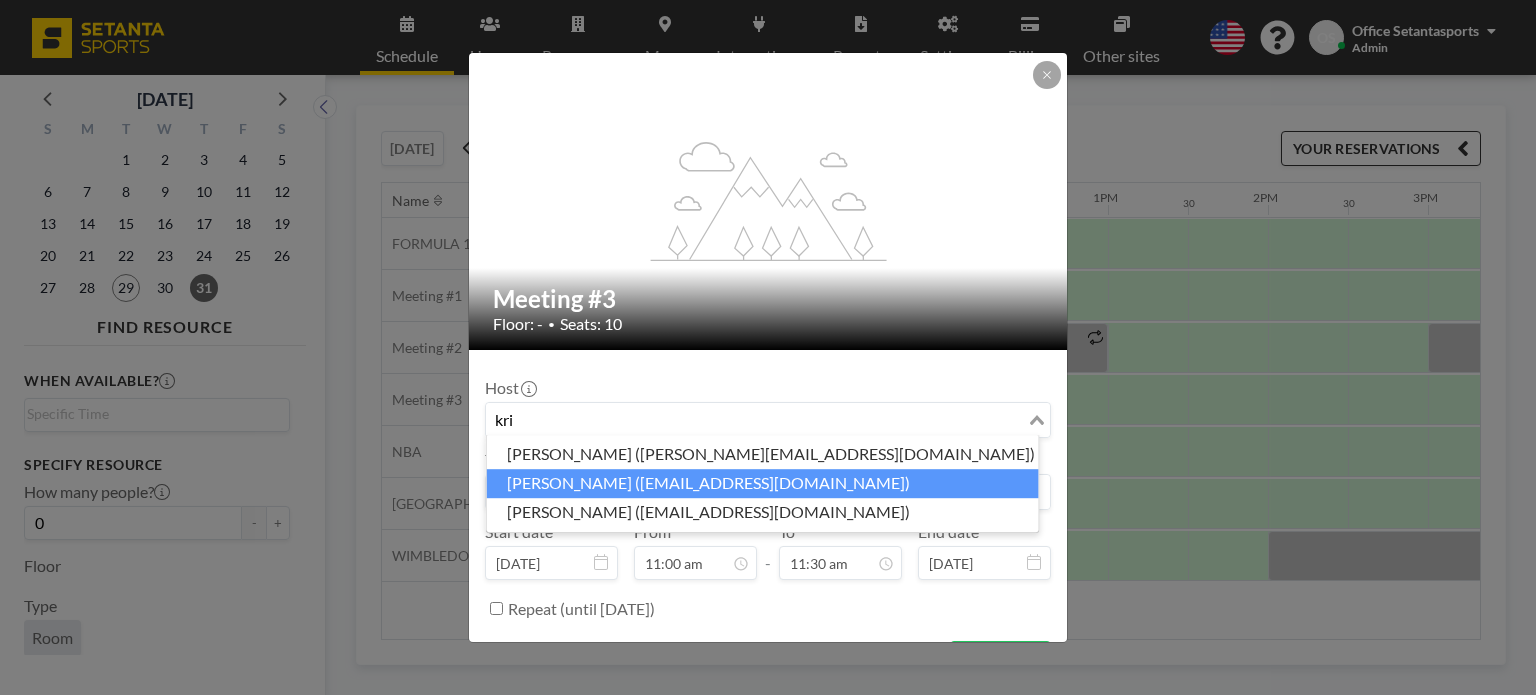 click on "[PERSON_NAME] ([EMAIL_ADDRESS][DOMAIN_NAME])" at bounding box center [763, 483] 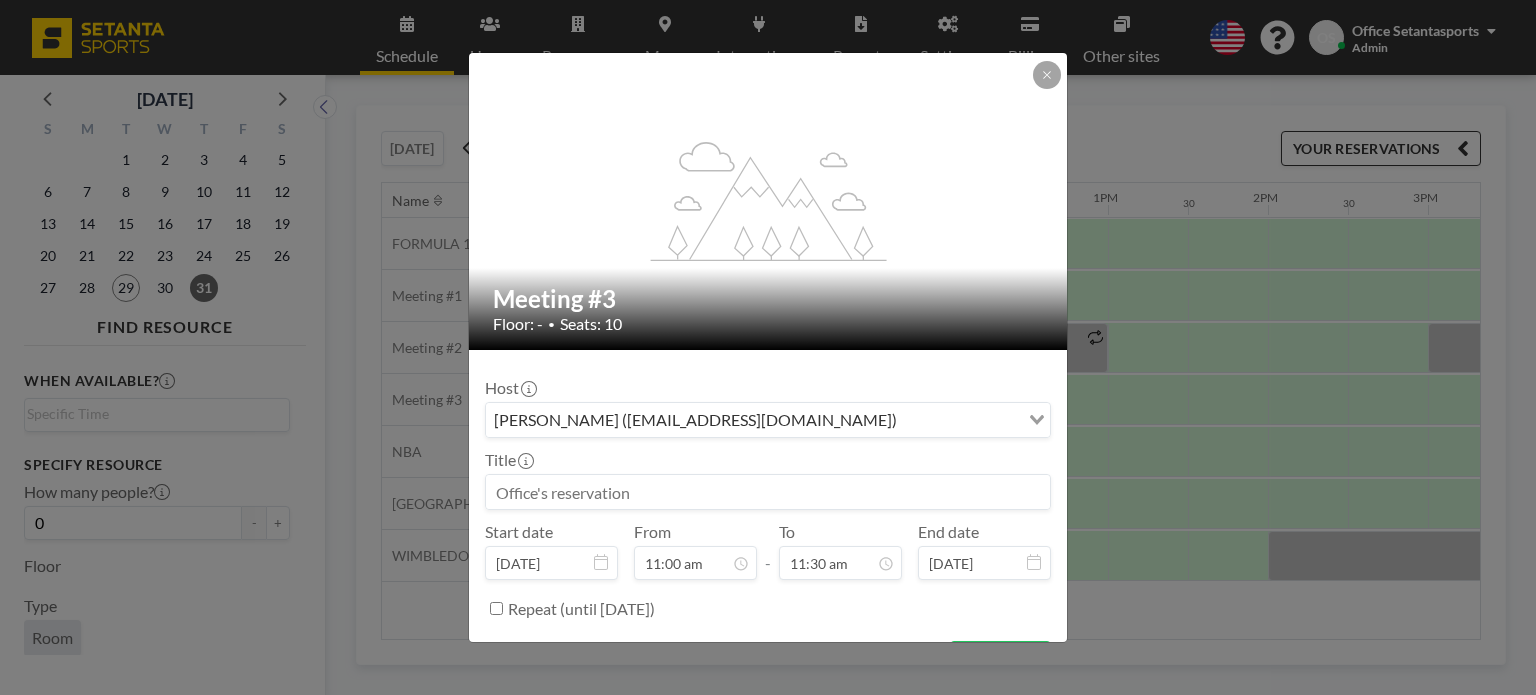 click at bounding box center [768, 492] 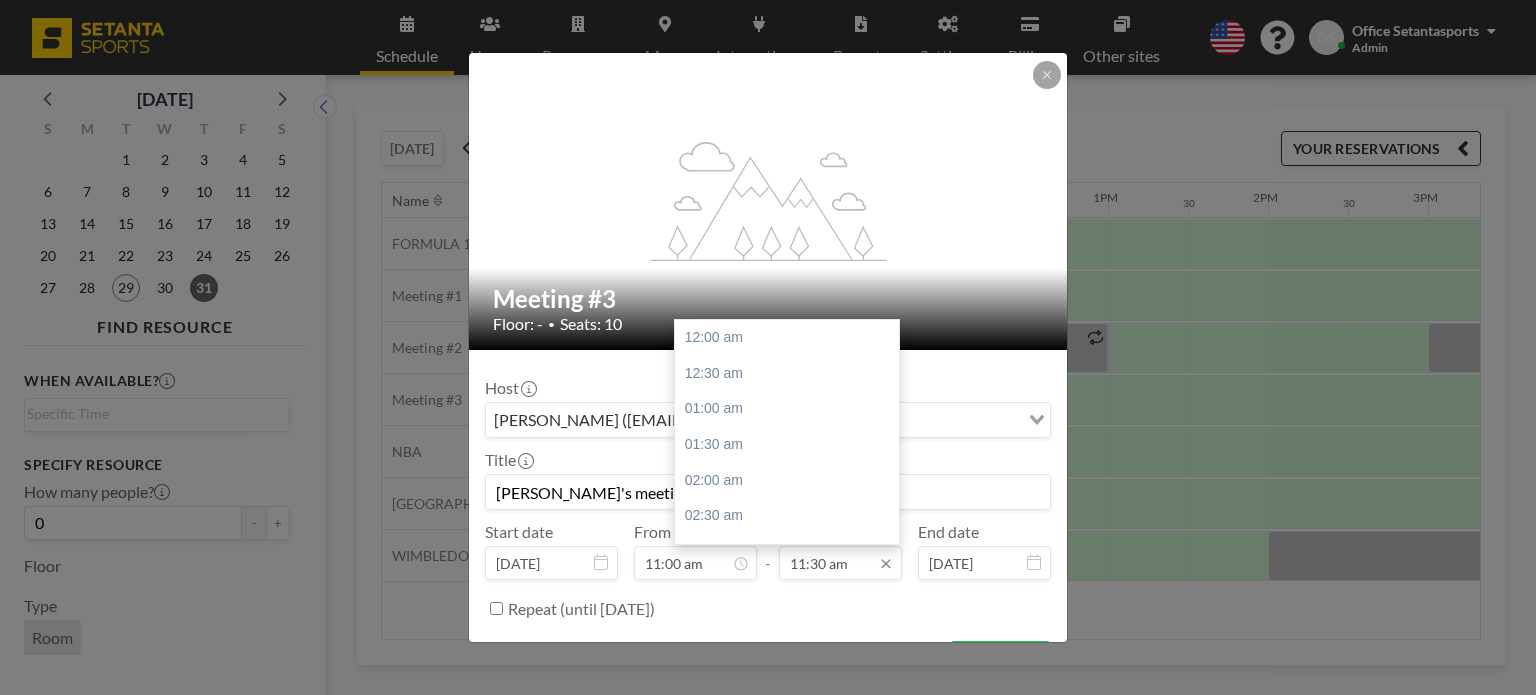 type on "[PERSON_NAME]'s meeting" 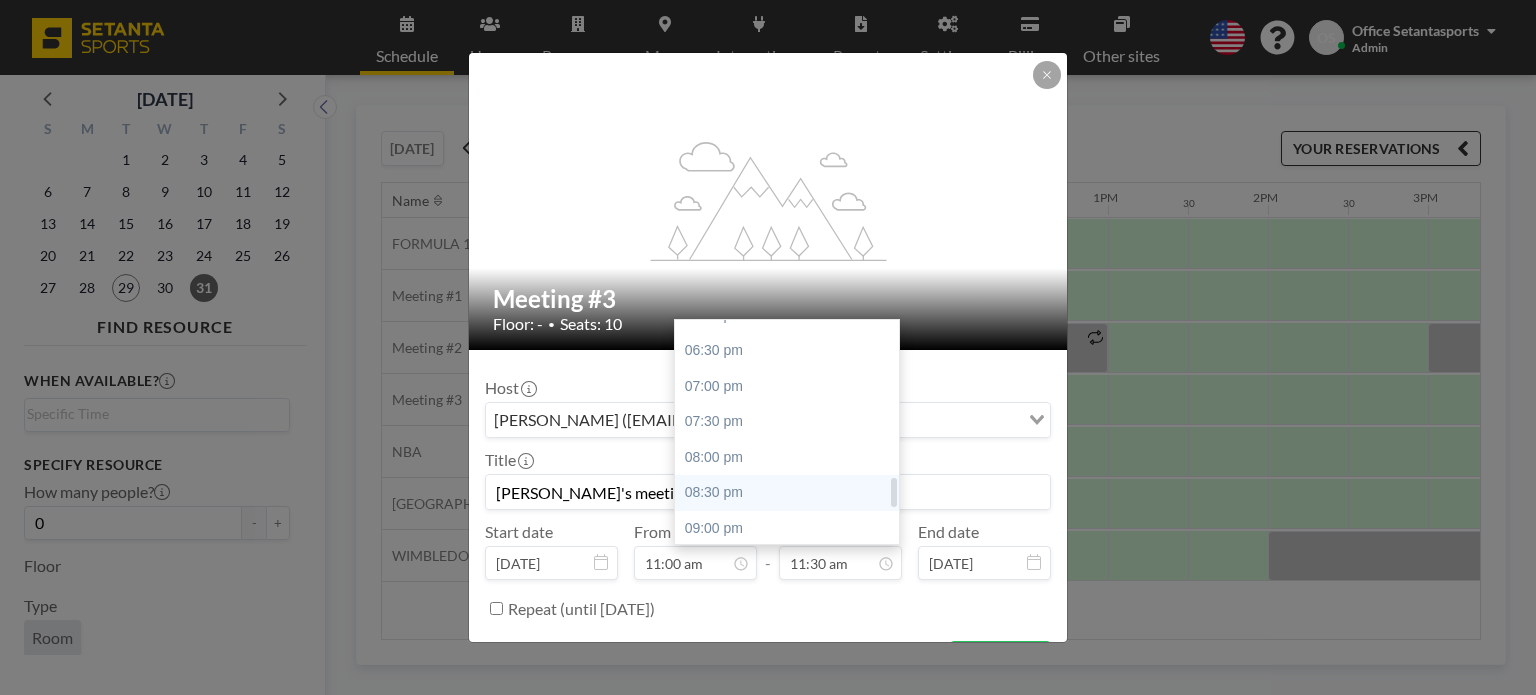scroll, scrollTop: 1184, scrollLeft: 0, axis: vertical 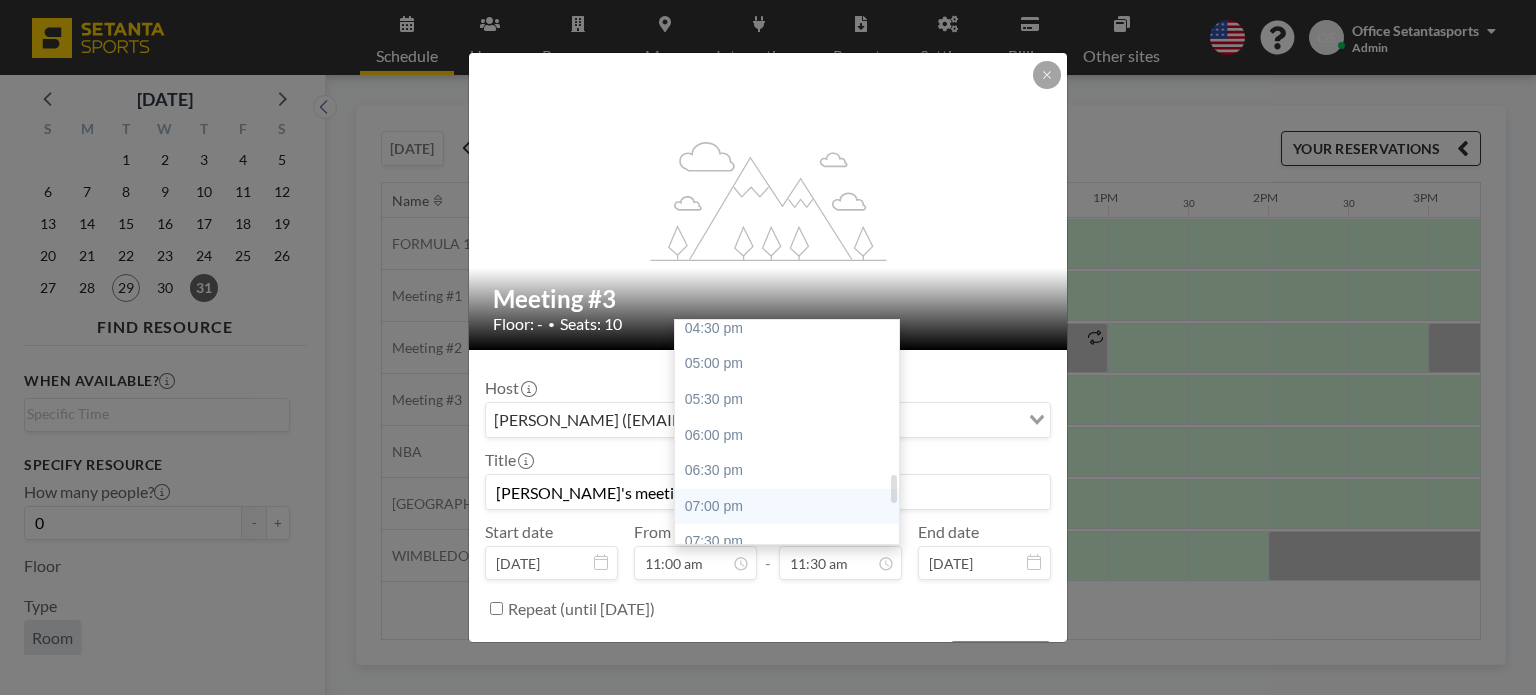 click on "07:00 pm" at bounding box center (792, 507) 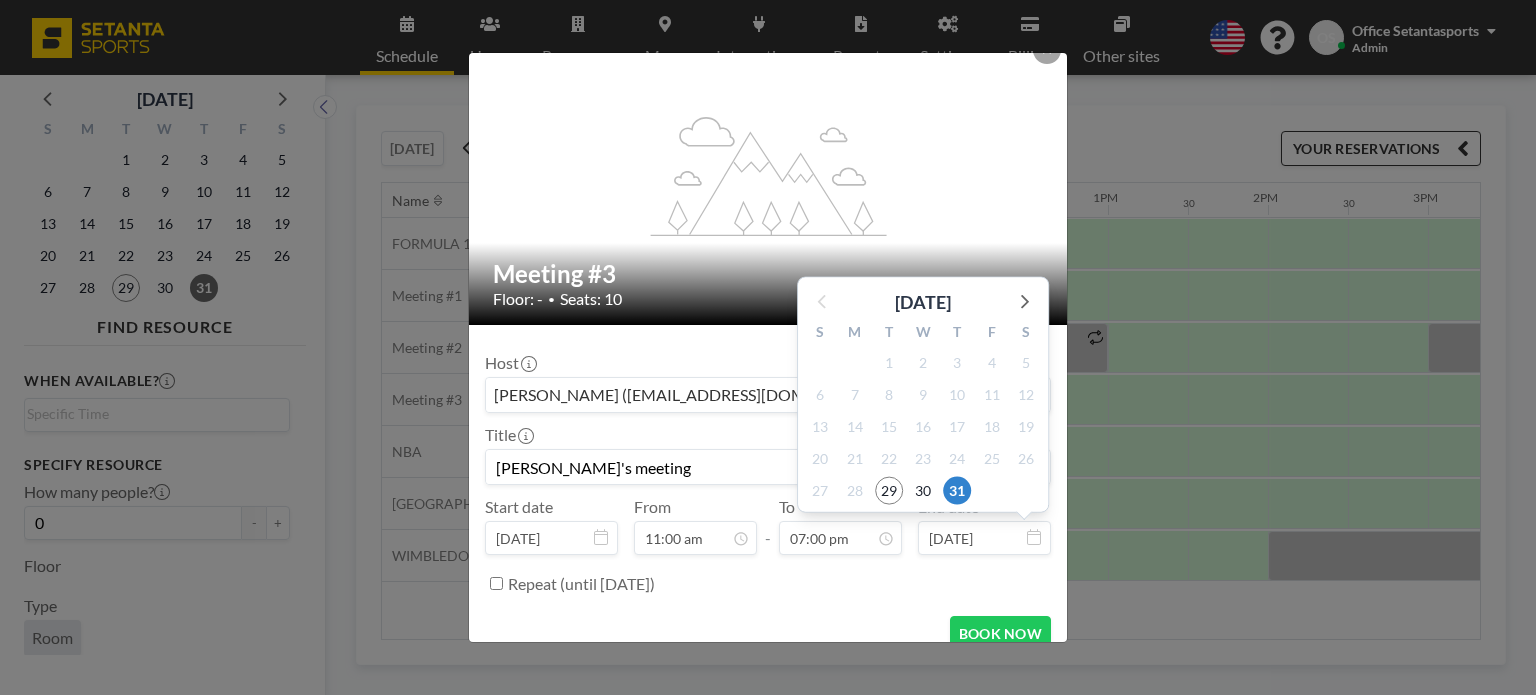 scroll, scrollTop: 48, scrollLeft: 0, axis: vertical 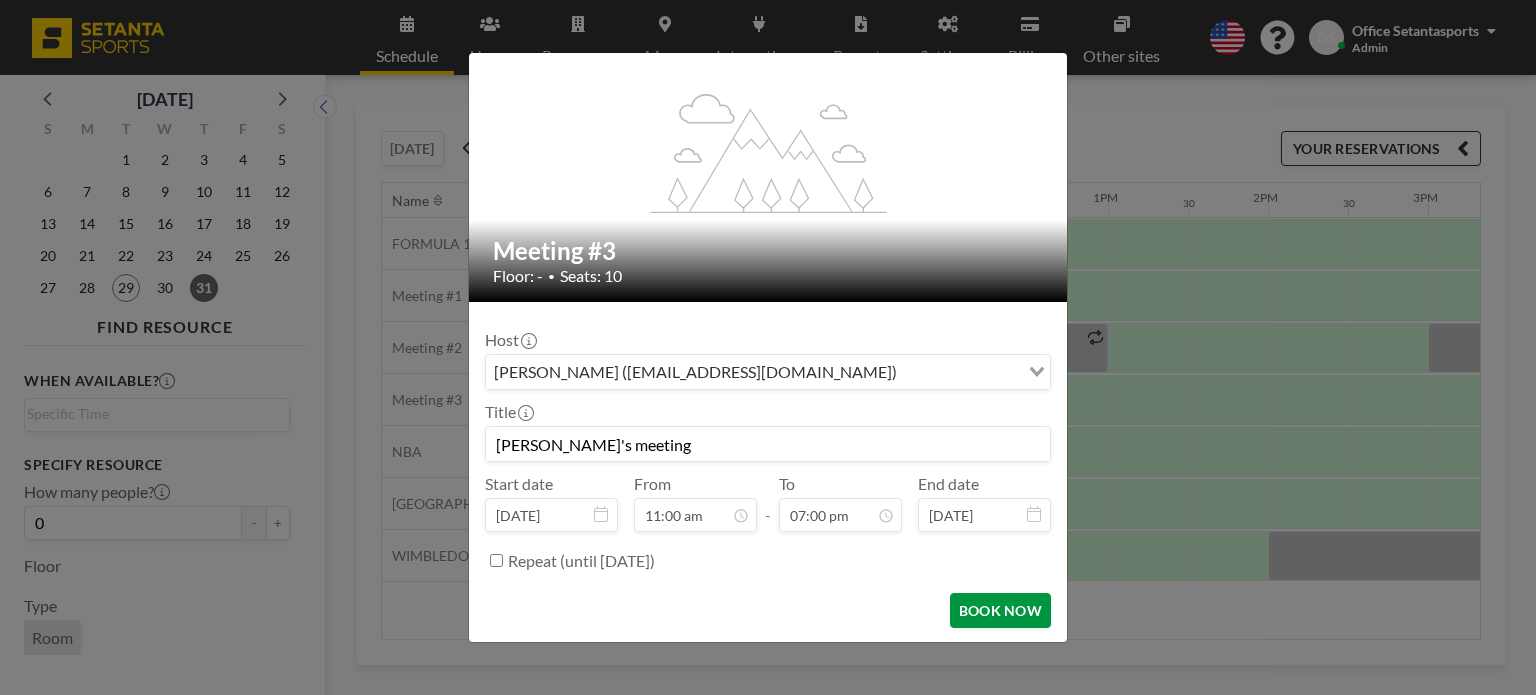 click on "BOOK NOW" at bounding box center (1000, 610) 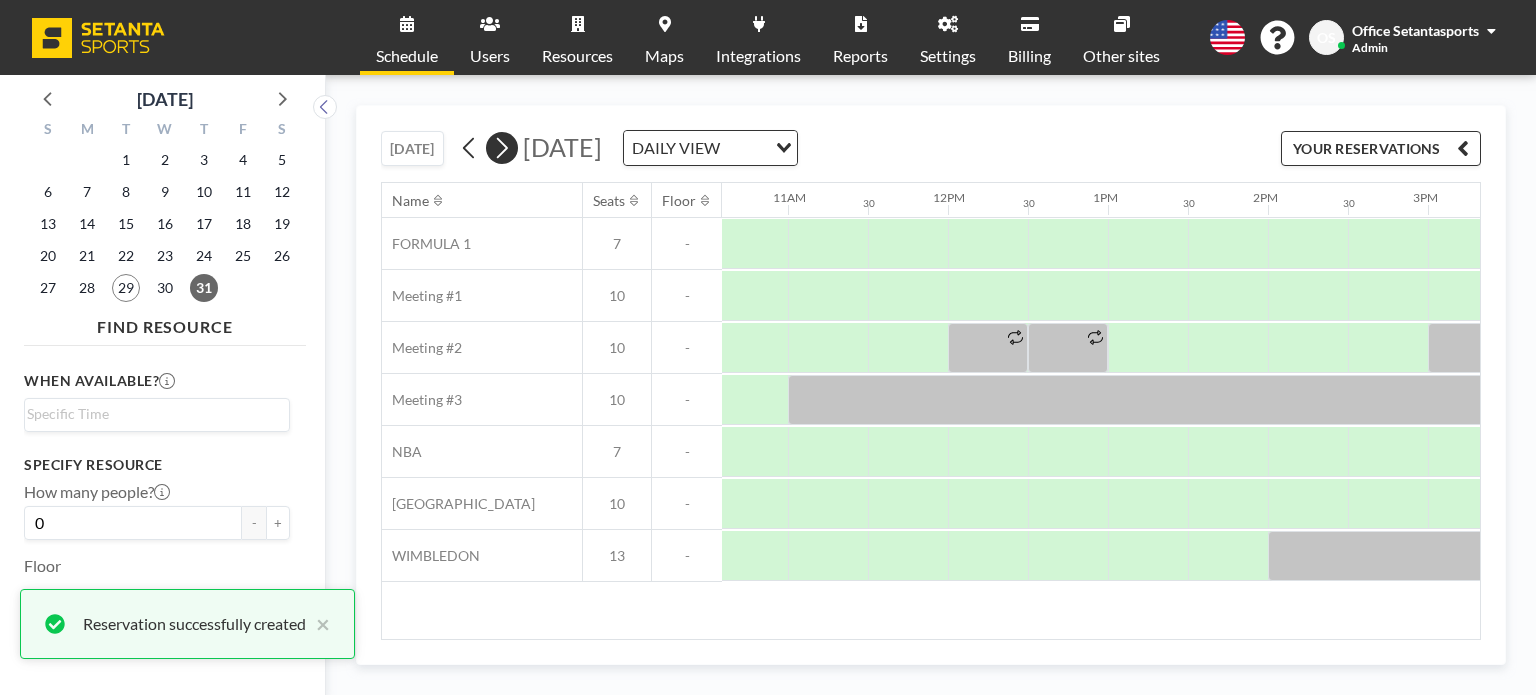 click at bounding box center (502, 148) 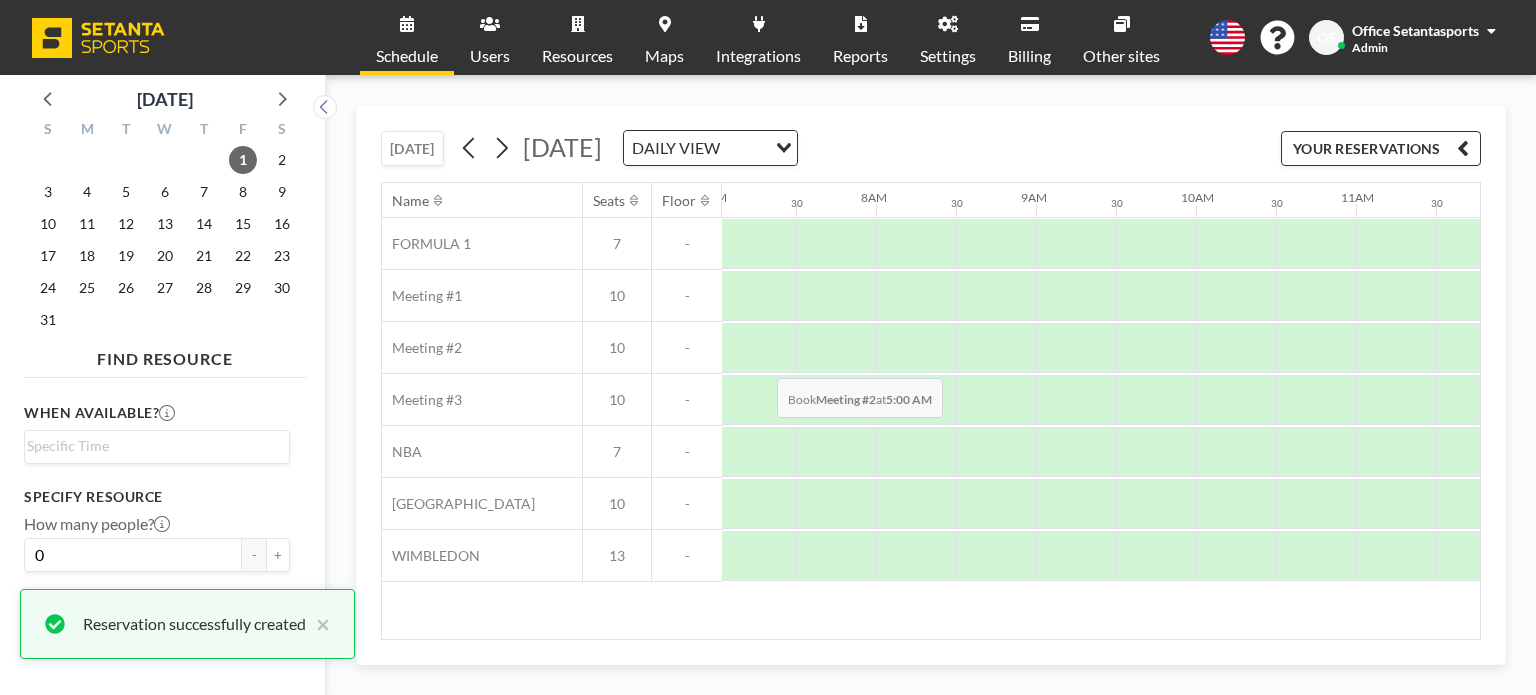 scroll, scrollTop: 0, scrollLeft: 1200, axis: horizontal 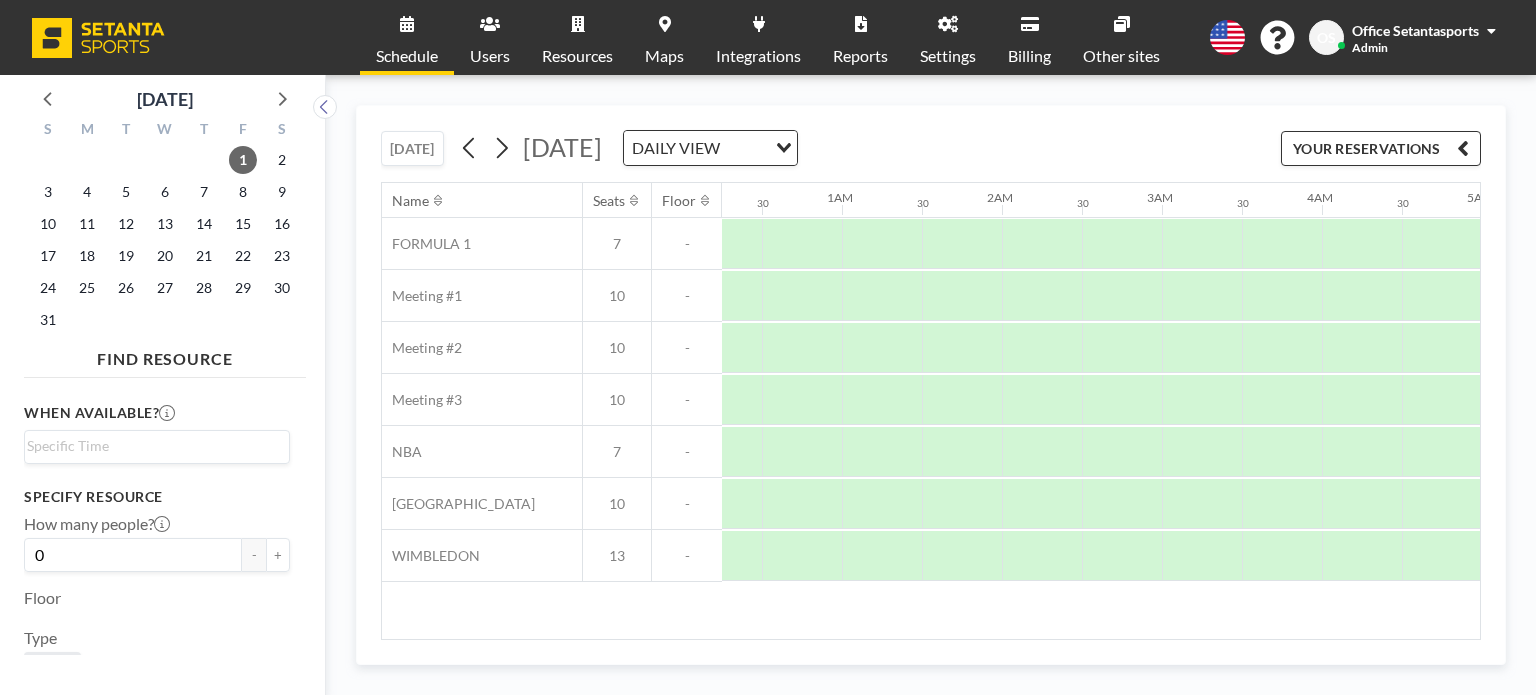 click on "Name Seats Floor  12AM   30   1AM   30   2AM   30   3AM   30   4AM   30   5AM   30   6AM   30   7AM   30   8AM   30   9AM   30   10AM   30   11AM   30   12PM   30   1PM   30   2PM   30   3PM   30   4PM   30   5PM   30   6PM   30   7PM   30   8PM   30   9PM   30   10PM   30   11PM   30  FORMULA 1  7   -  Meeting #1  10   -  Meeting #2  10   -  Meeting #3  10   -  NBA  7   -  [GEOGRAPHIC_DATA]  10   -  [GEOGRAPHIC_DATA]  13   -" at bounding box center [931, 411] 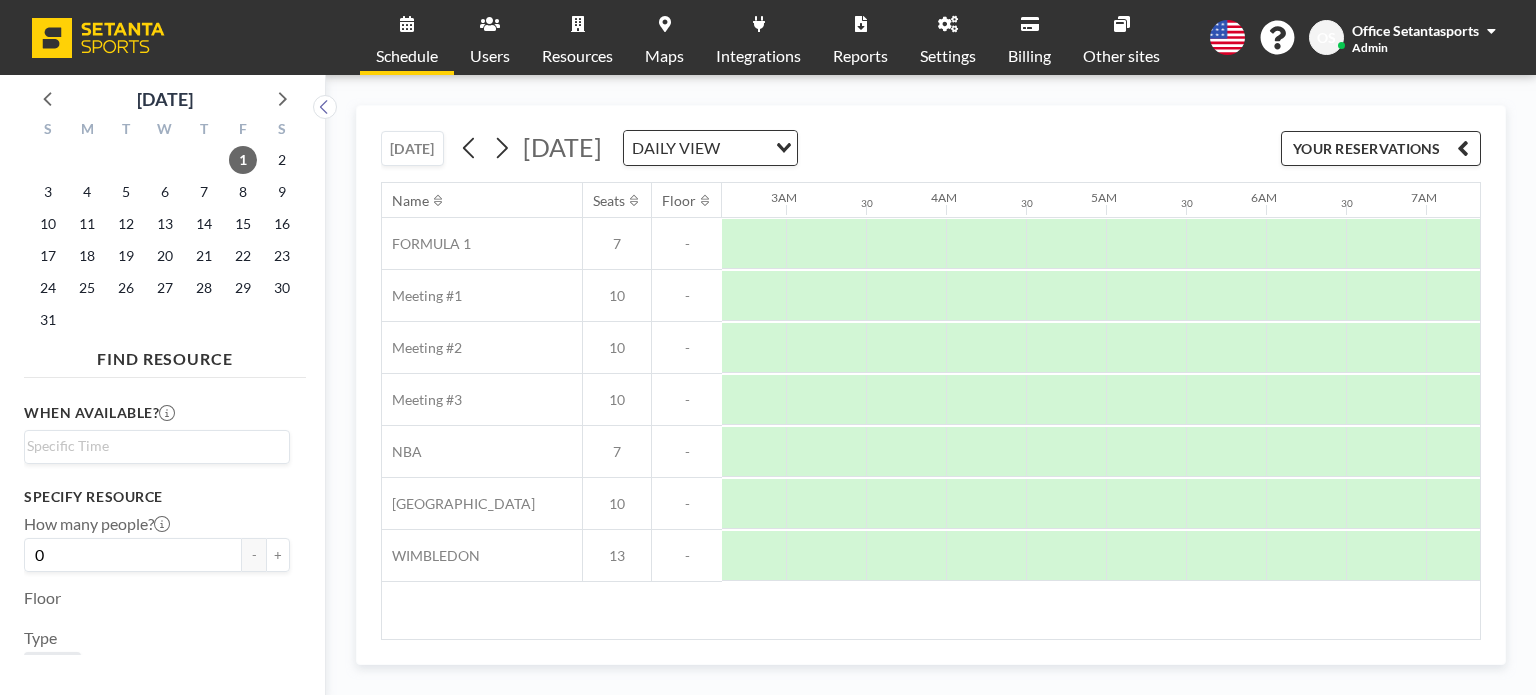 scroll, scrollTop: 0, scrollLeft: 568, axis: horizontal 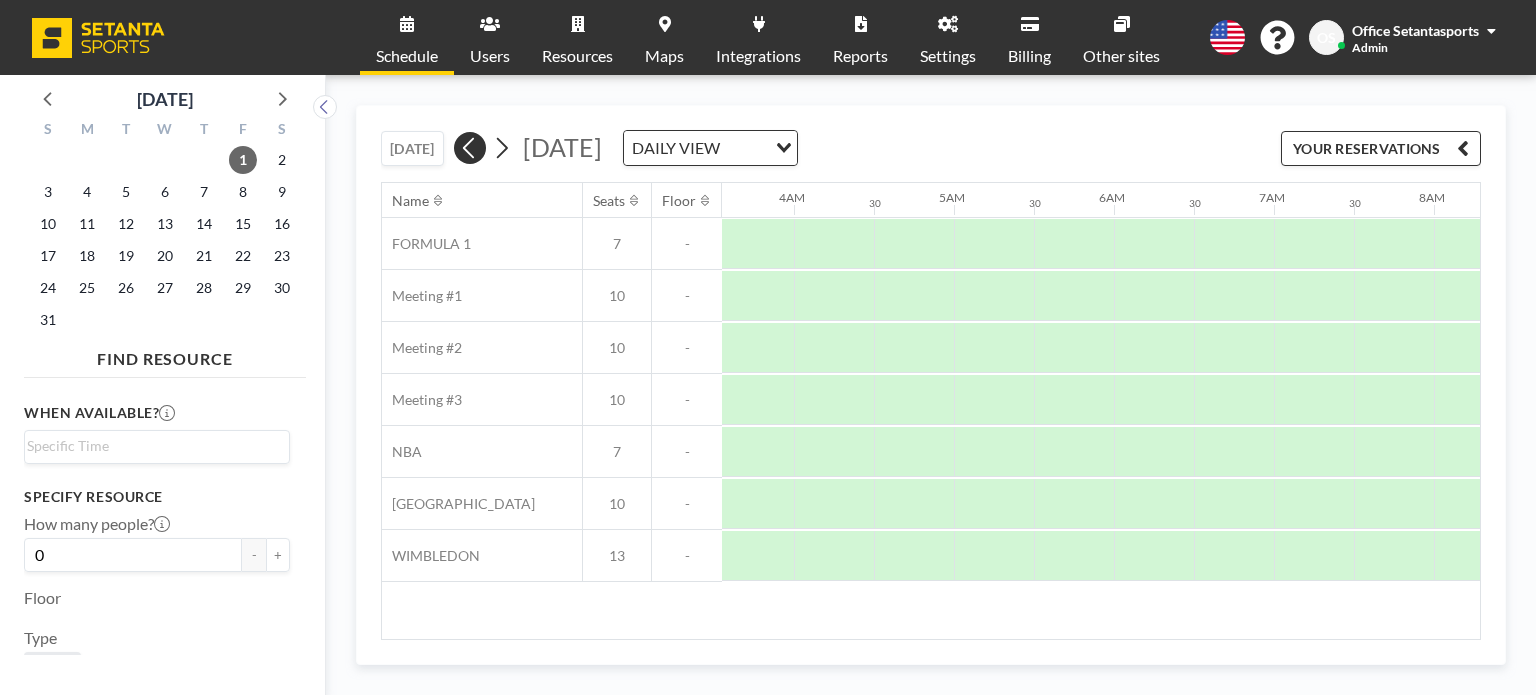 click 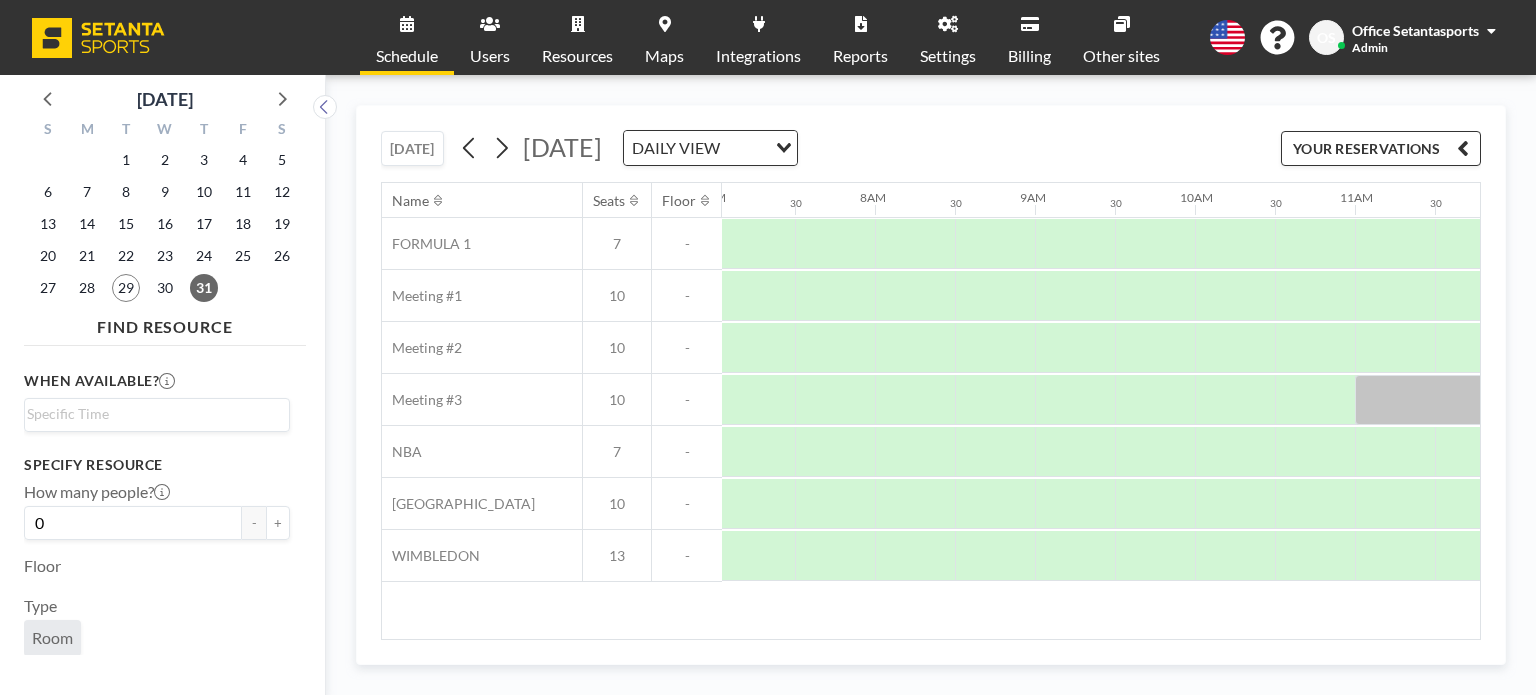 scroll, scrollTop: 0, scrollLeft: 1200, axis: horizontal 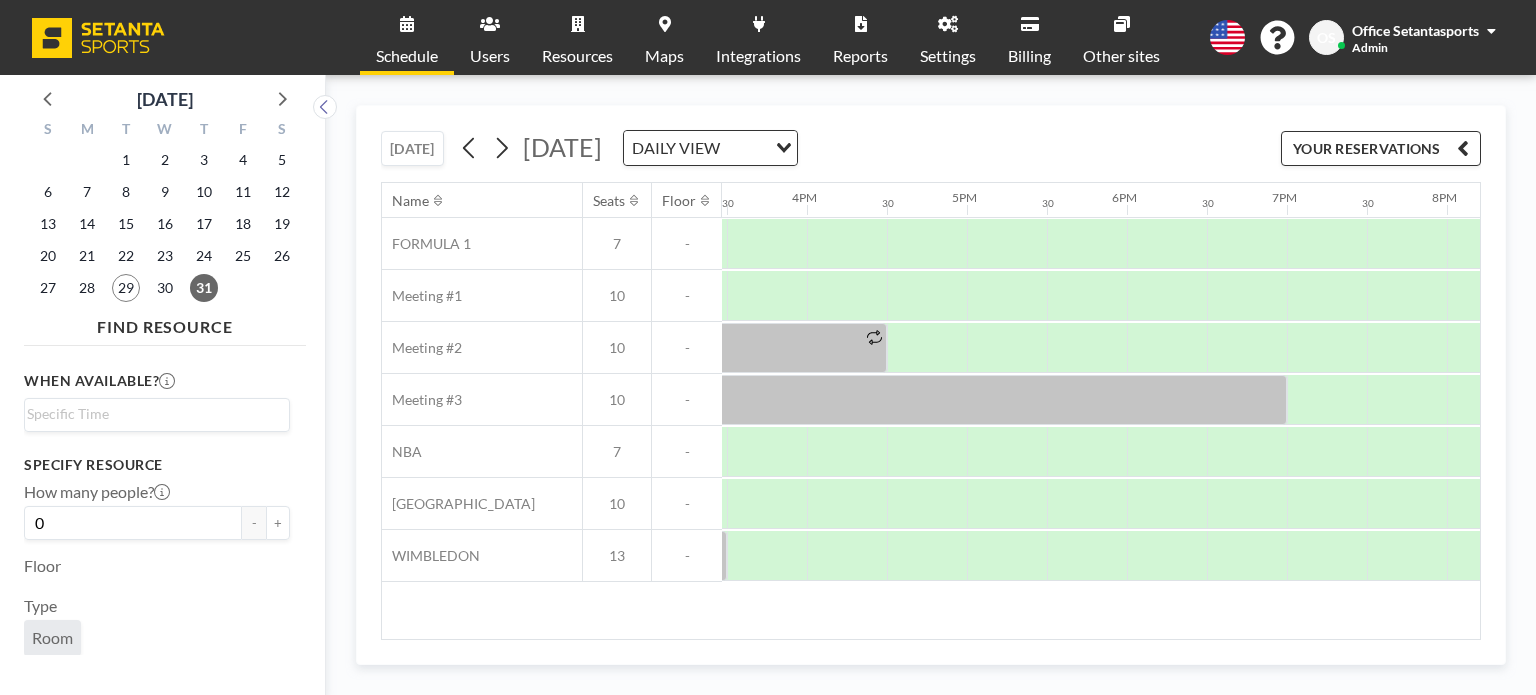 drag, startPoint x: 905, startPoint y: 639, endPoint x: 1164, endPoint y: 602, distance: 261.62952 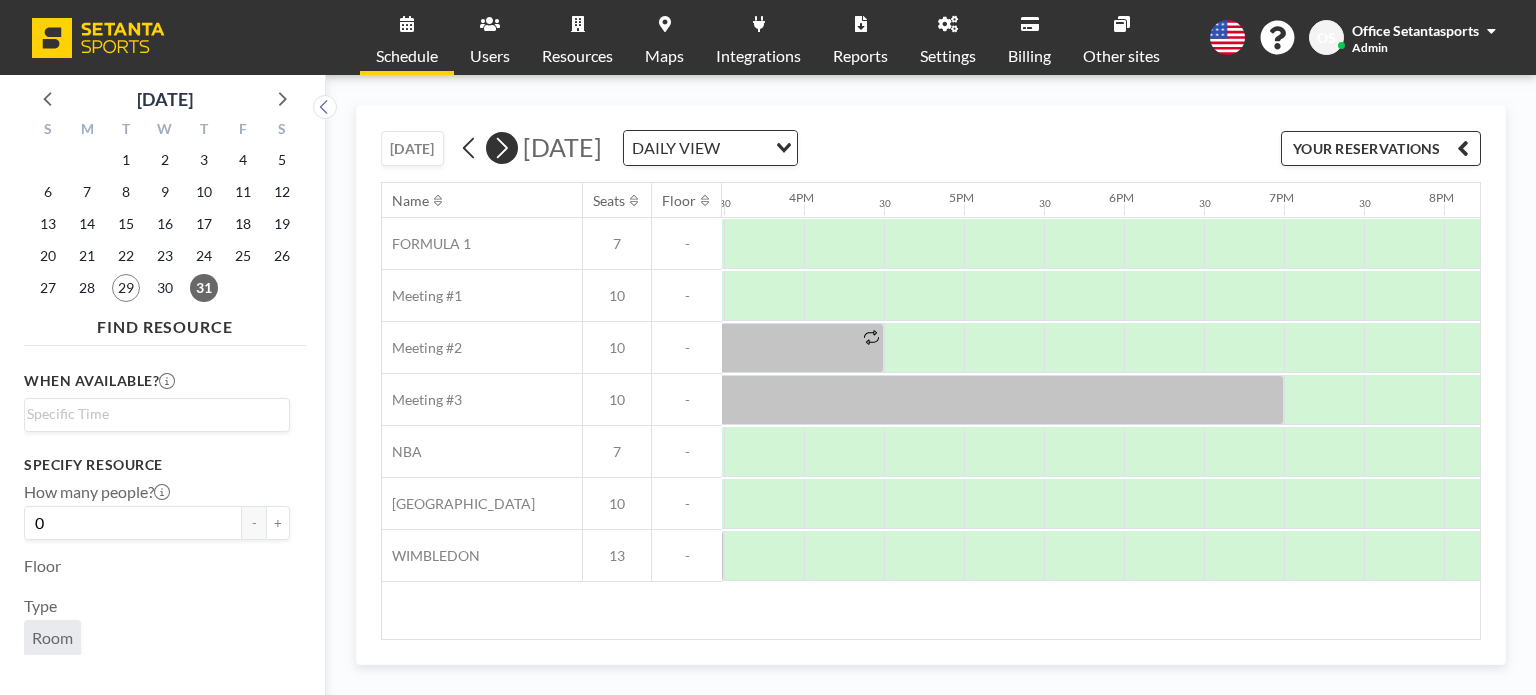 click at bounding box center [502, 148] 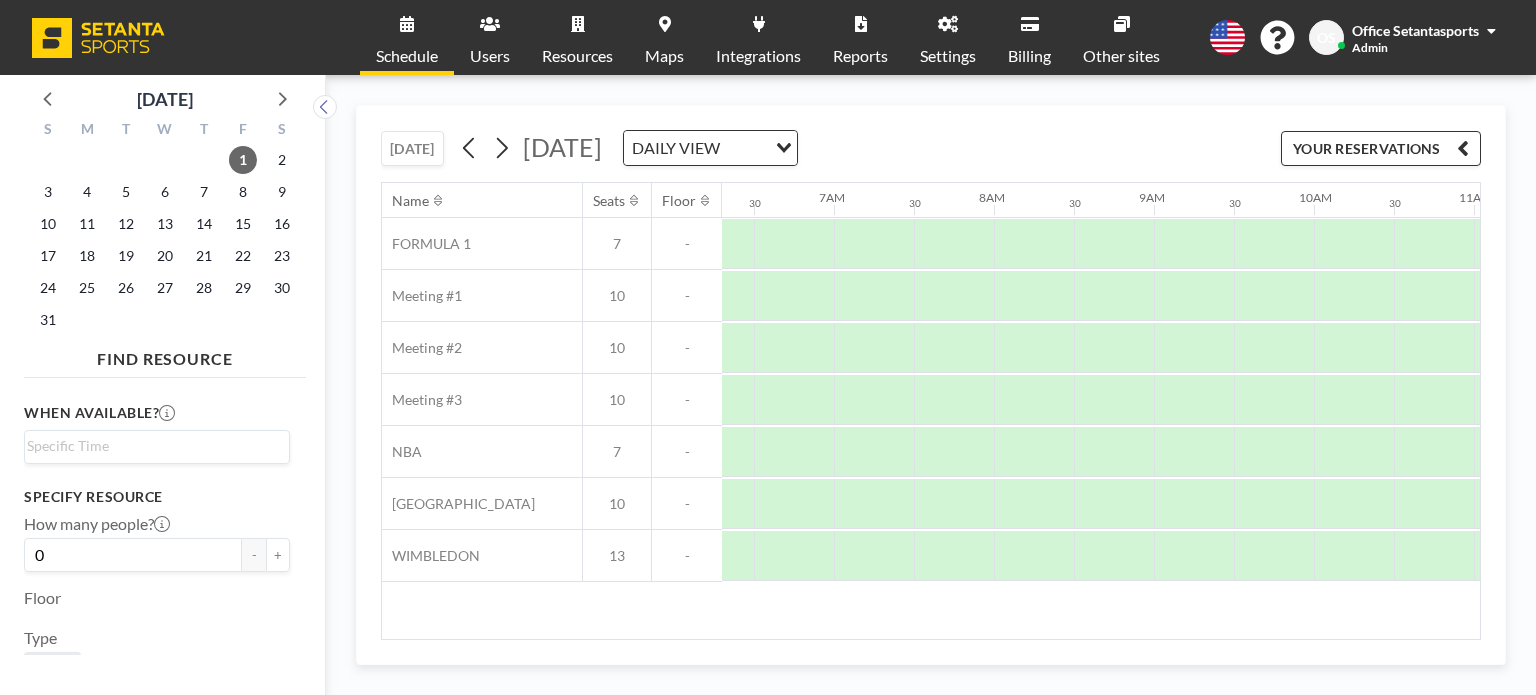 scroll, scrollTop: 0, scrollLeft: 1200, axis: horizontal 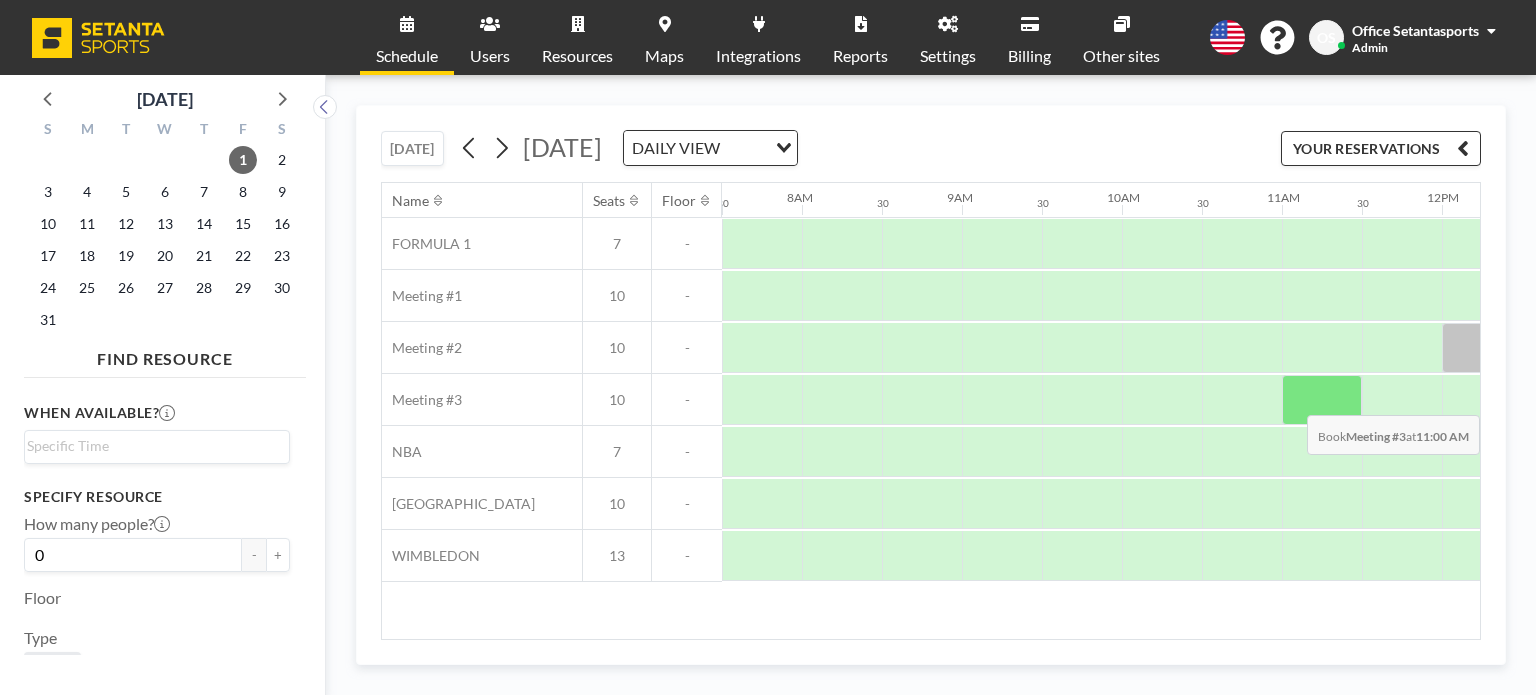 click at bounding box center (1322, 400) 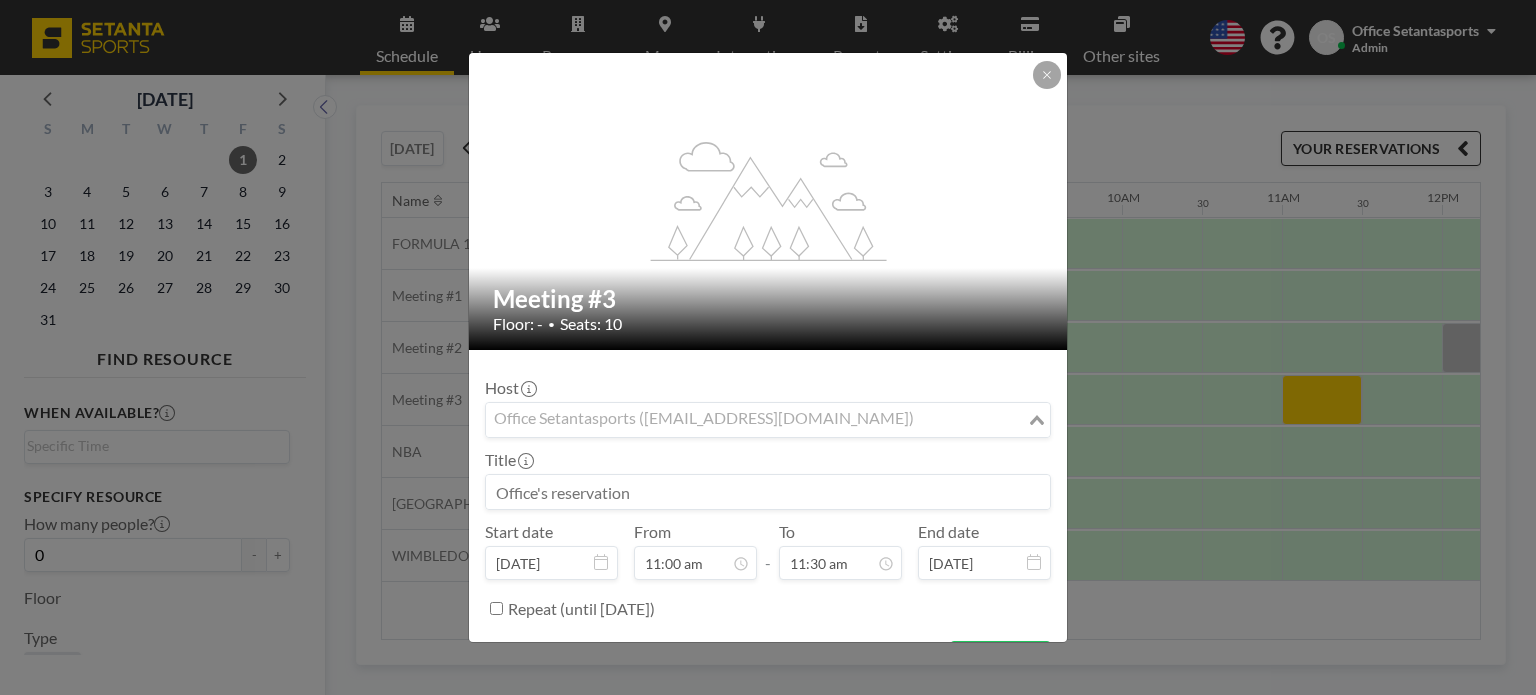 click on "Office Setantasports ([EMAIL_ADDRESS][DOMAIN_NAME])" at bounding box center [756, 418] 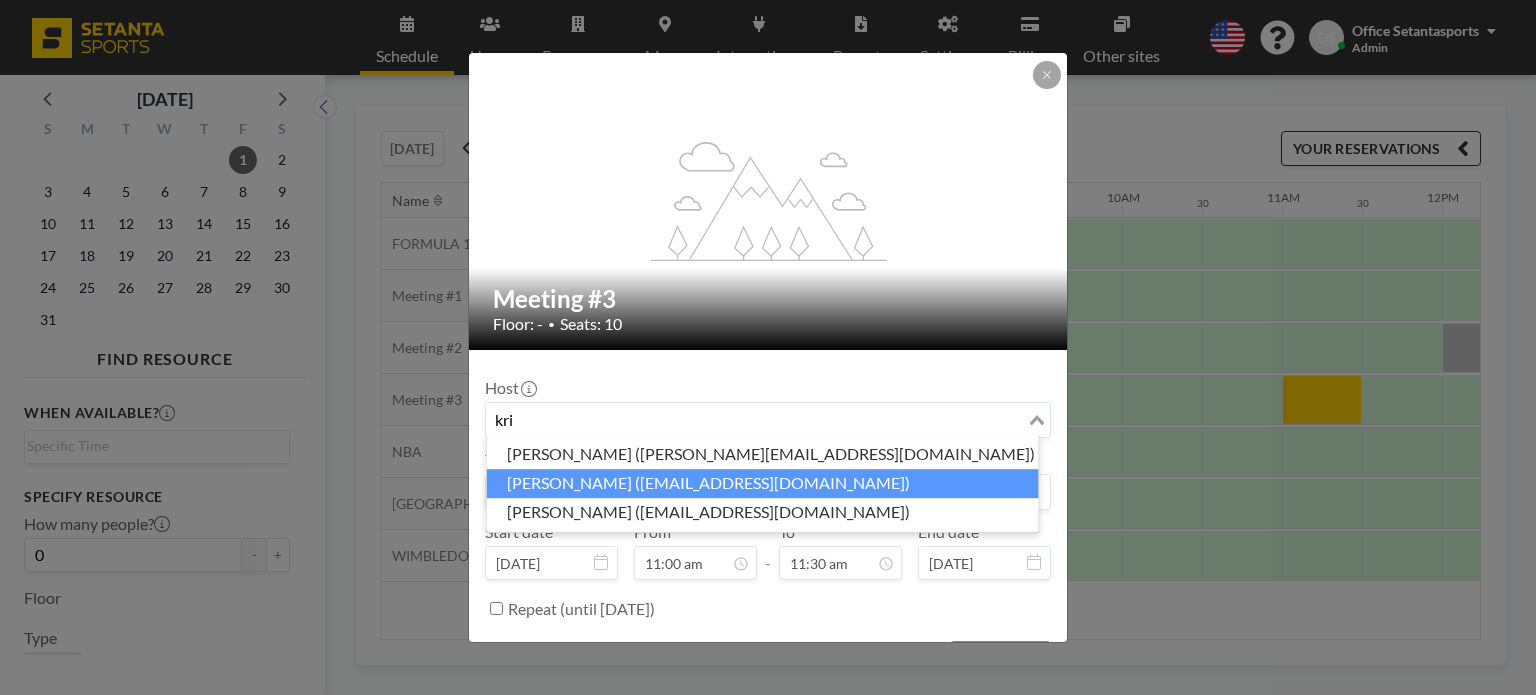 click on "[PERSON_NAME] ([EMAIL_ADDRESS][DOMAIN_NAME])" at bounding box center (763, 483) 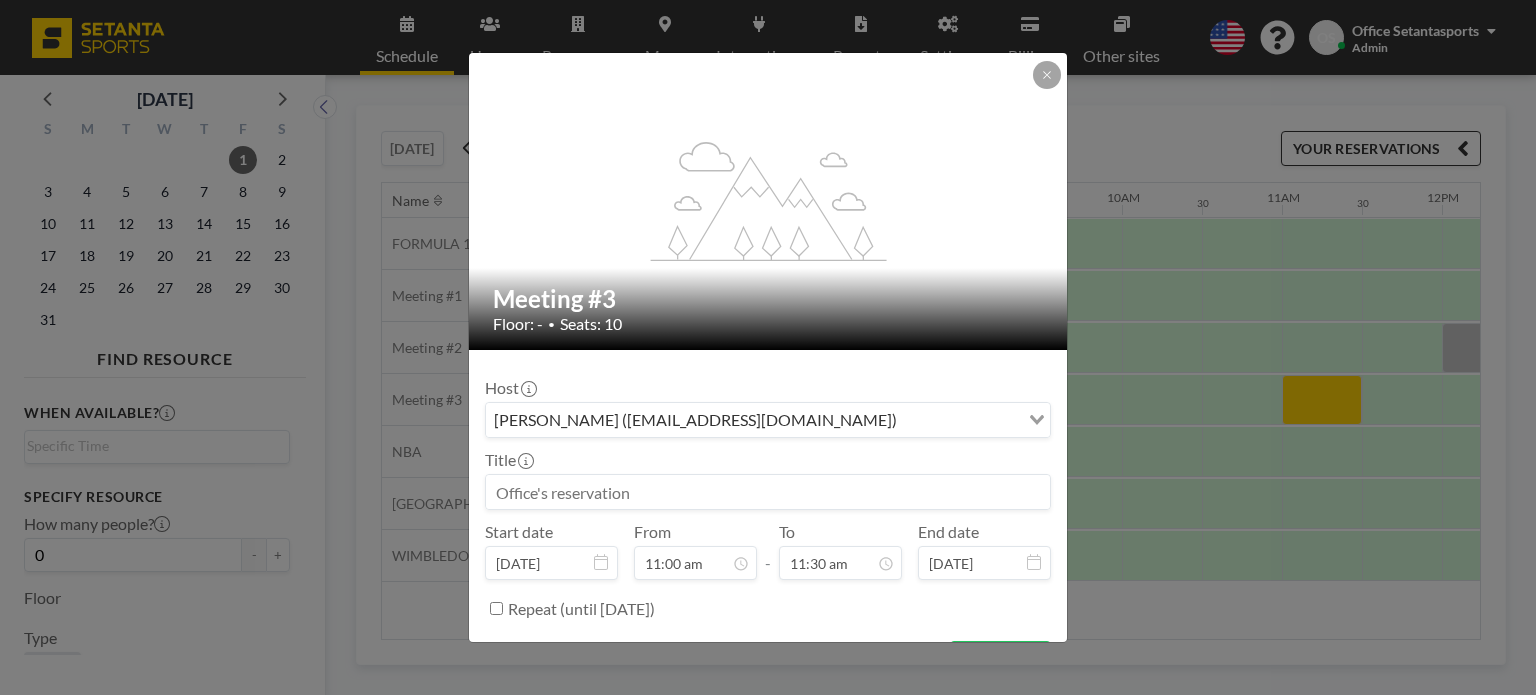 click at bounding box center (768, 492) 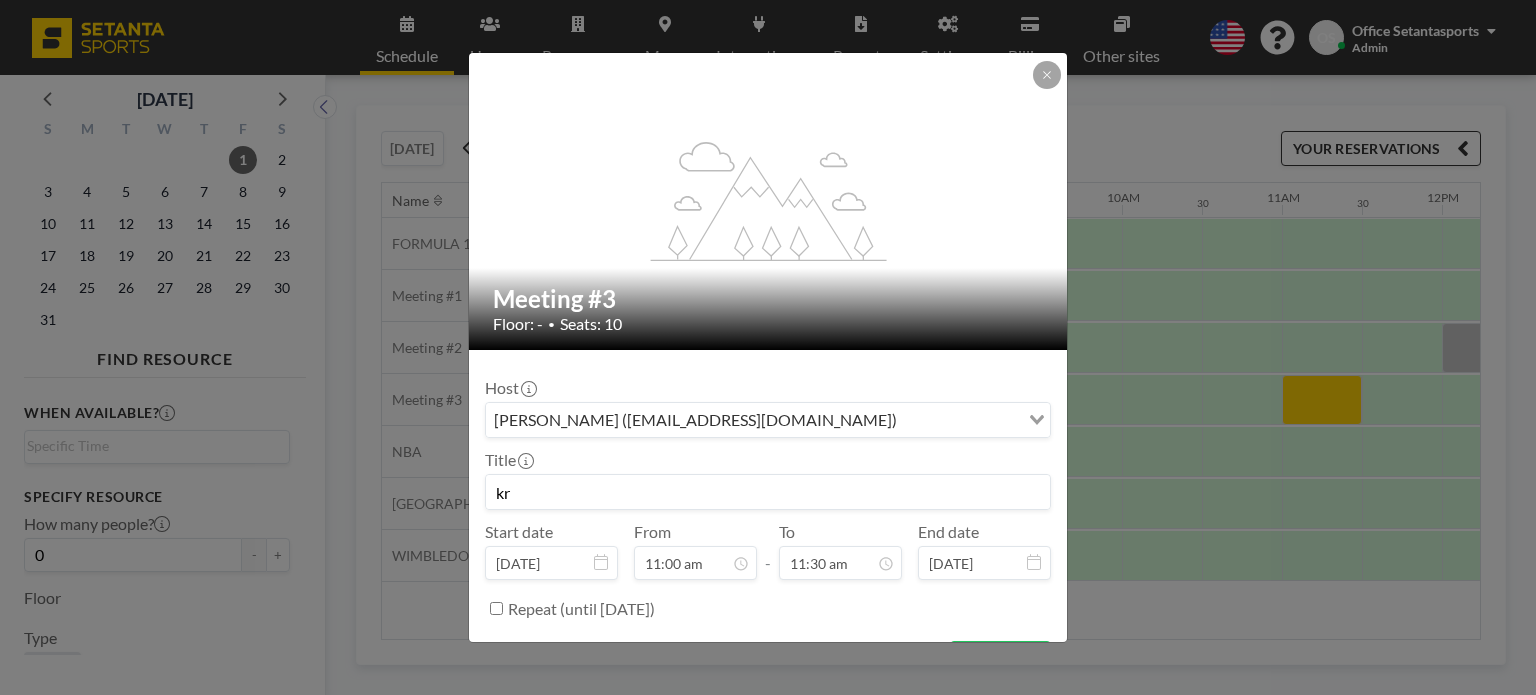 type on "k" 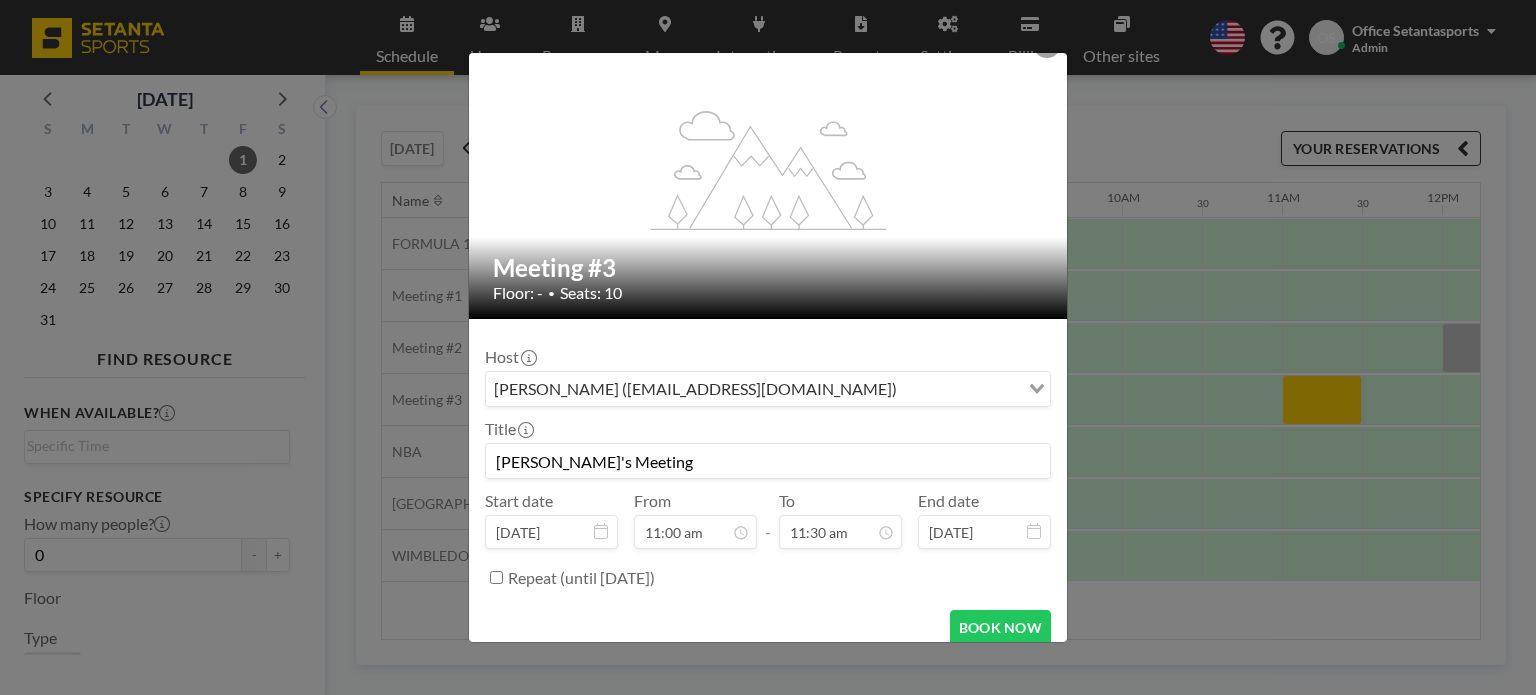 scroll, scrollTop: 48, scrollLeft: 0, axis: vertical 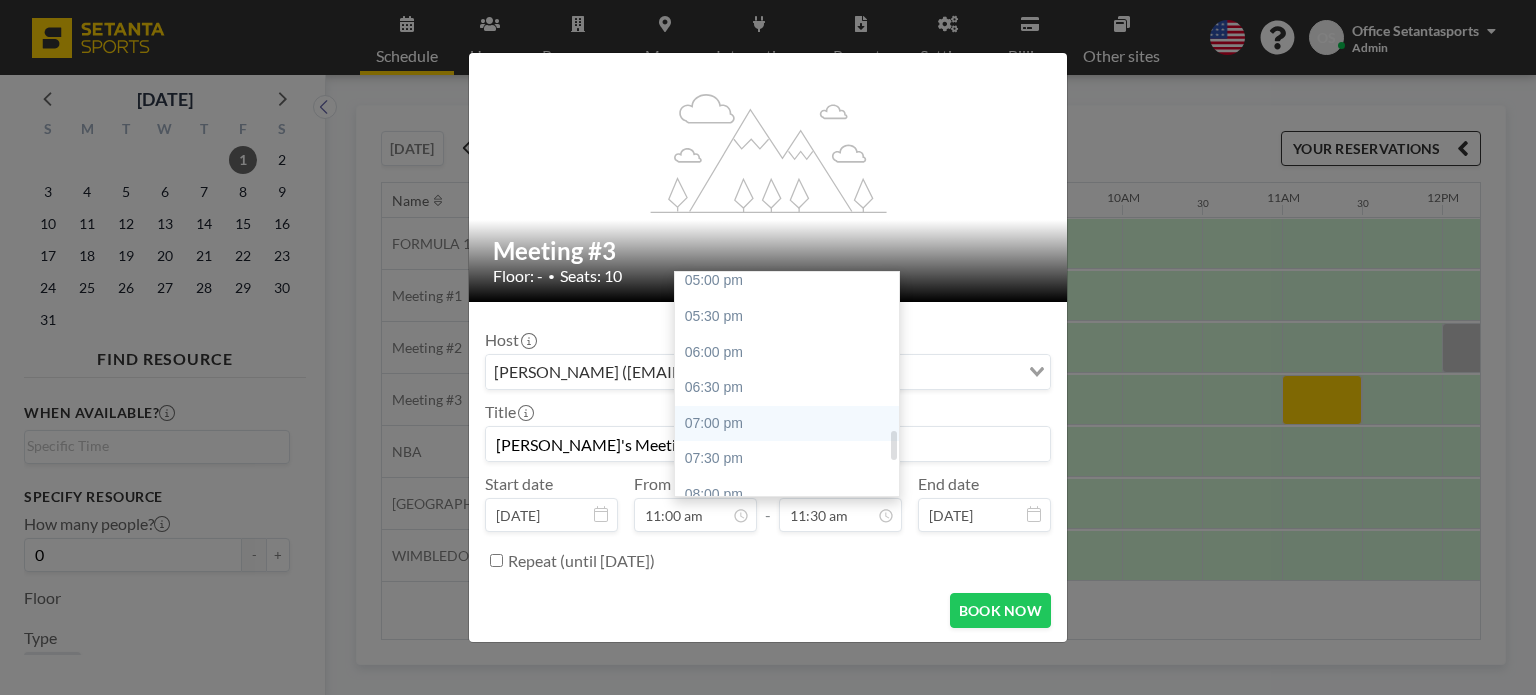 type on "[PERSON_NAME]'s Meeting" 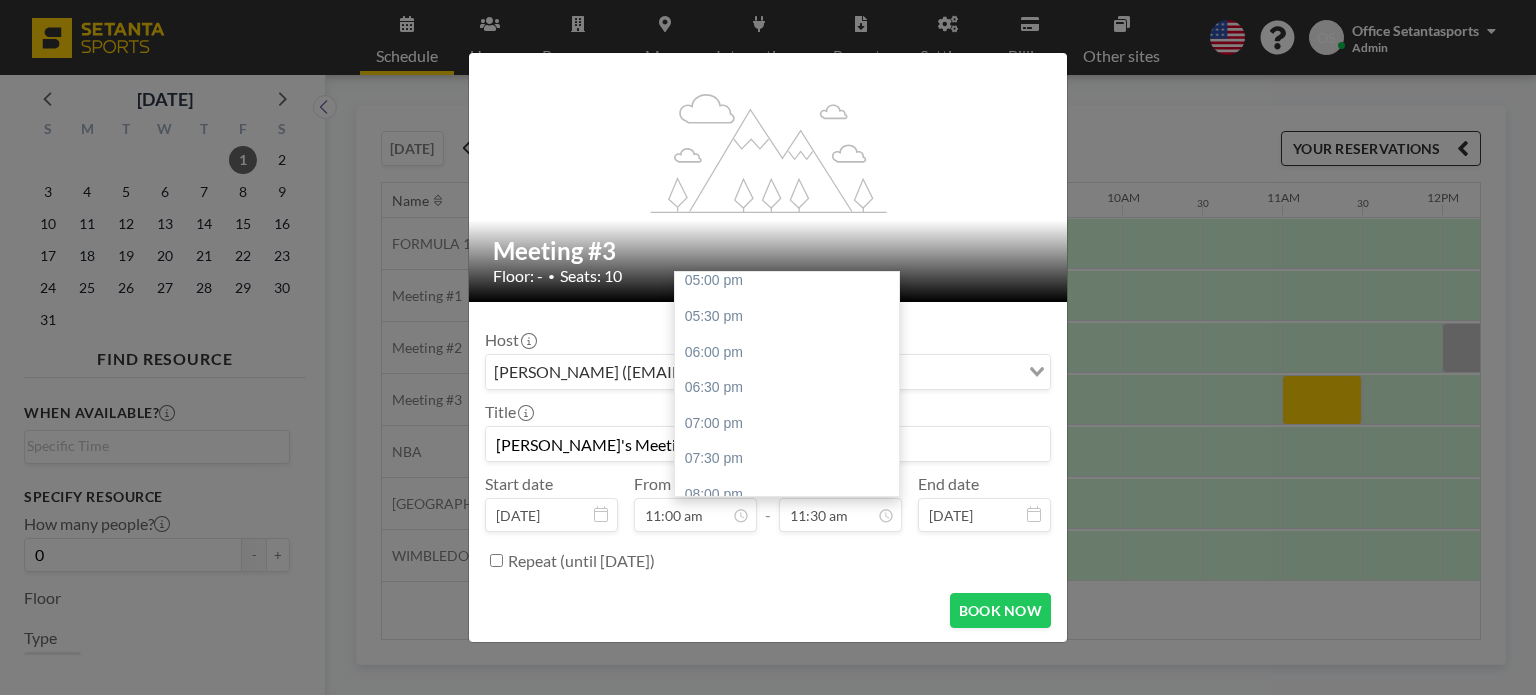 type on "07:00 pm" 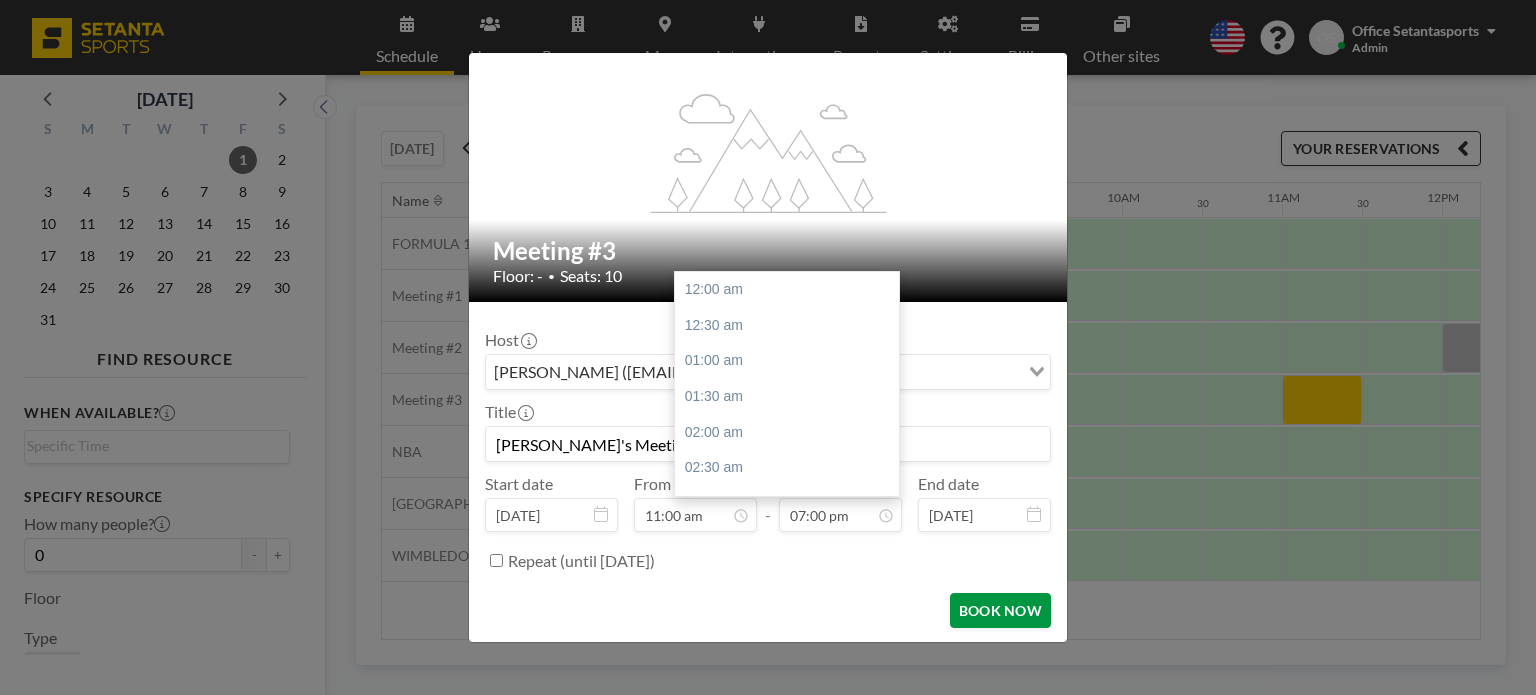 scroll, scrollTop: 1352, scrollLeft: 0, axis: vertical 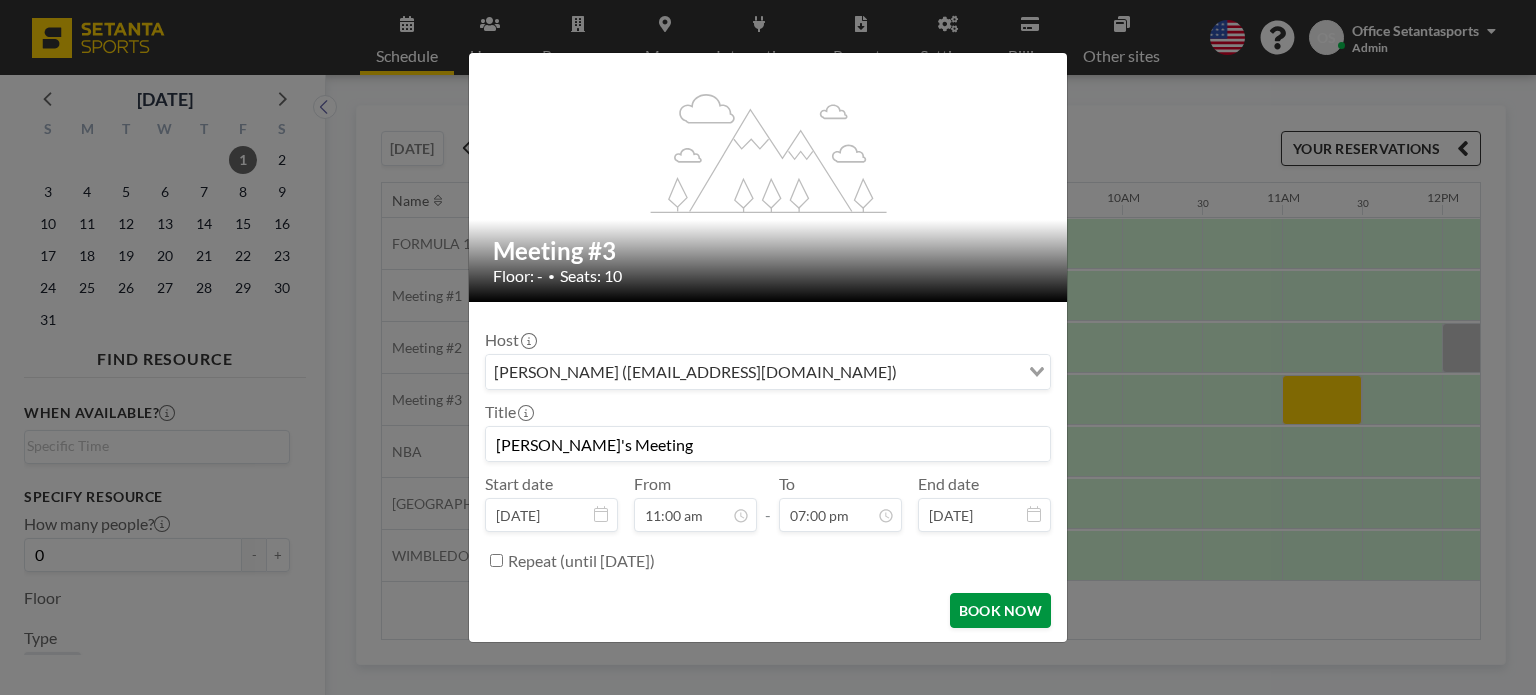 click on "BOOK NOW" at bounding box center [1000, 610] 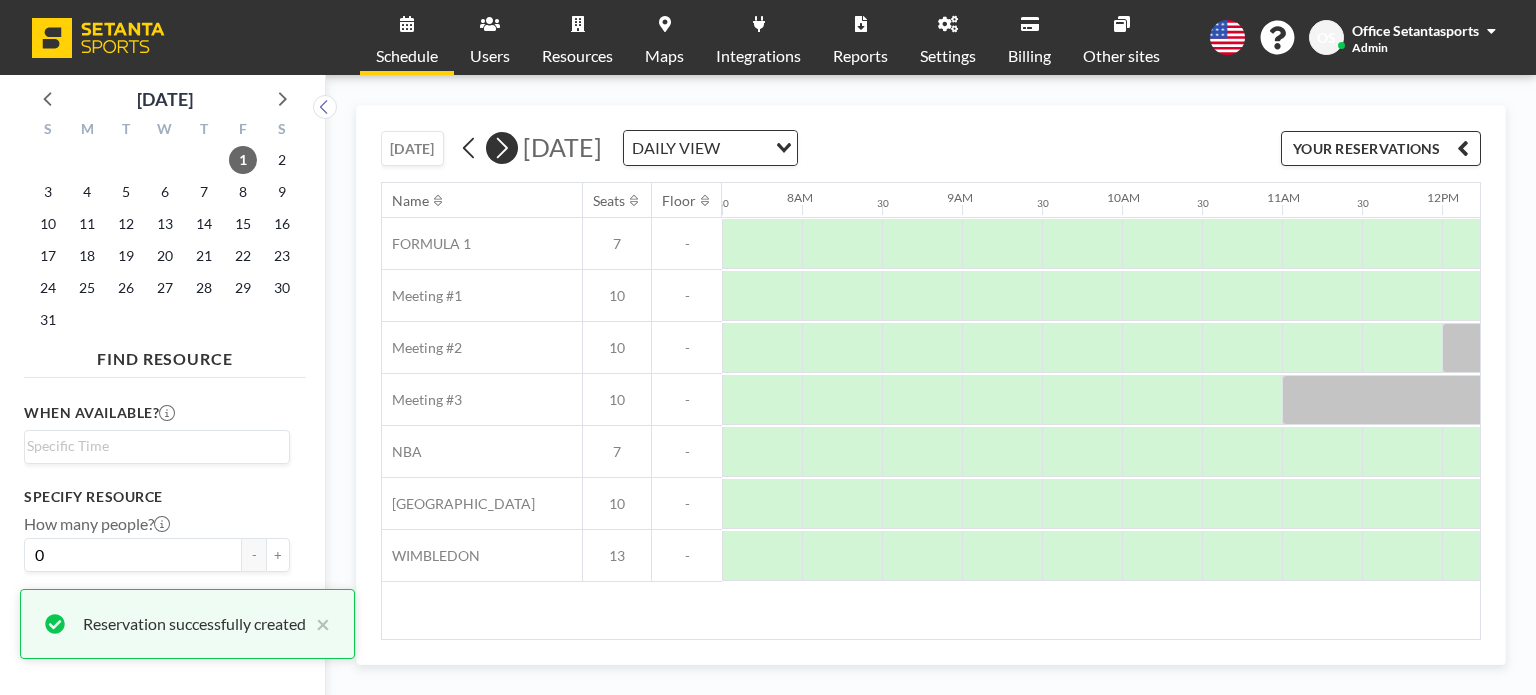 click 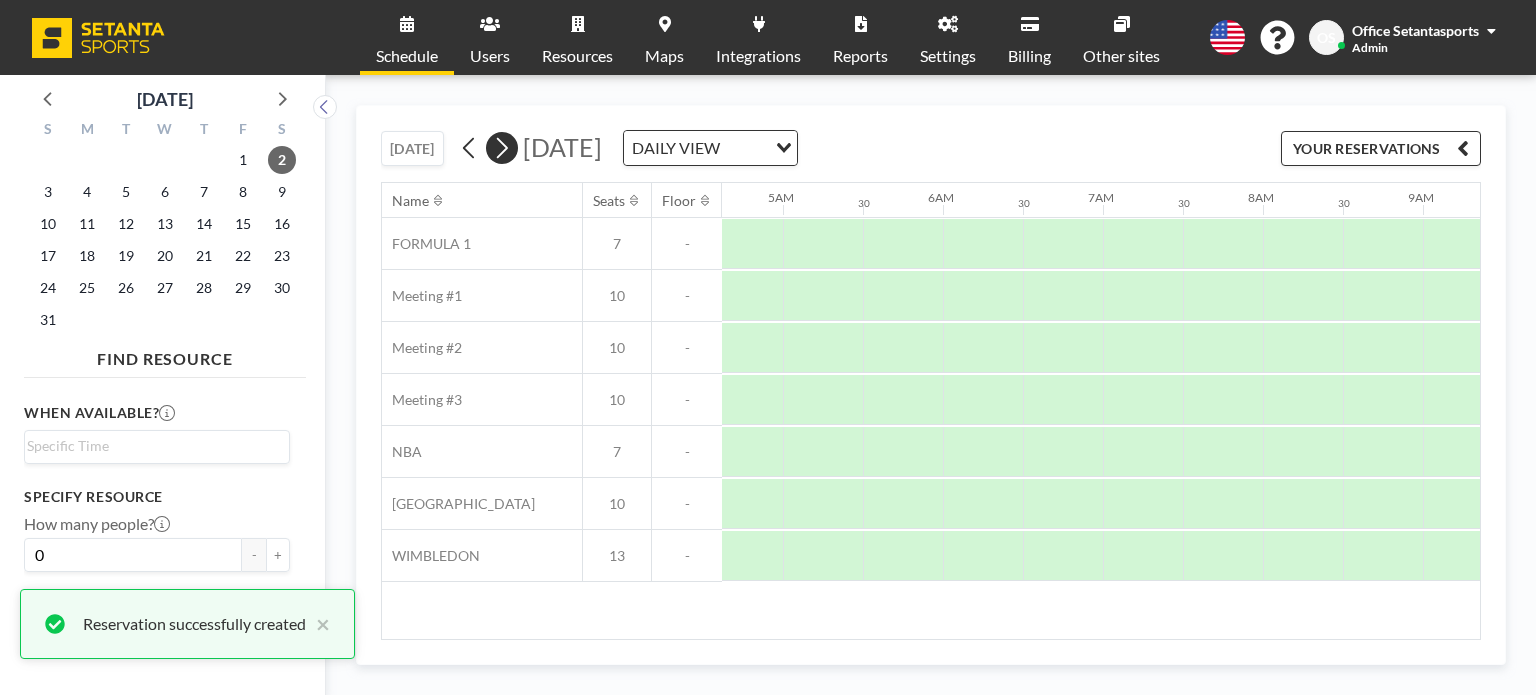 click 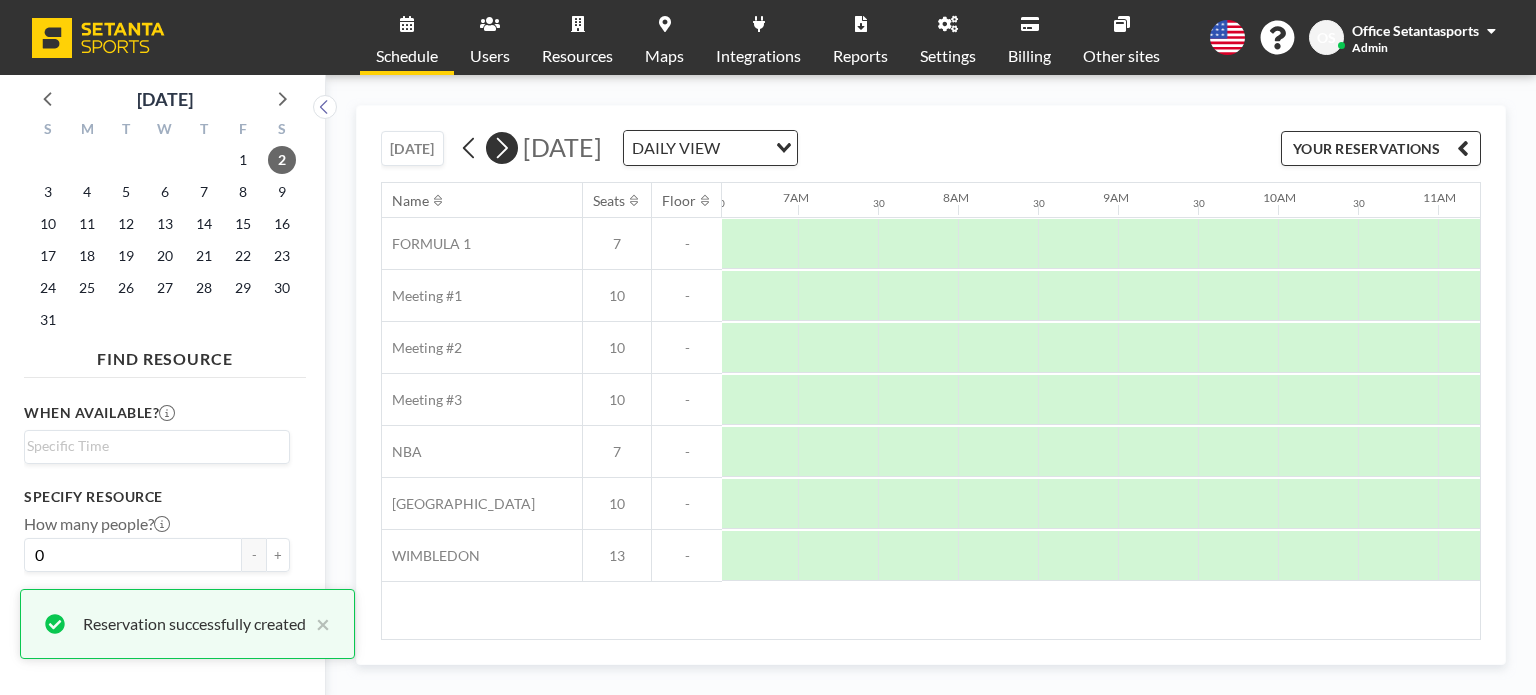 scroll, scrollTop: 0, scrollLeft: 1164, axis: horizontal 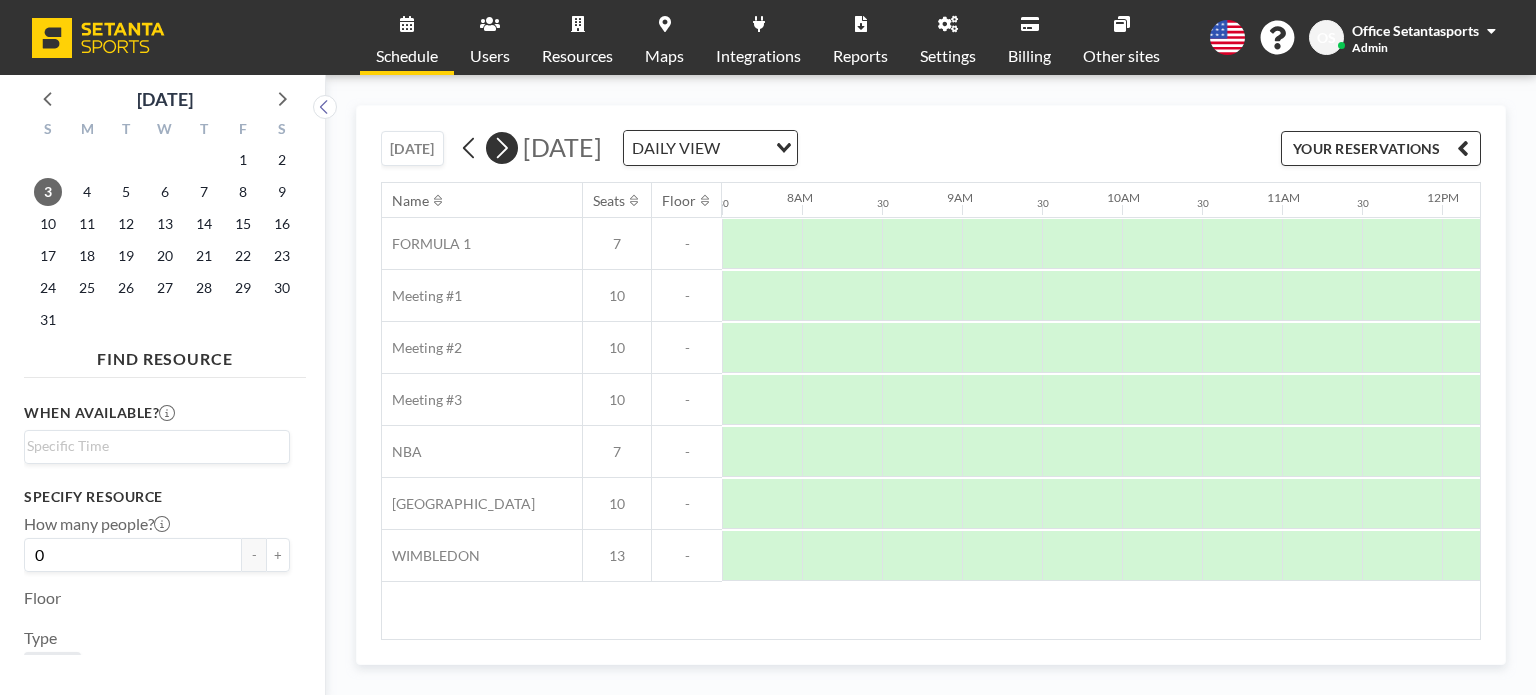 click 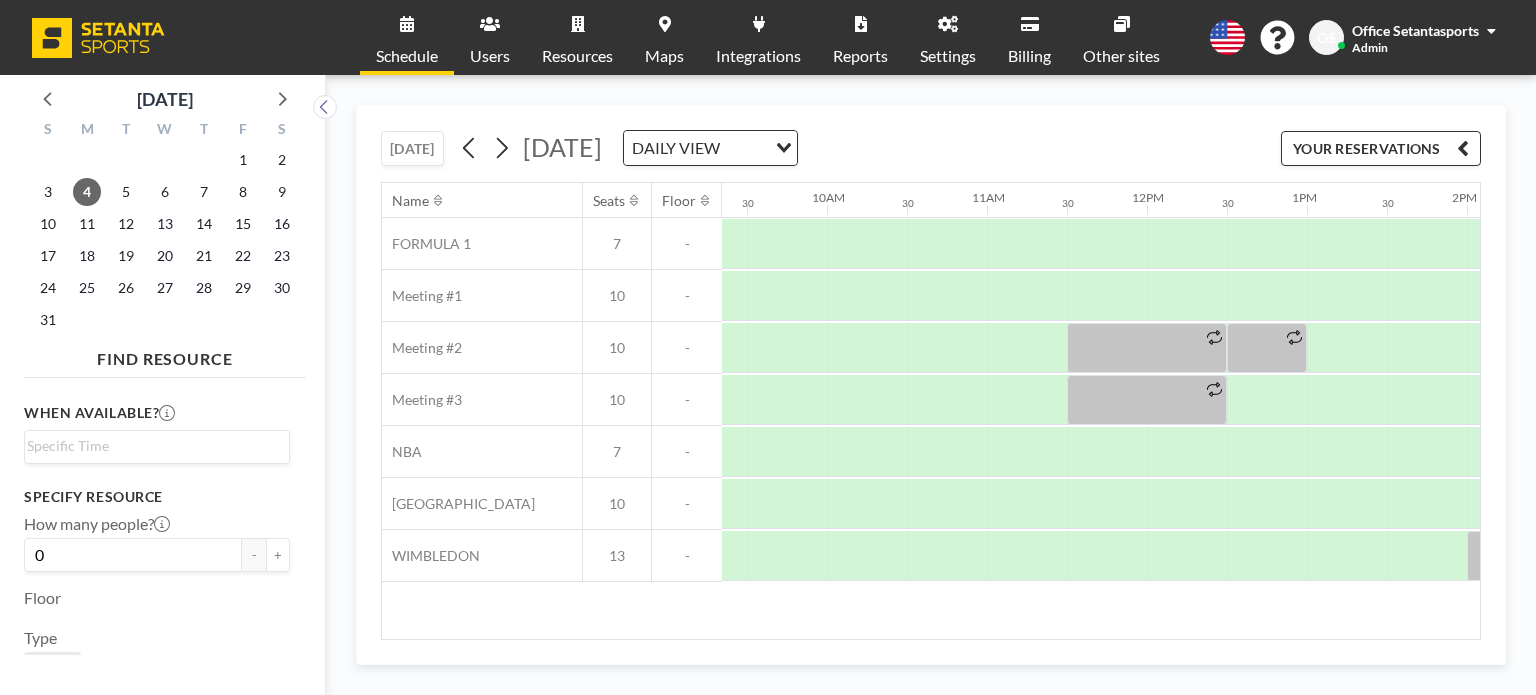 scroll, scrollTop: 0, scrollLeft: 1679, axis: horizontal 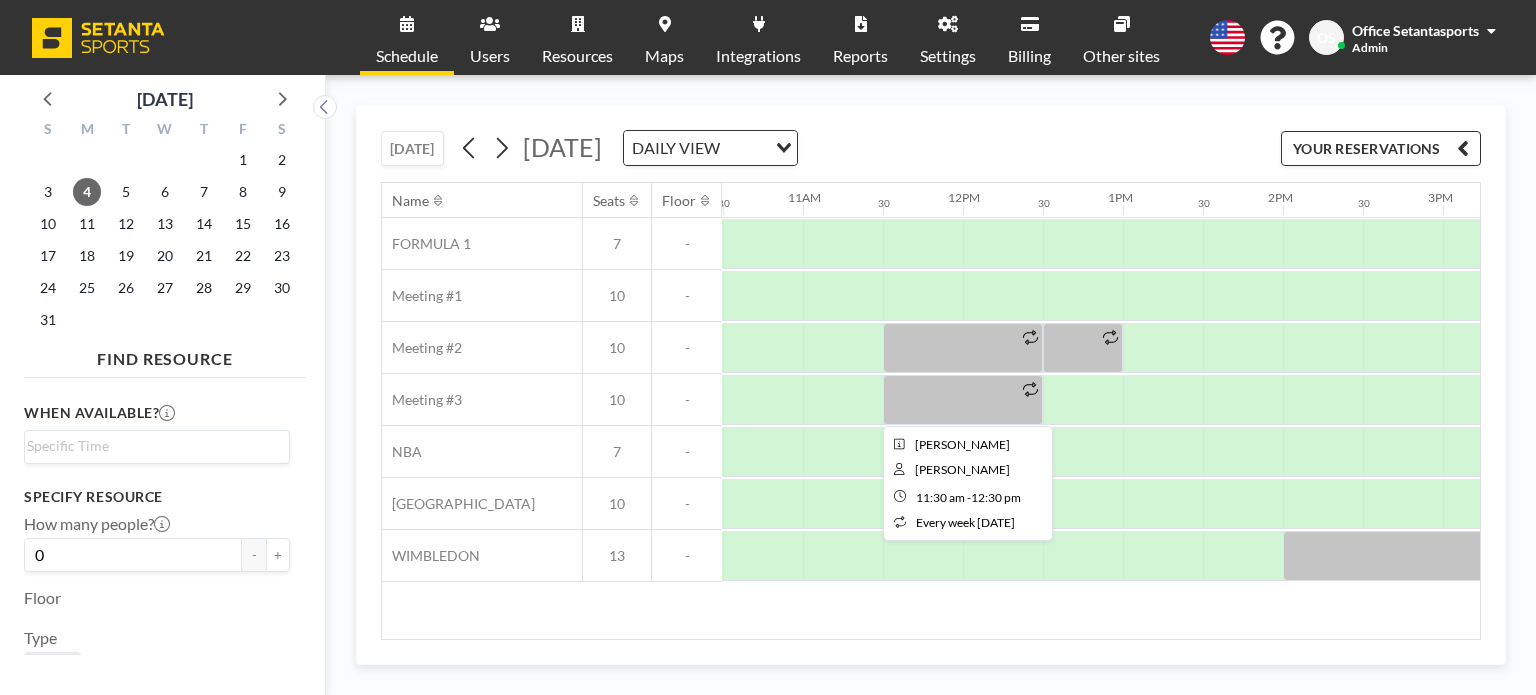 click at bounding box center (963, 400) 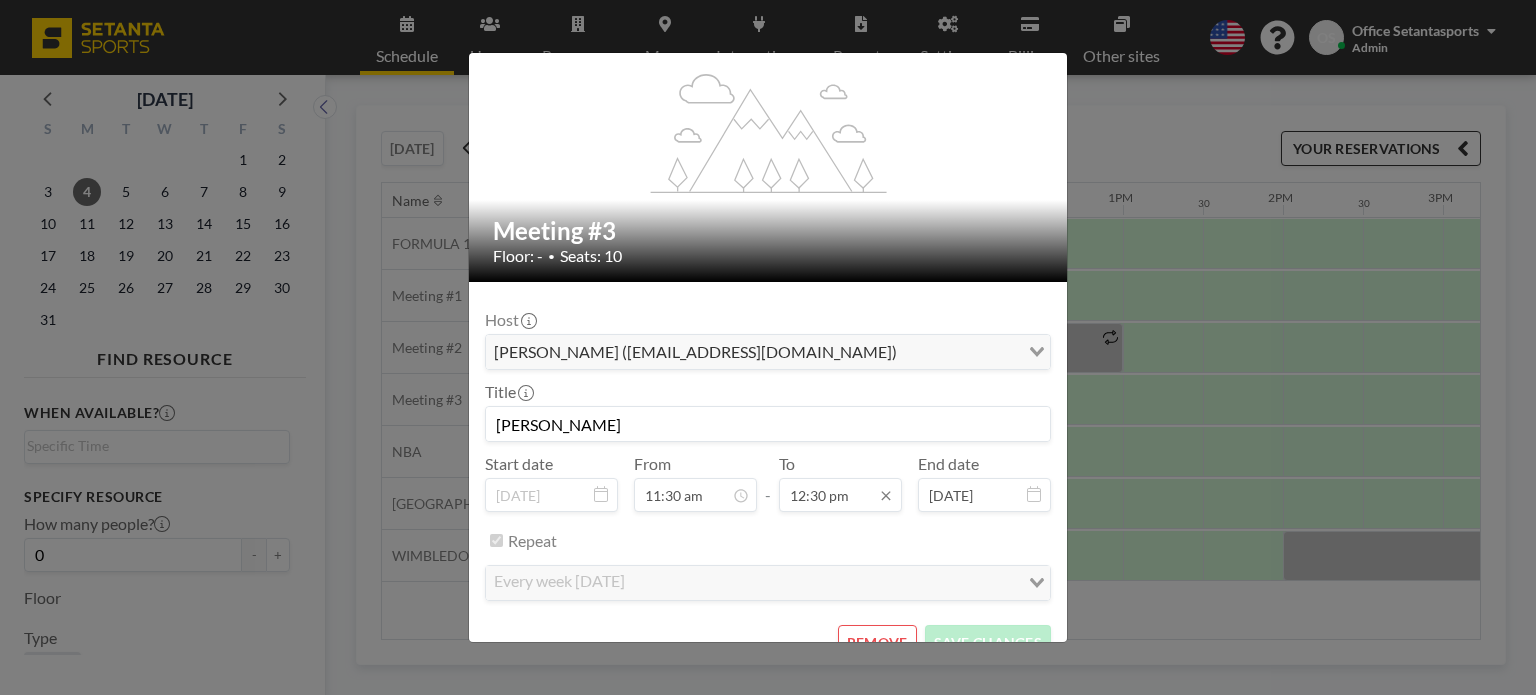 scroll, scrollTop: 99, scrollLeft: 0, axis: vertical 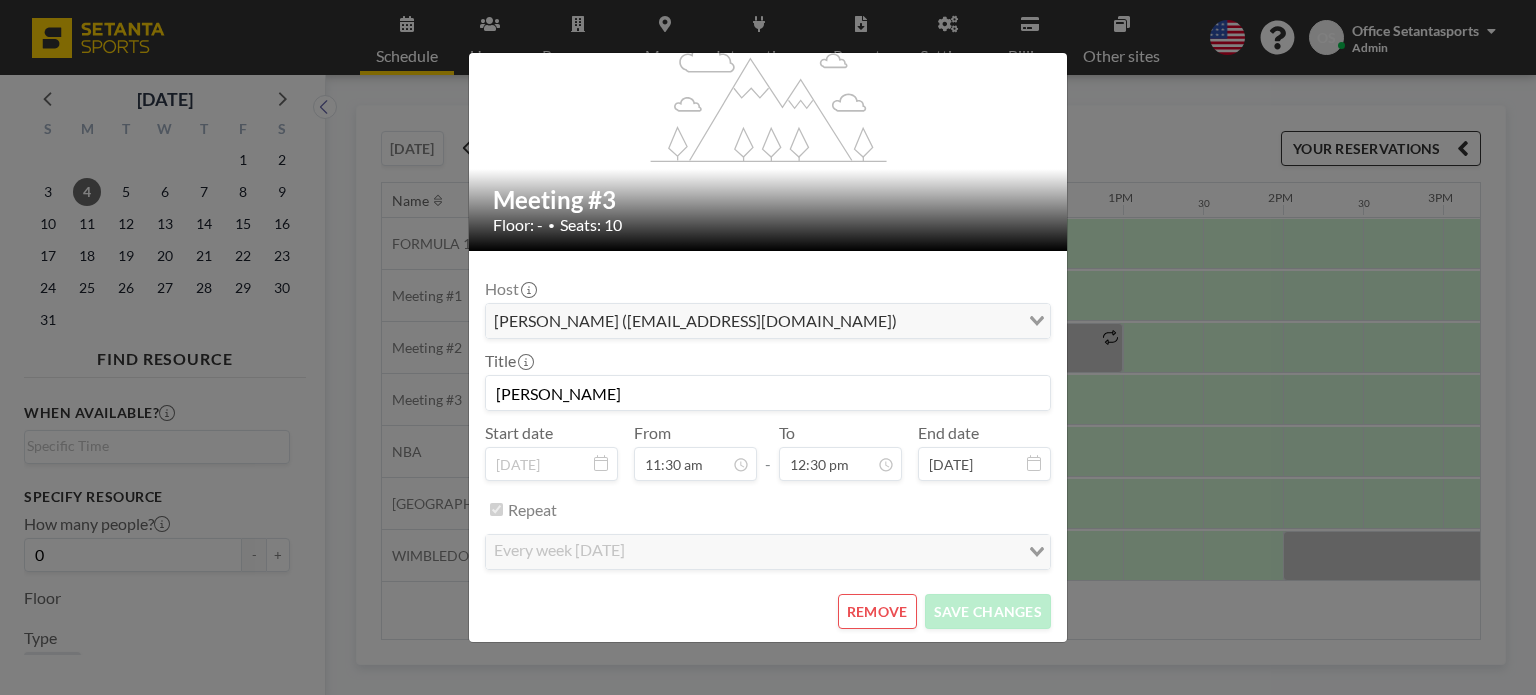 click on "REMOVE" at bounding box center [877, 611] 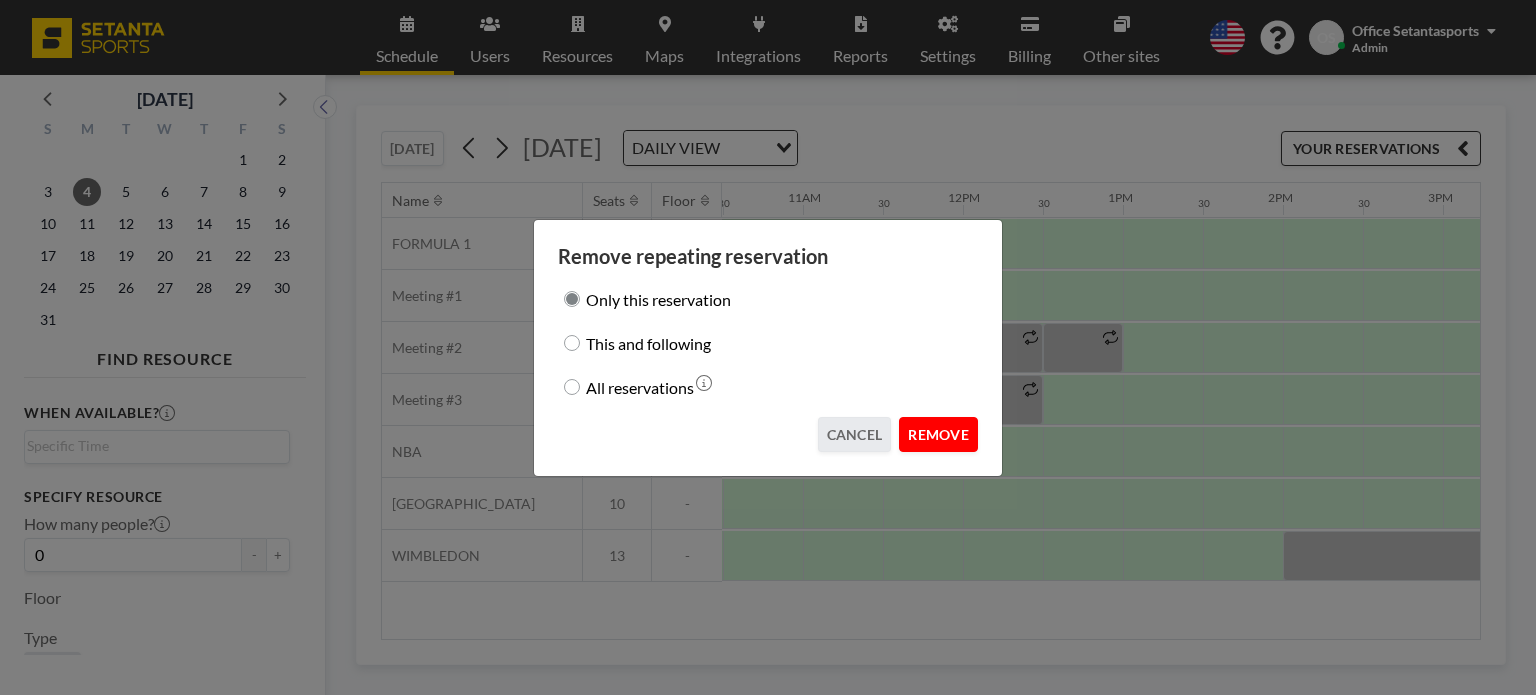 click on "REMOVE" at bounding box center (938, 434) 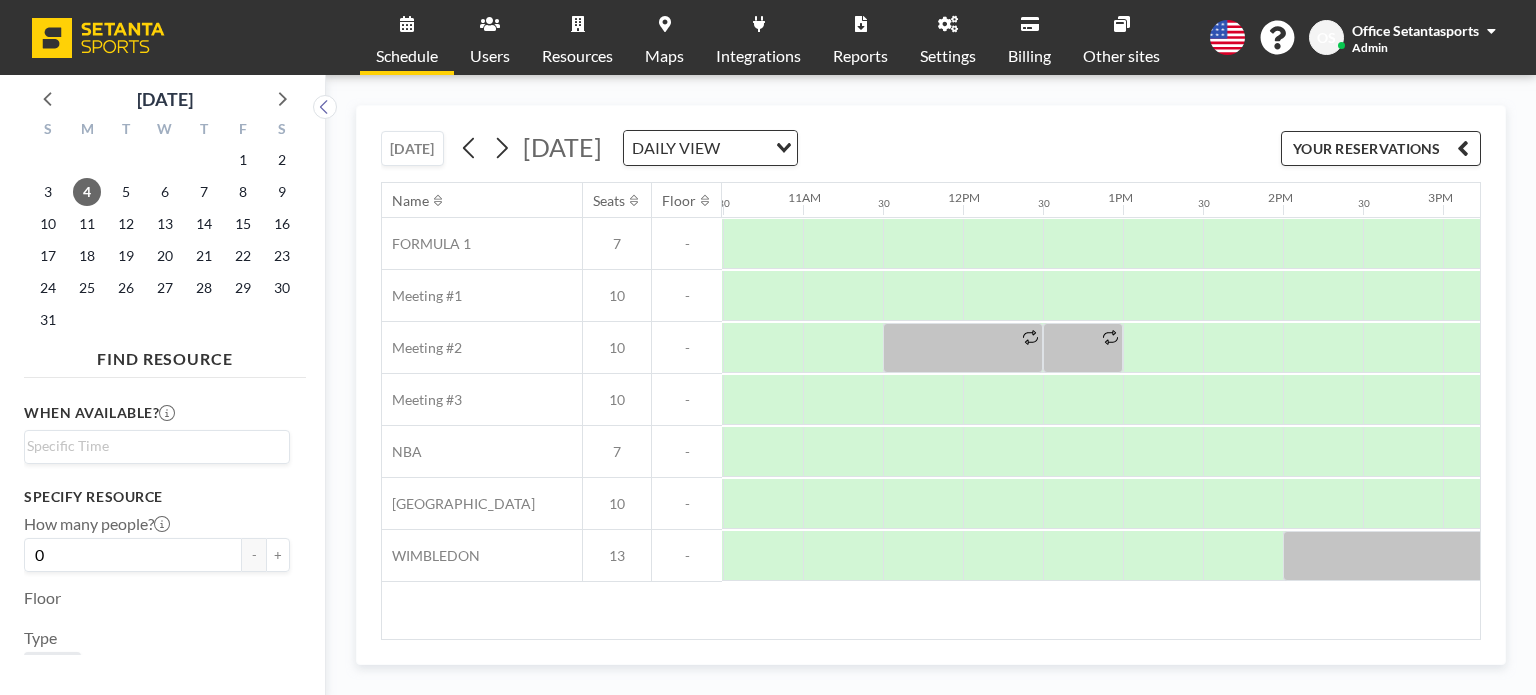 drag, startPoint x: 959, startPoint y: 627, endPoint x: 1180, endPoint y: 638, distance: 221.27359 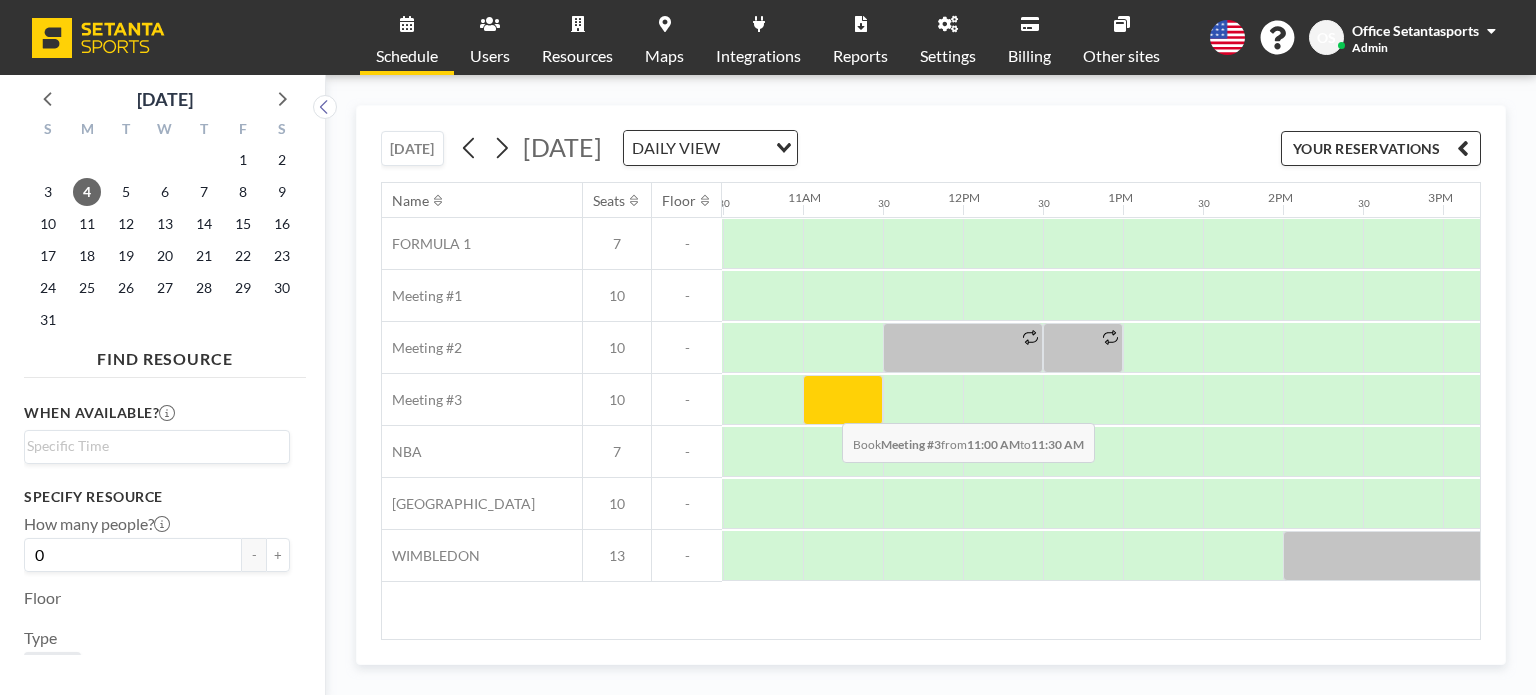 click at bounding box center [843, 400] 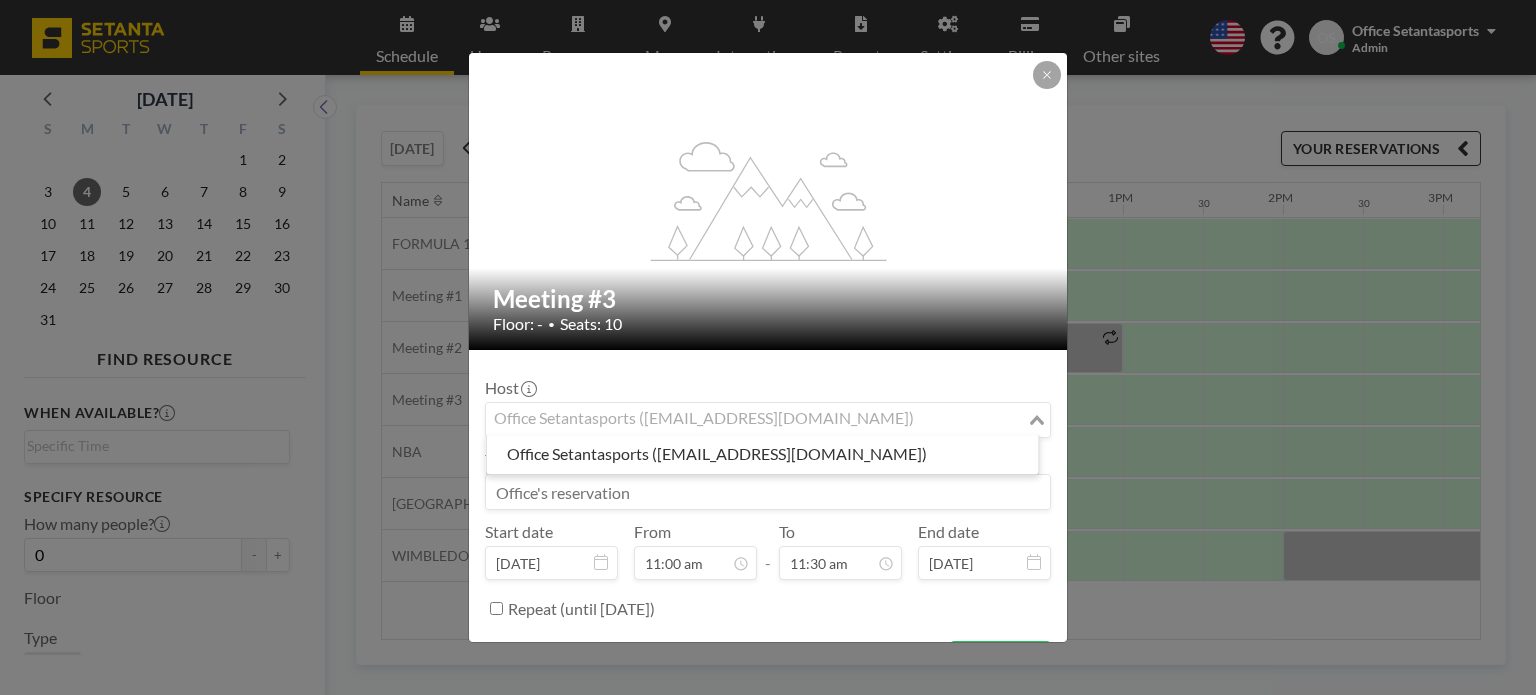 click on "Office Setantasports ([EMAIL_ADDRESS][DOMAIN_NAME])" at bounding box center (756, 418) 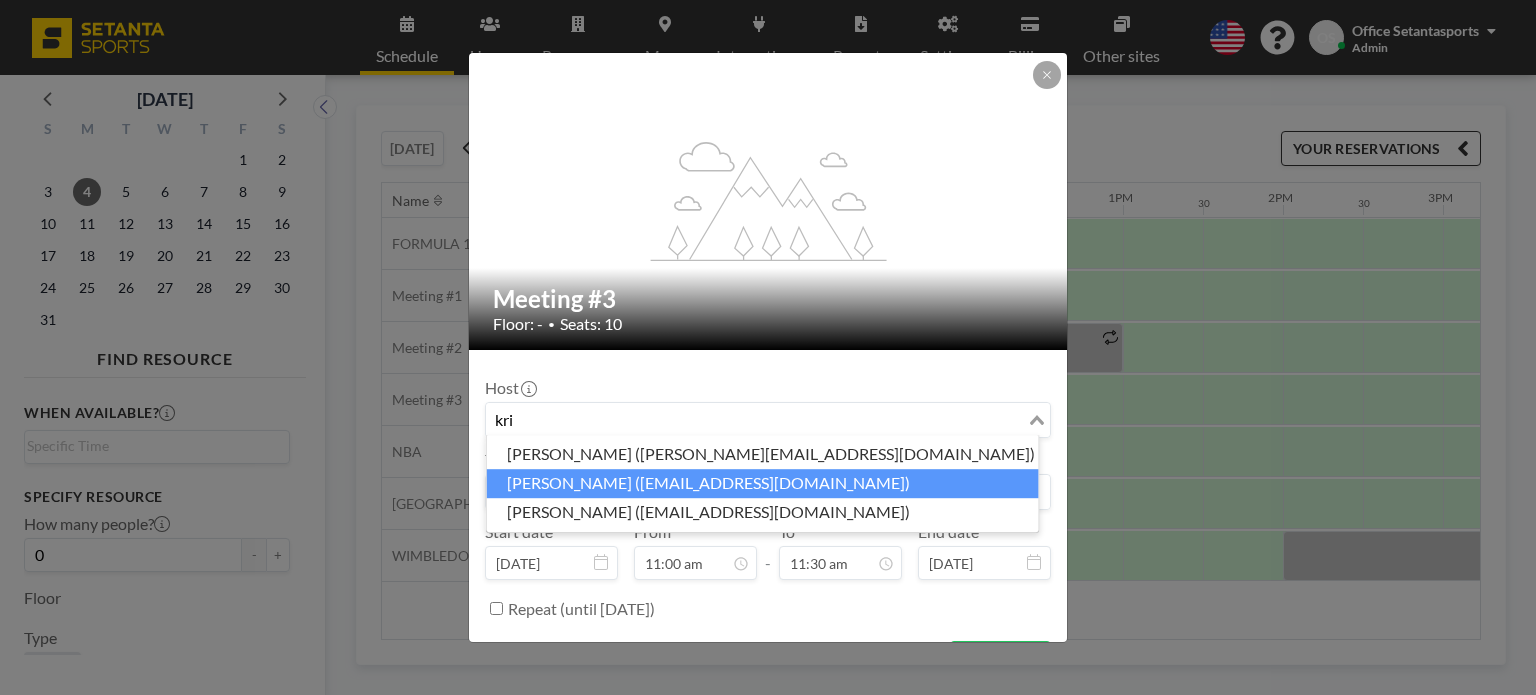 click on "[PERSON_NAME] ([EMAIL_ADDRESS][DOMAIN_NAME])" at bounding box center [763, 483] 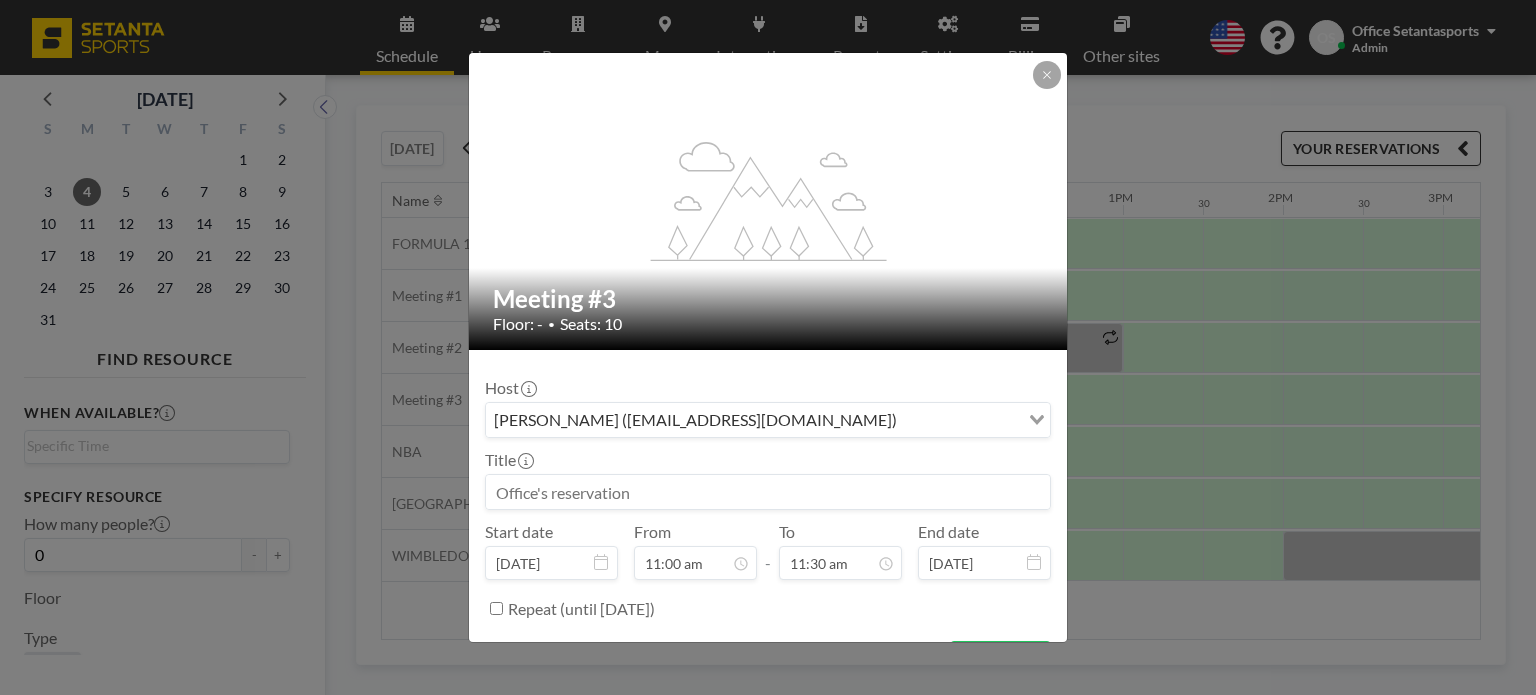 drag, startPoint x: 584, startPoint y: 458, endPoint x: 583, endPoint y: 473, distance: 15.033297 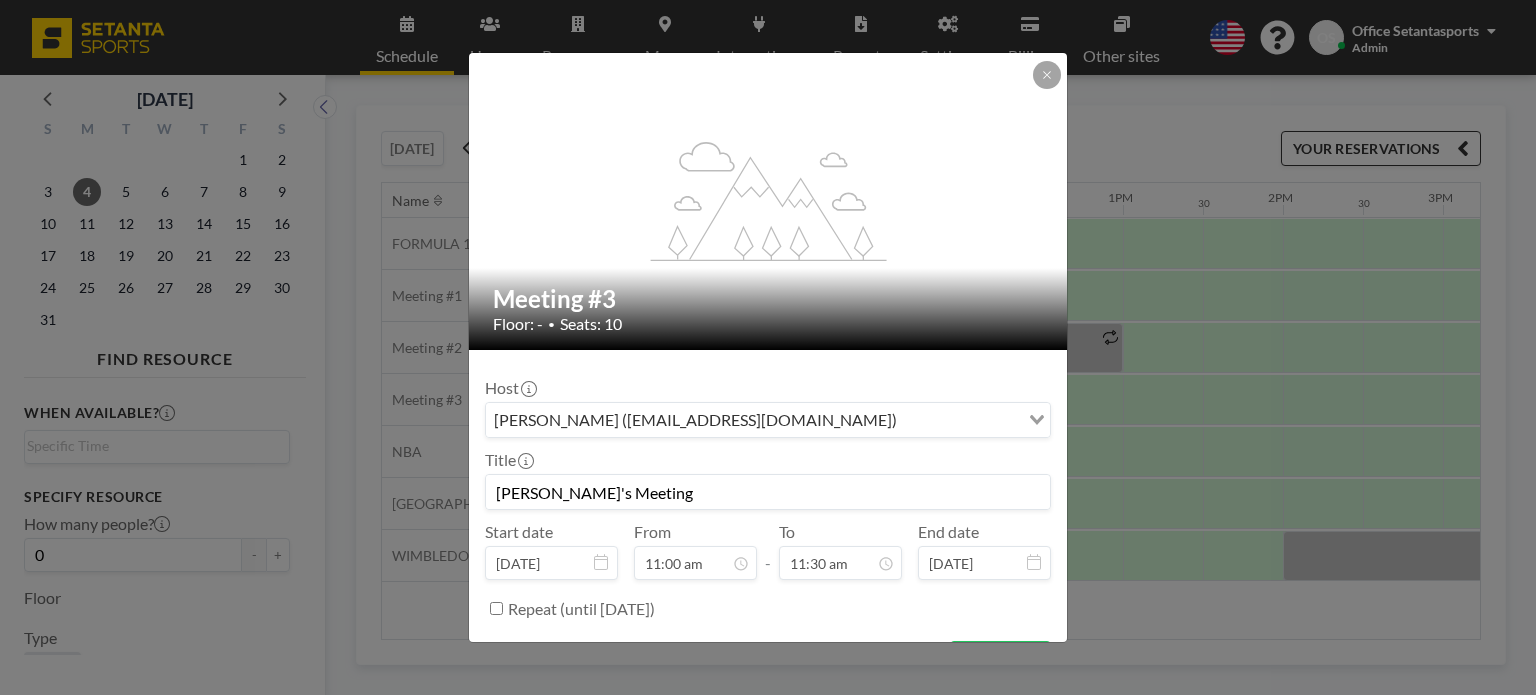scroll, scrollTop: 819, scrollLeft: 0, axis: vertical 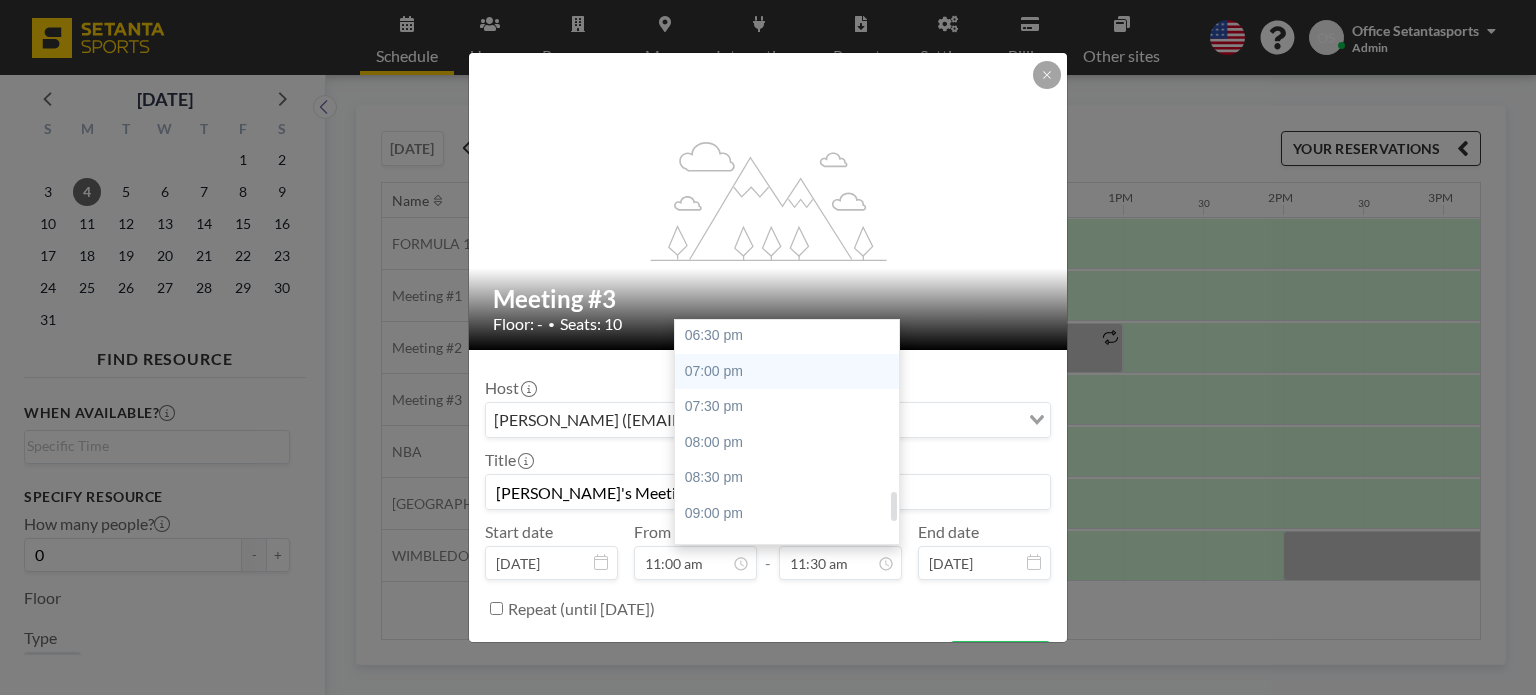 type on "[PERSON_NAME]'s Meeting" 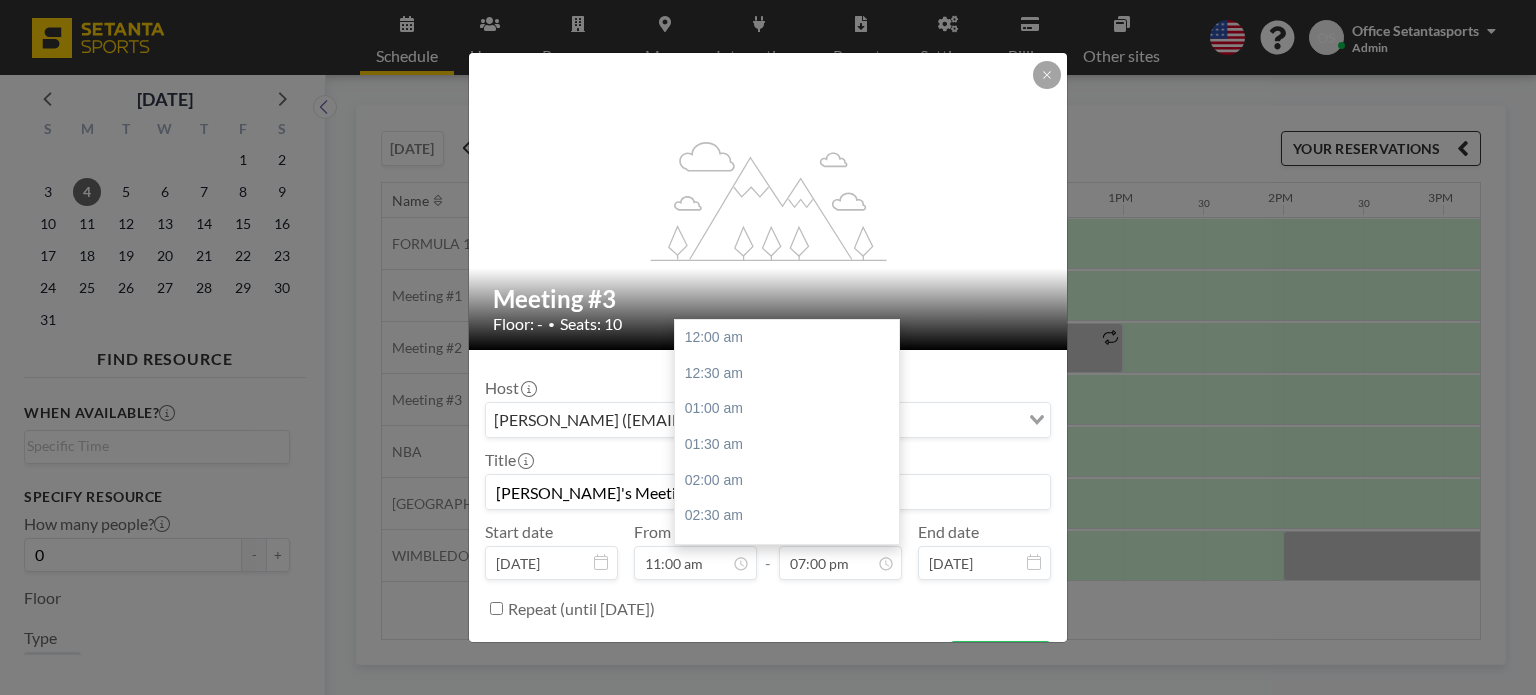 scroll, scrollTop: 1352, scrollLeft: 0, axis: vertical 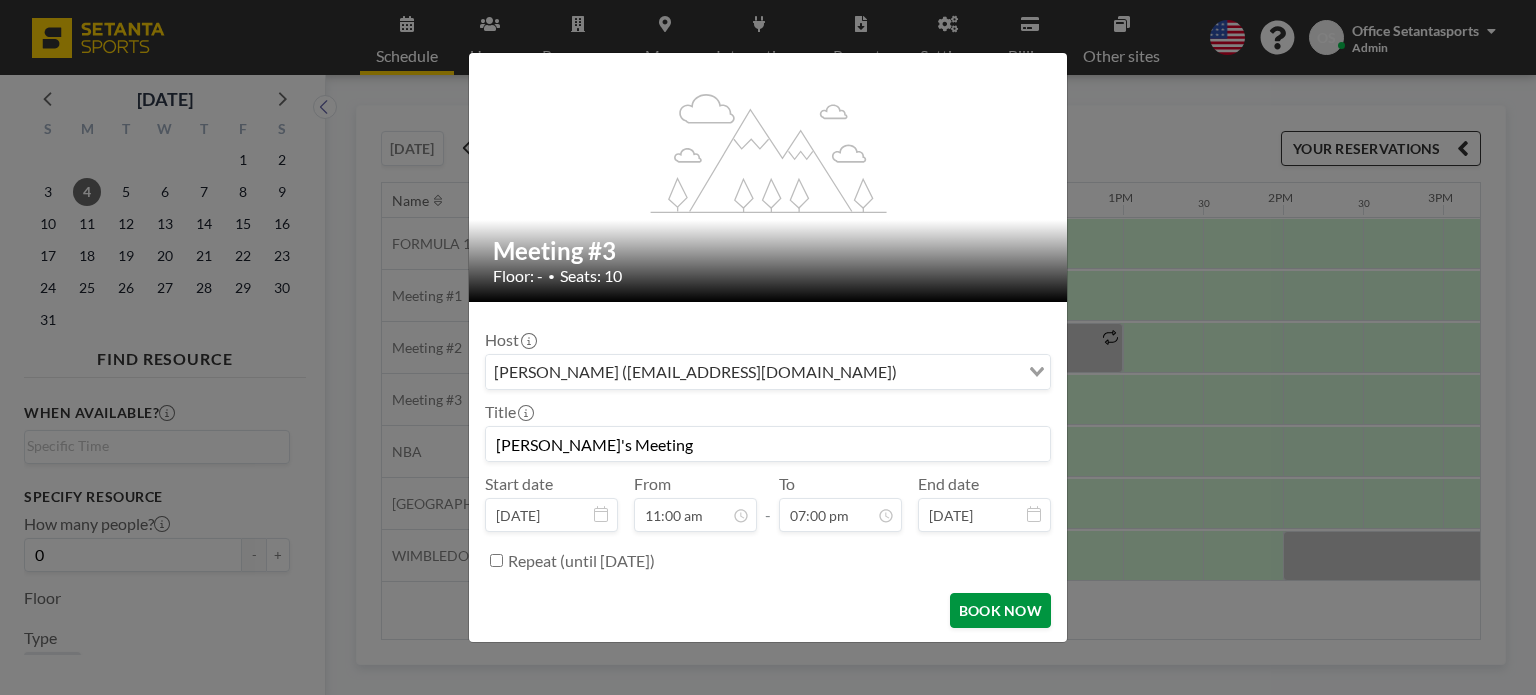 click on "BOOK NOW" at bounding box center [1000, 610] 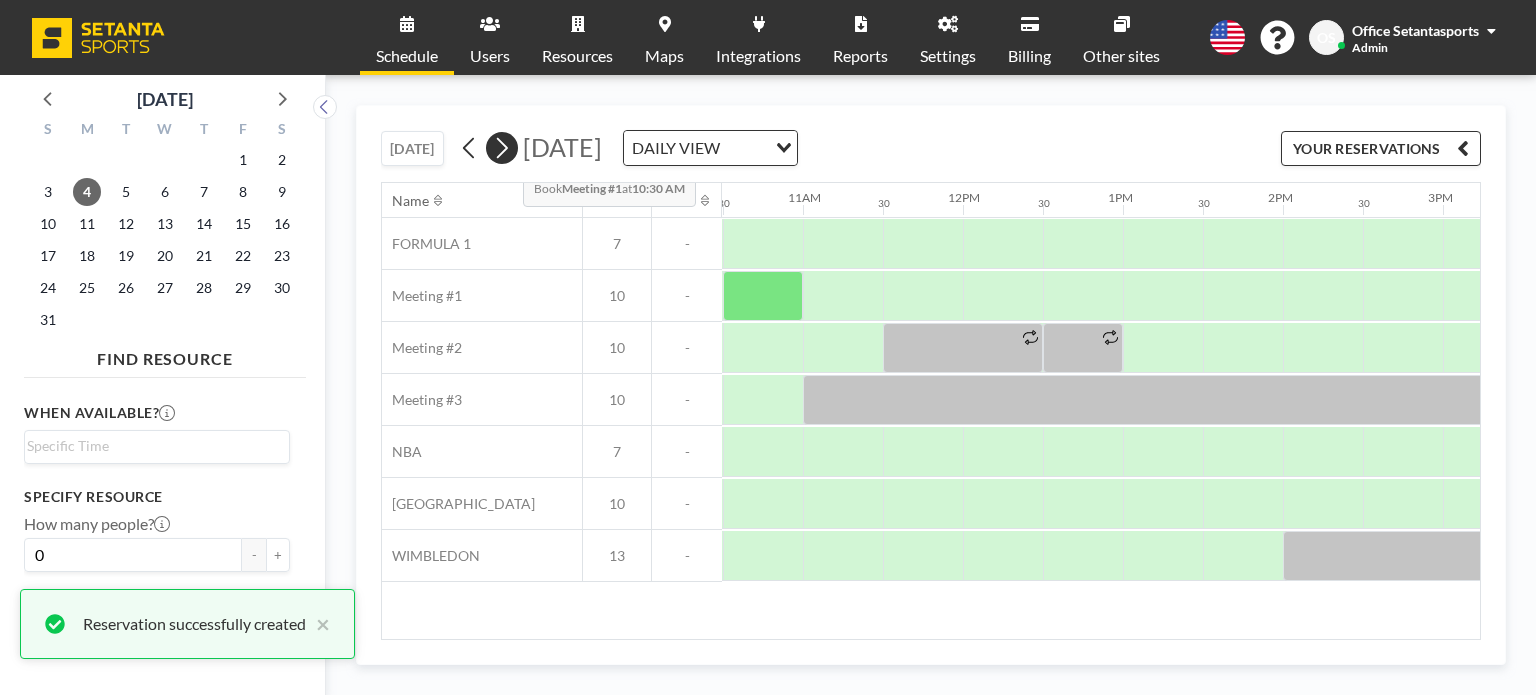 click 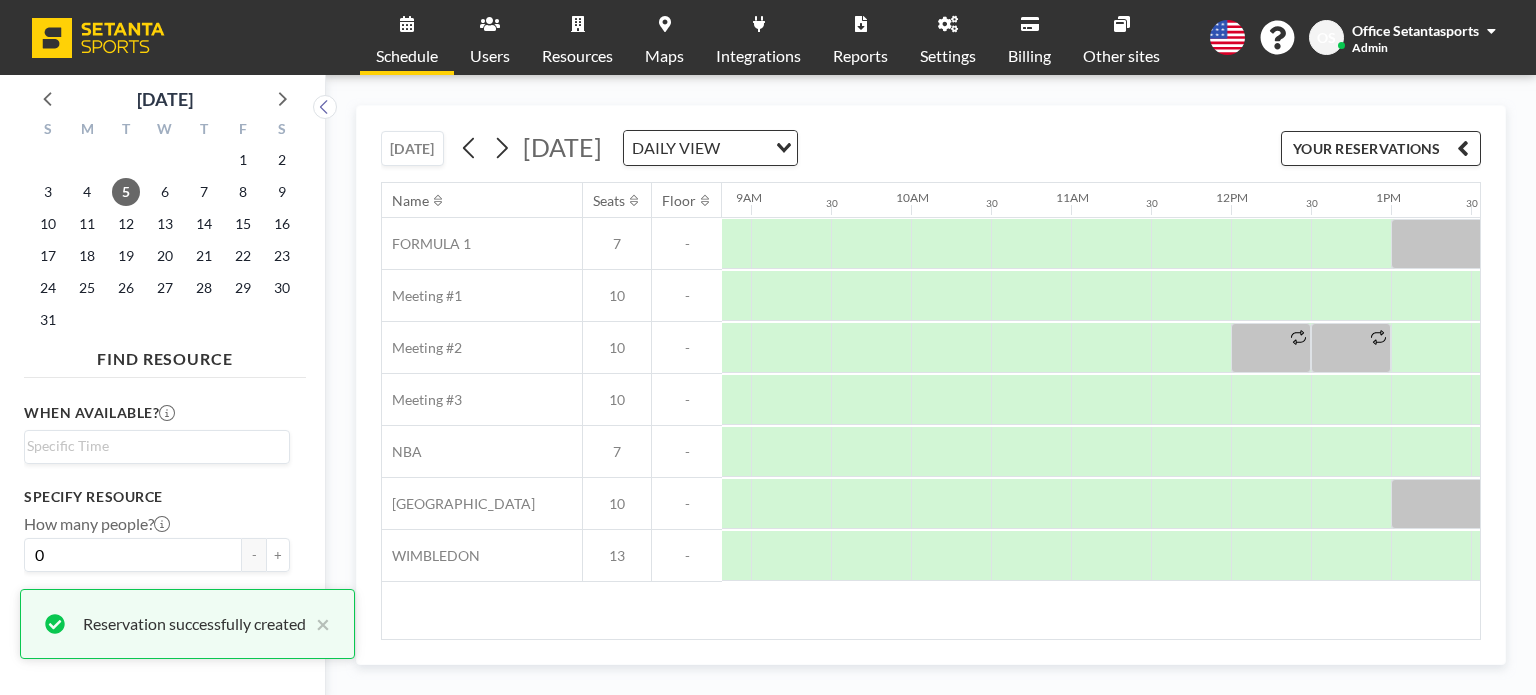 scroll, scrollTop: 0, scrollLeft: 1417, axis: horizontal 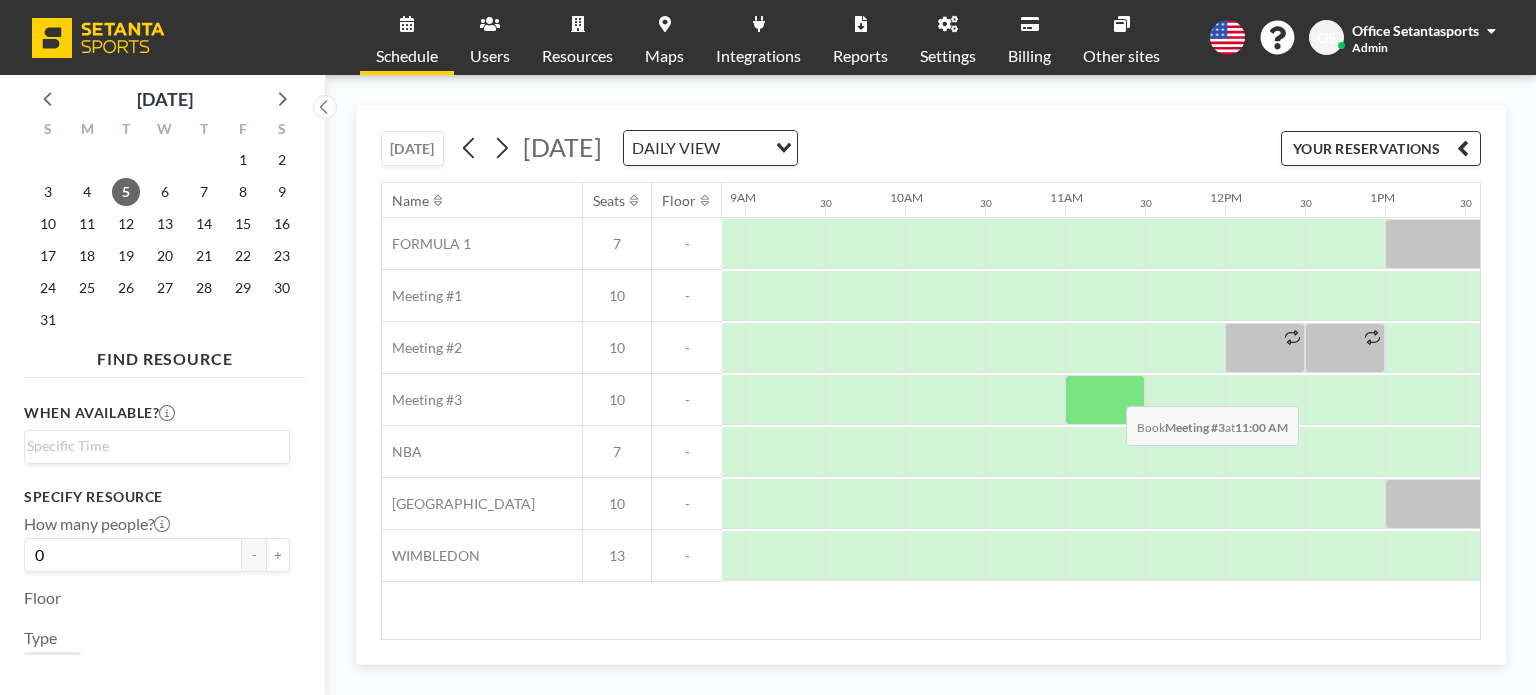 click at bounding box center (1105, 400) 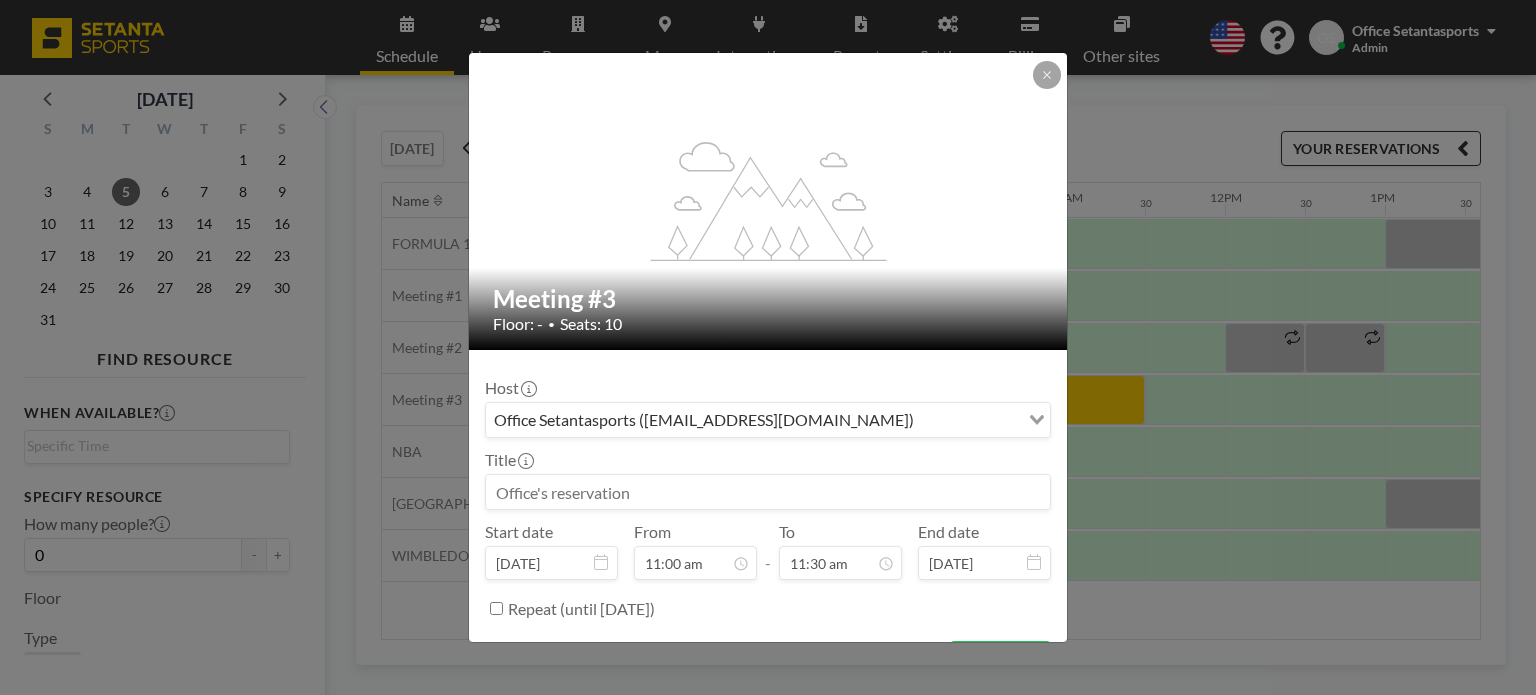click on "Office Setantasports ([EMAIL_ADDRESS][DOMAIN_NAME])" at bounding box center [752, 418] 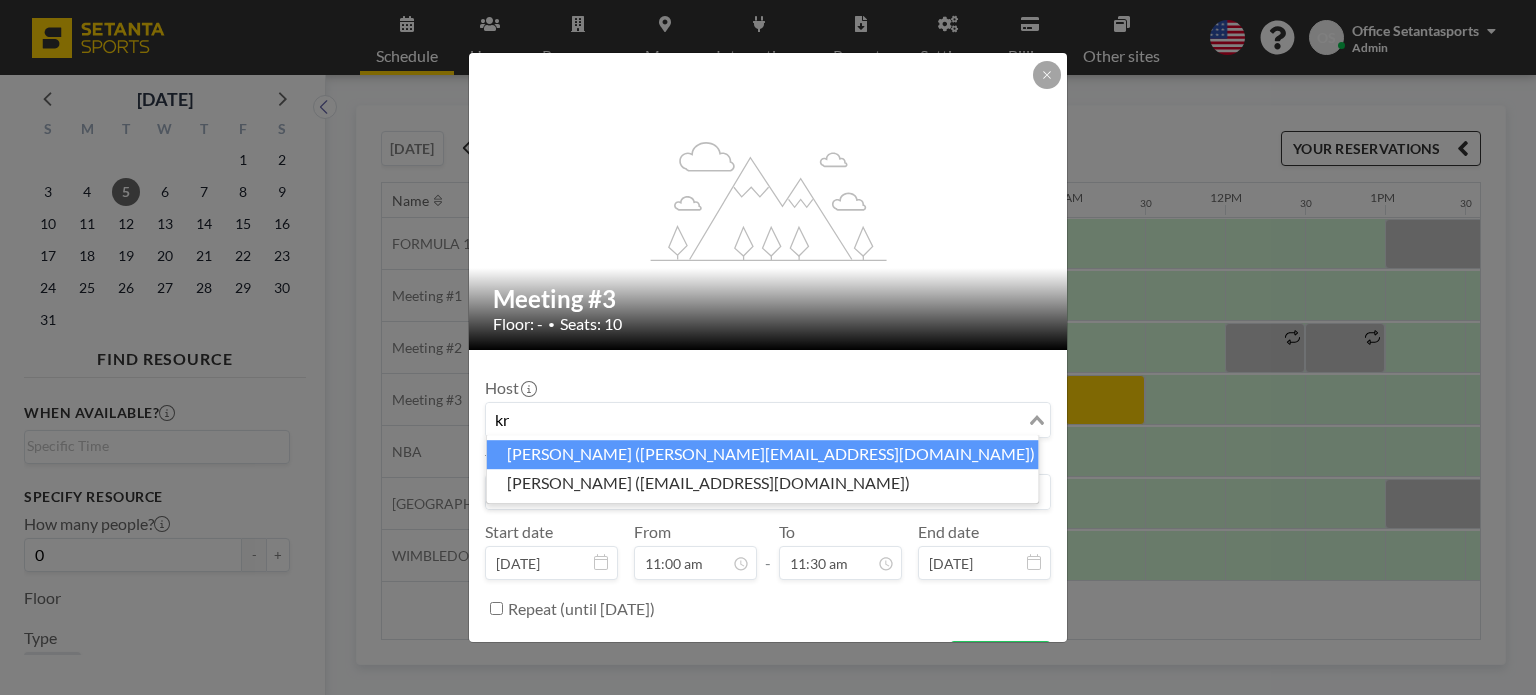 type on "k" 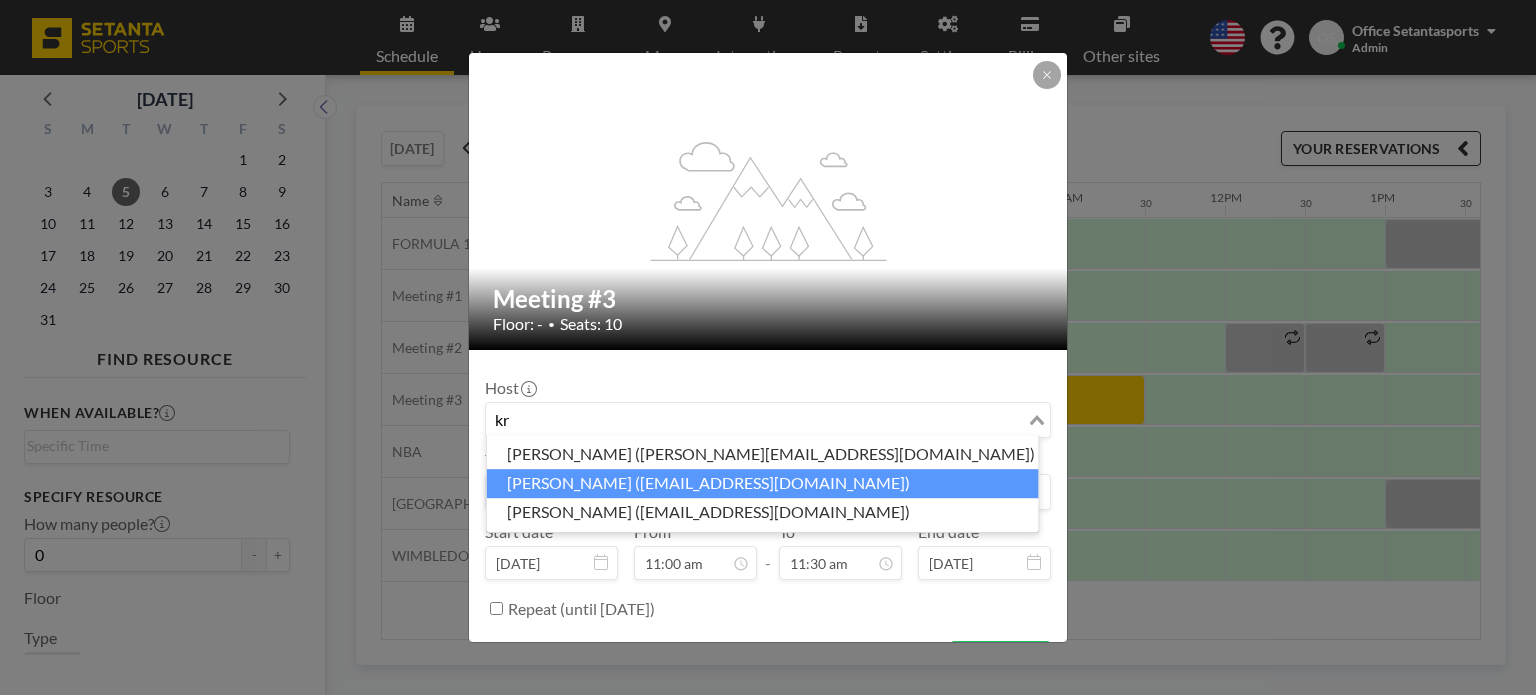 click on "[PERSON_NAME] ([EMAIL_ADDRESS][DOMAIN_NAME])" at bounding box center [763, 483] 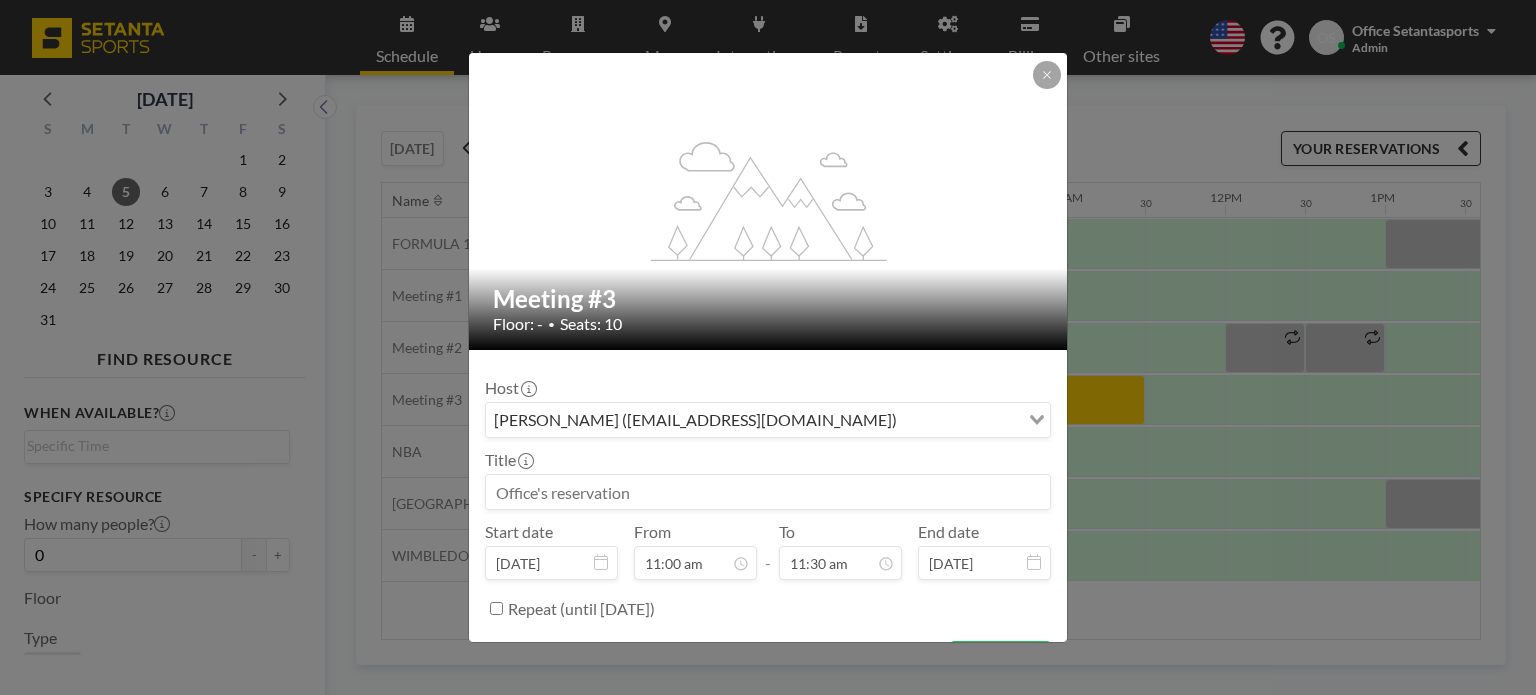 click at bounding box center (768, 492) 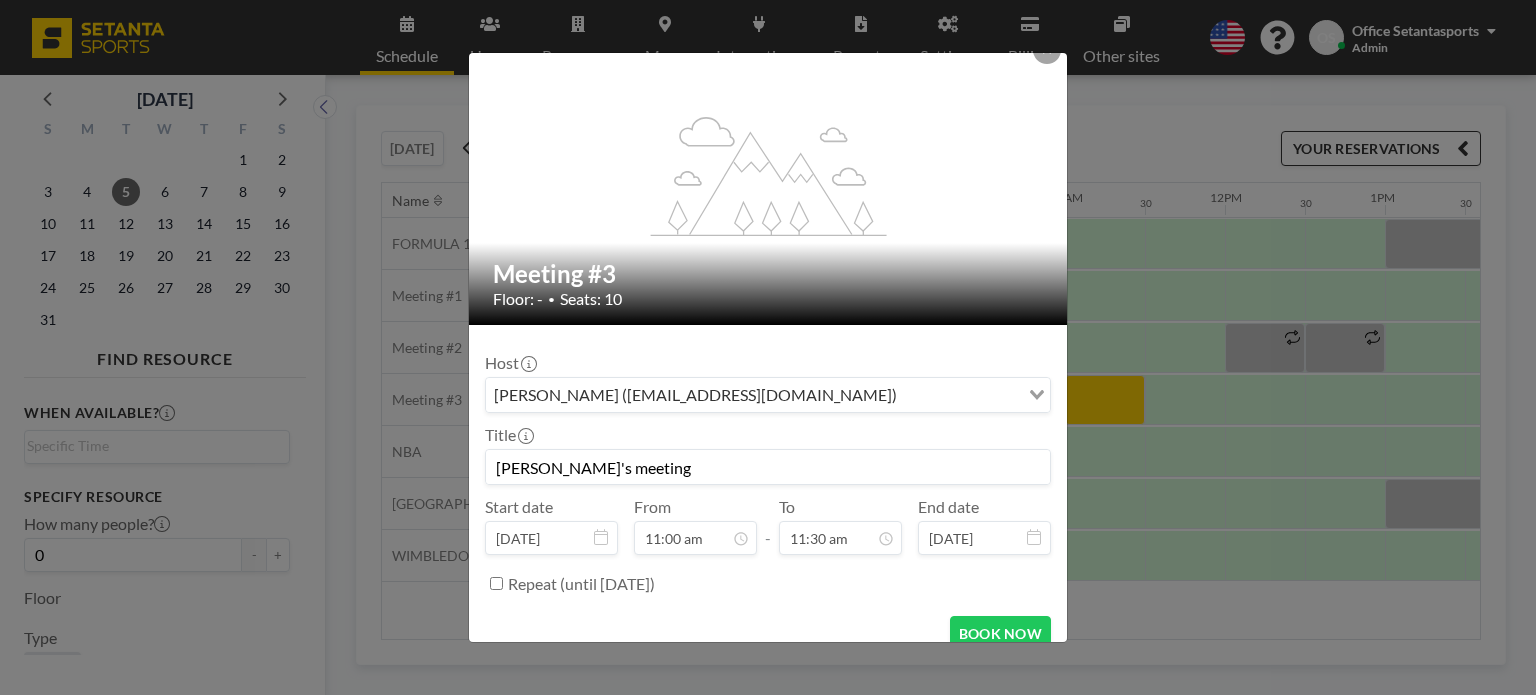 scroll, scrollTop: 48, scrollLeft: 0, axis: vertical 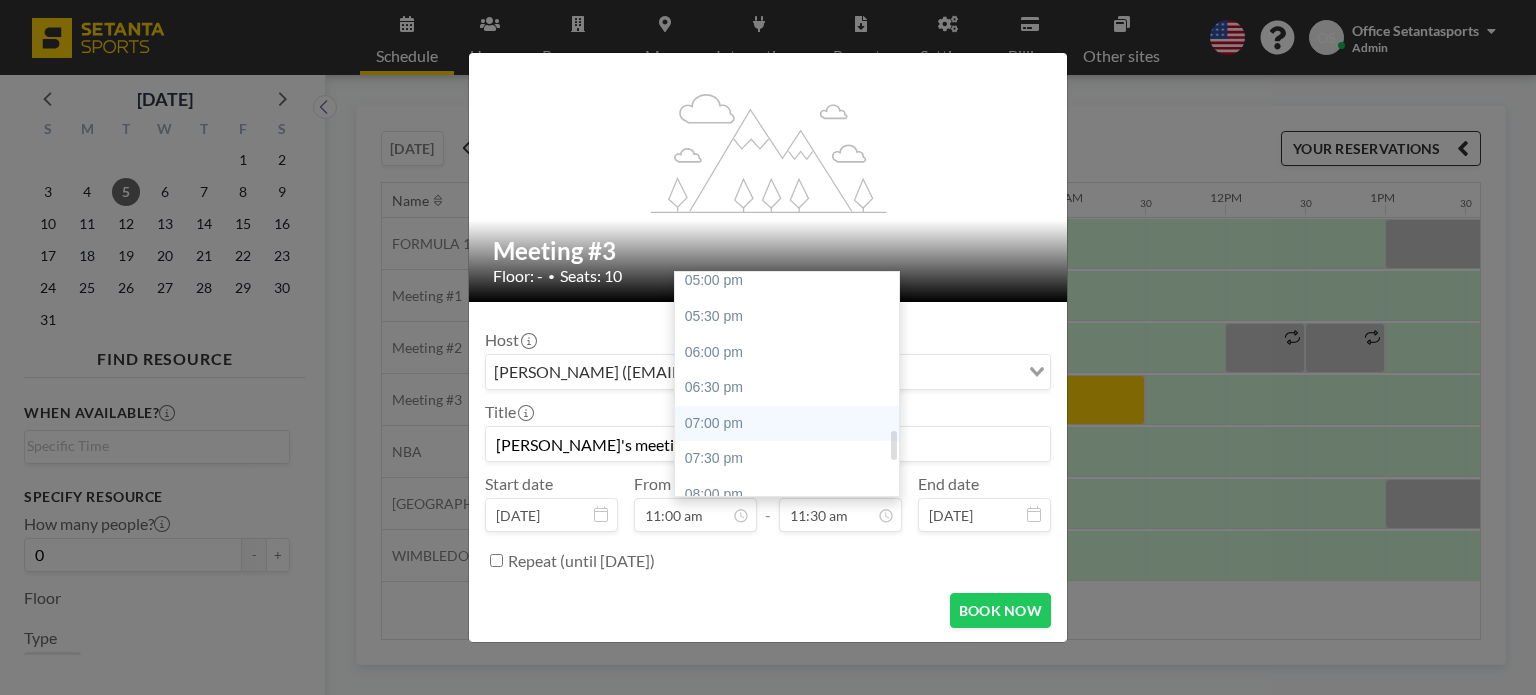 type on "[PERSON_NAME]'s meeting" 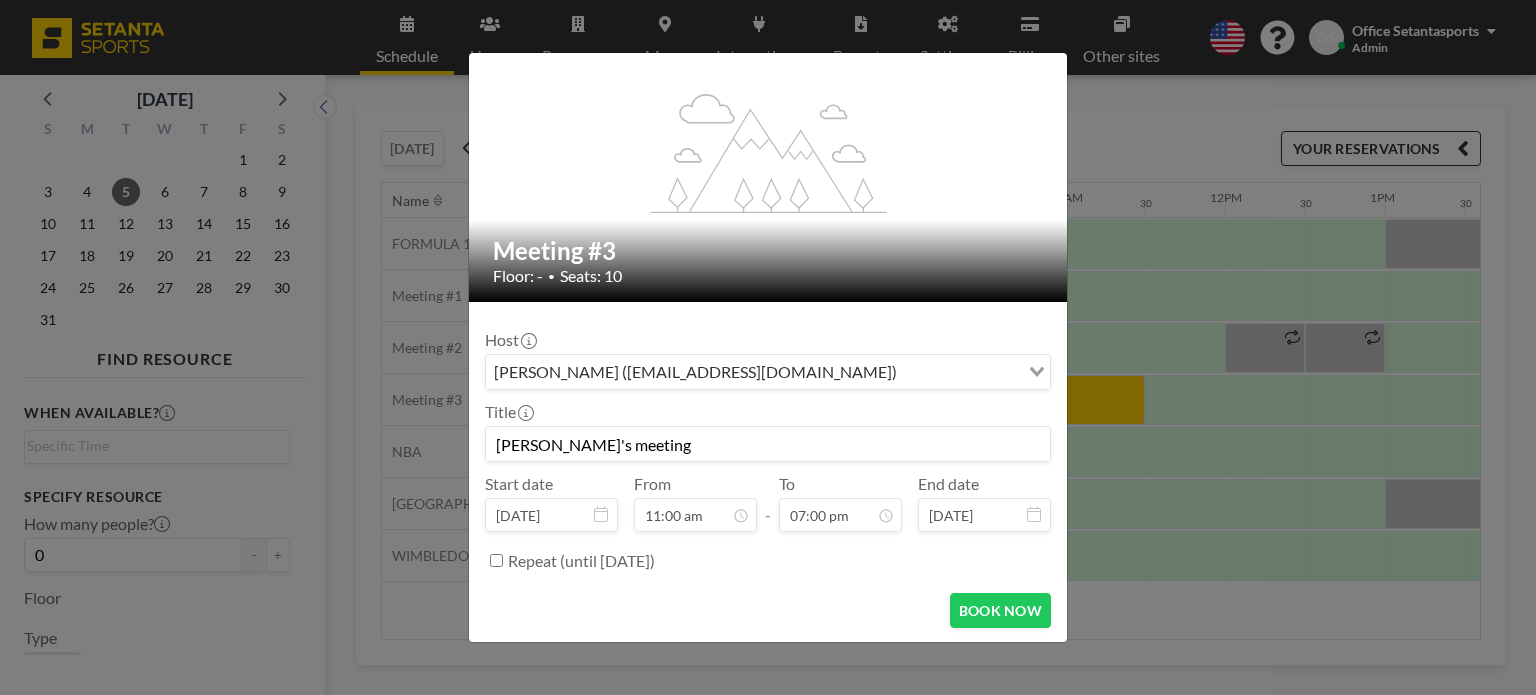 scroll, scrollTop: 0, scrollLeft: 0, axis: both 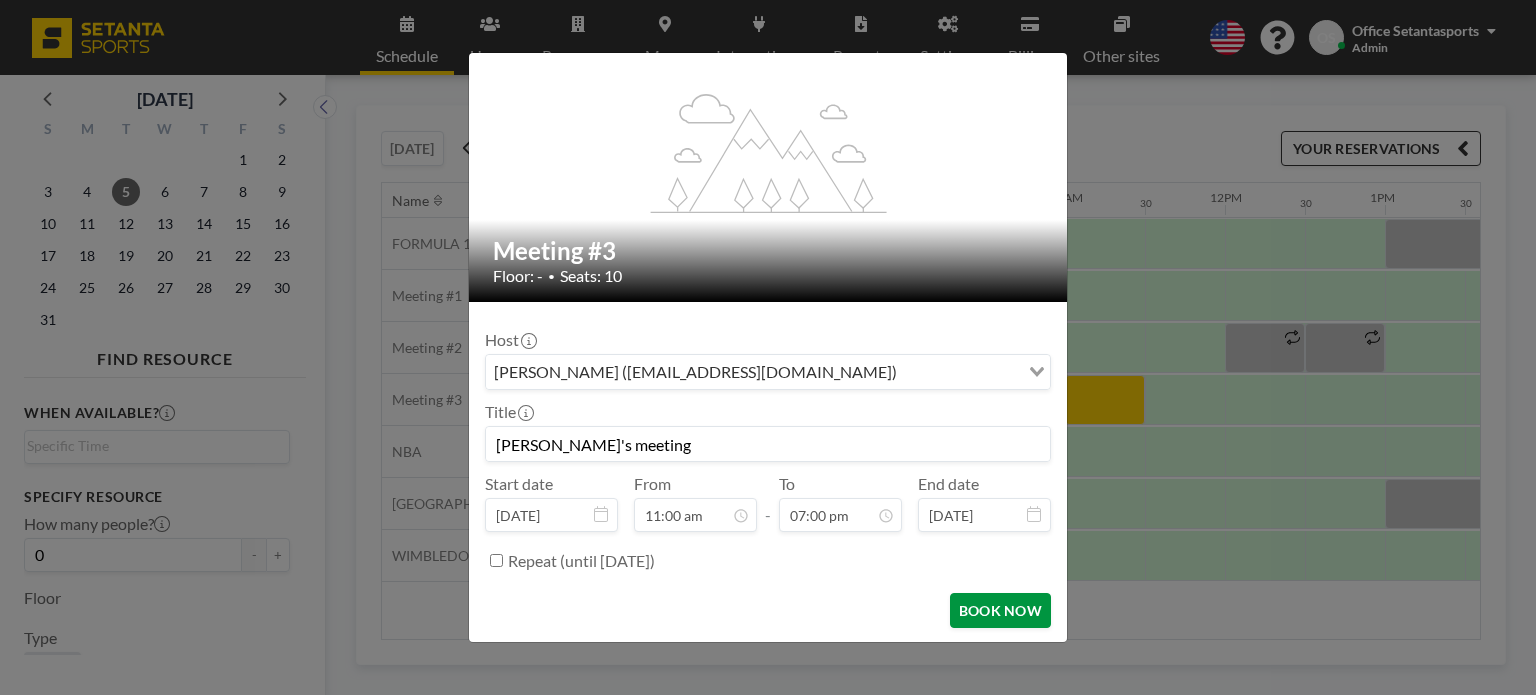click on "BOOK NOW" at bounding box center (1000, 610) 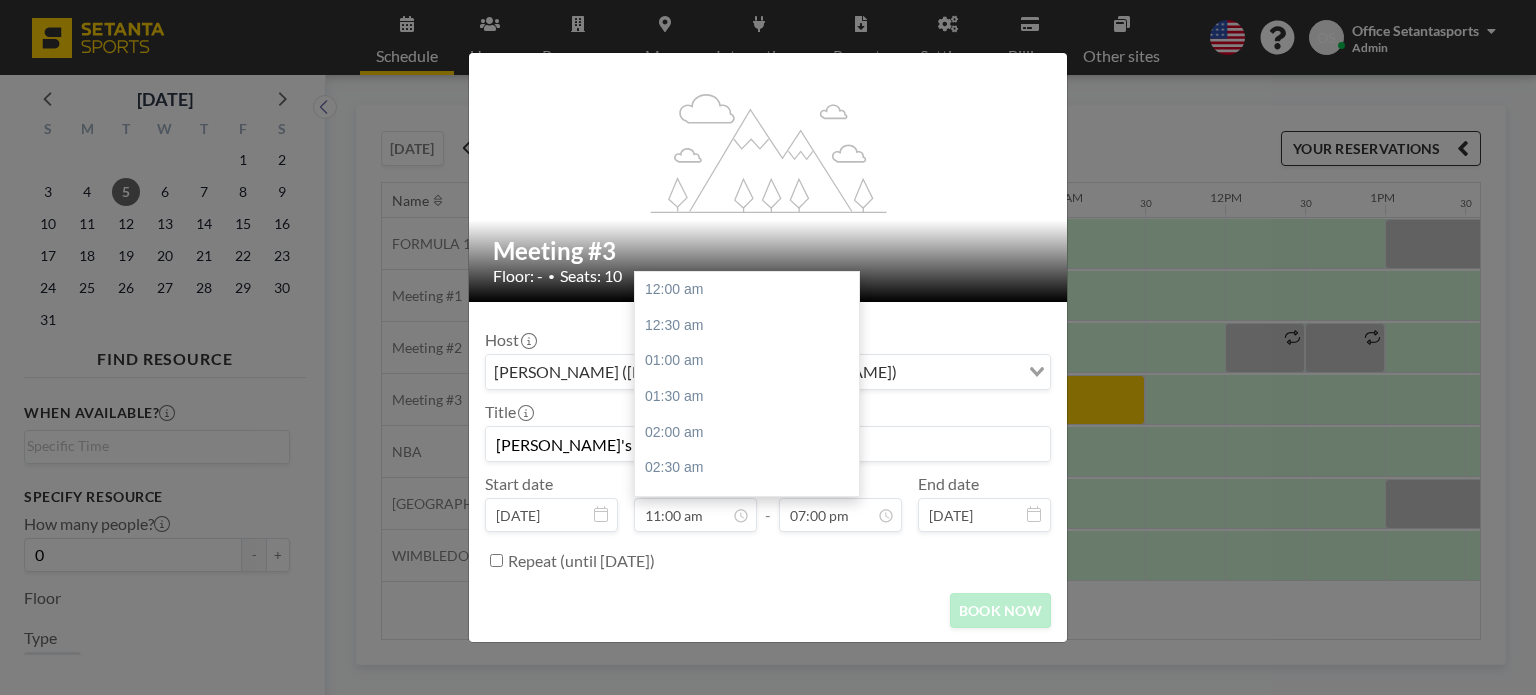 scroll, scrollTop: 0, scrollLeft: 0, axis: both 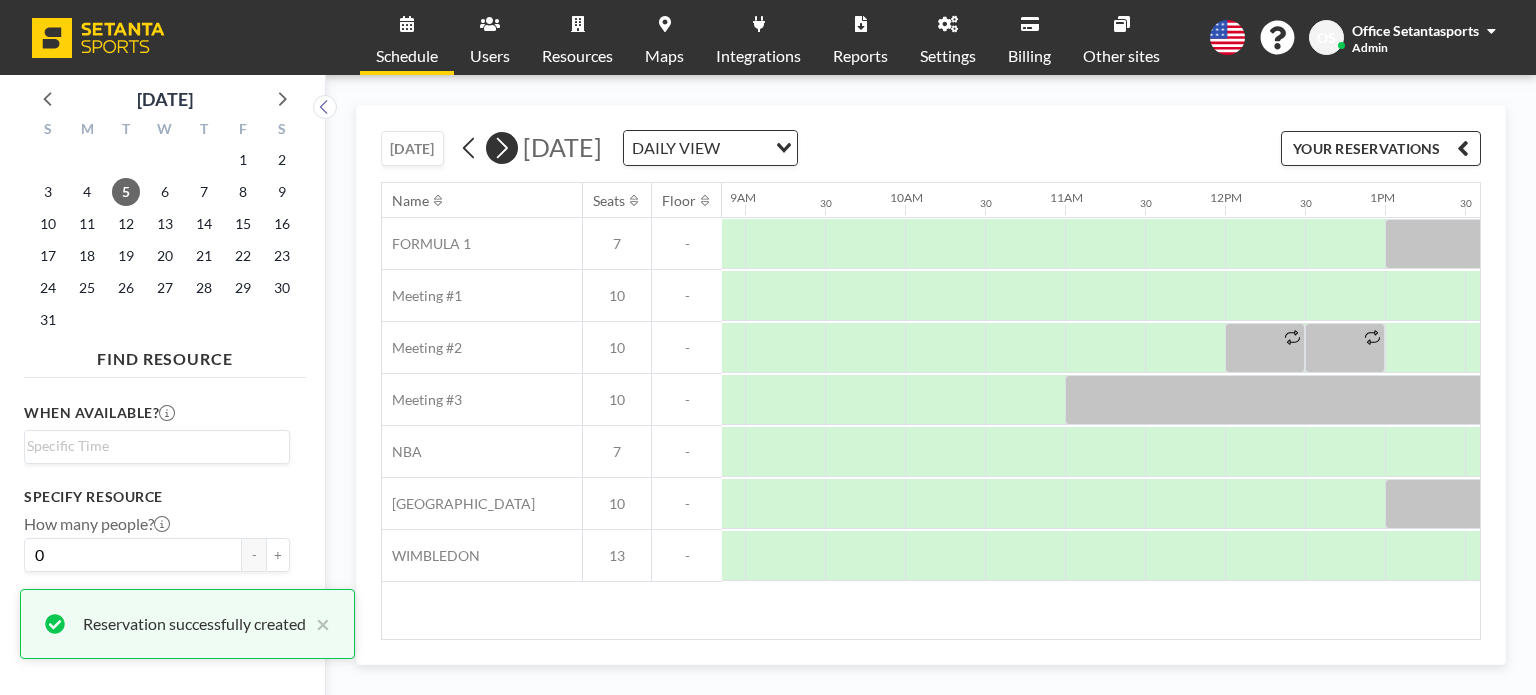 click 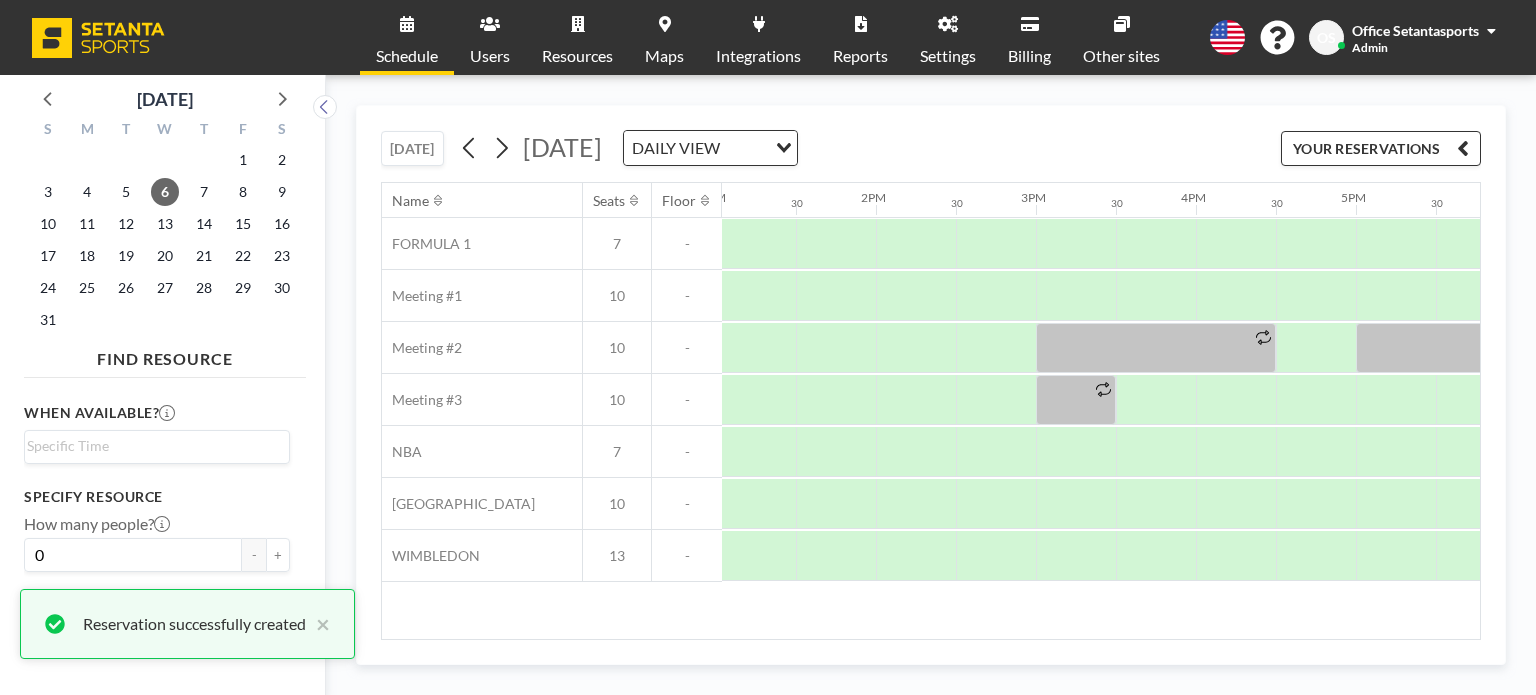 scroll, scrollTop: 0, scrollLeft: 2111, axis: horizontal 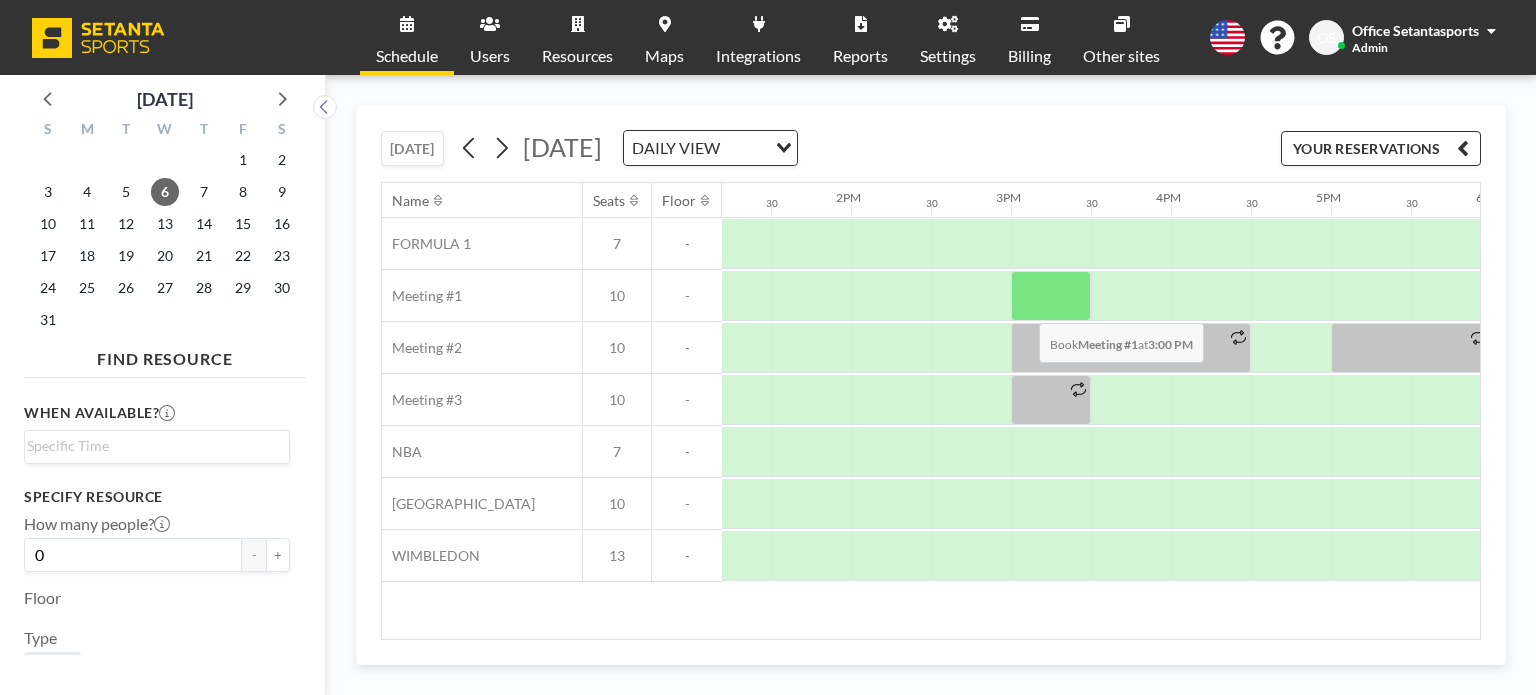 drag, startPoint x: 1044, startPoint y: 402, endPoint x: 1028, endPoint y: 299, distance: 104.23531 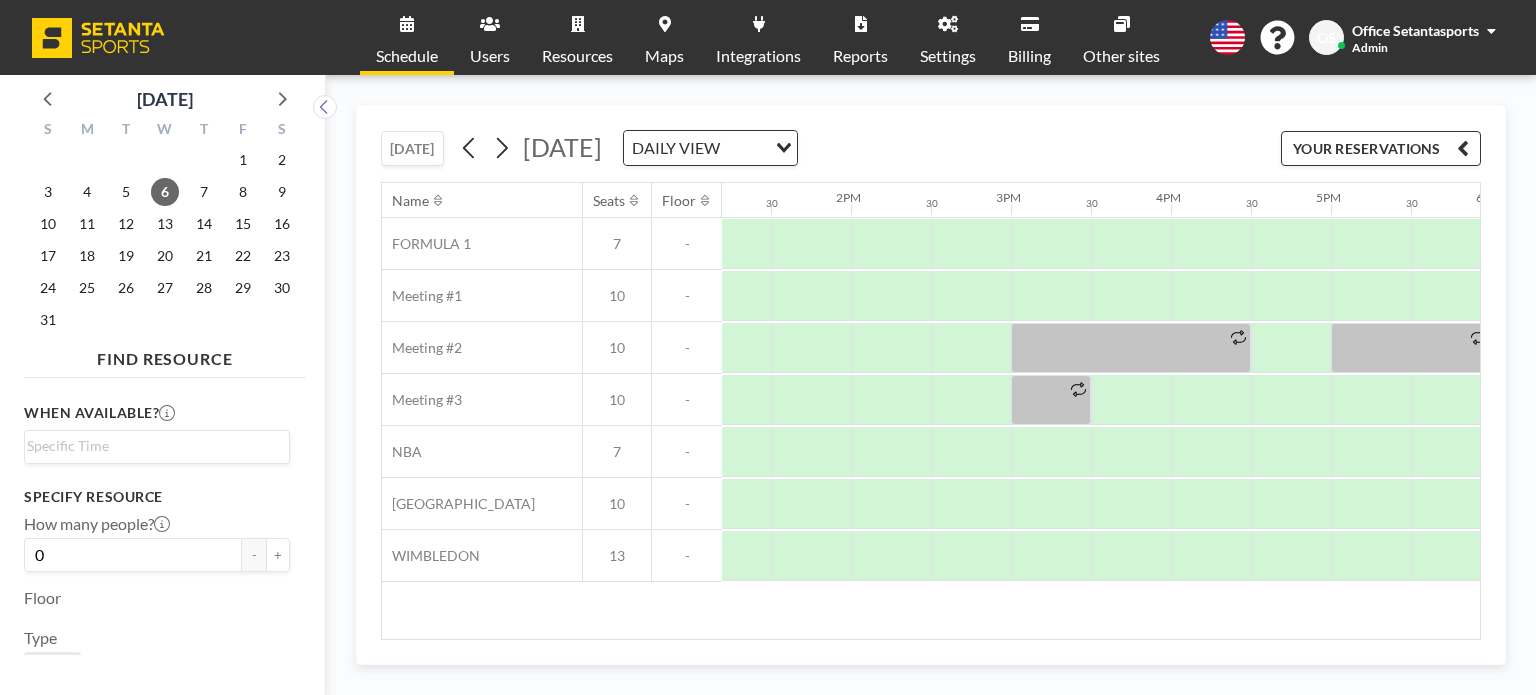 click 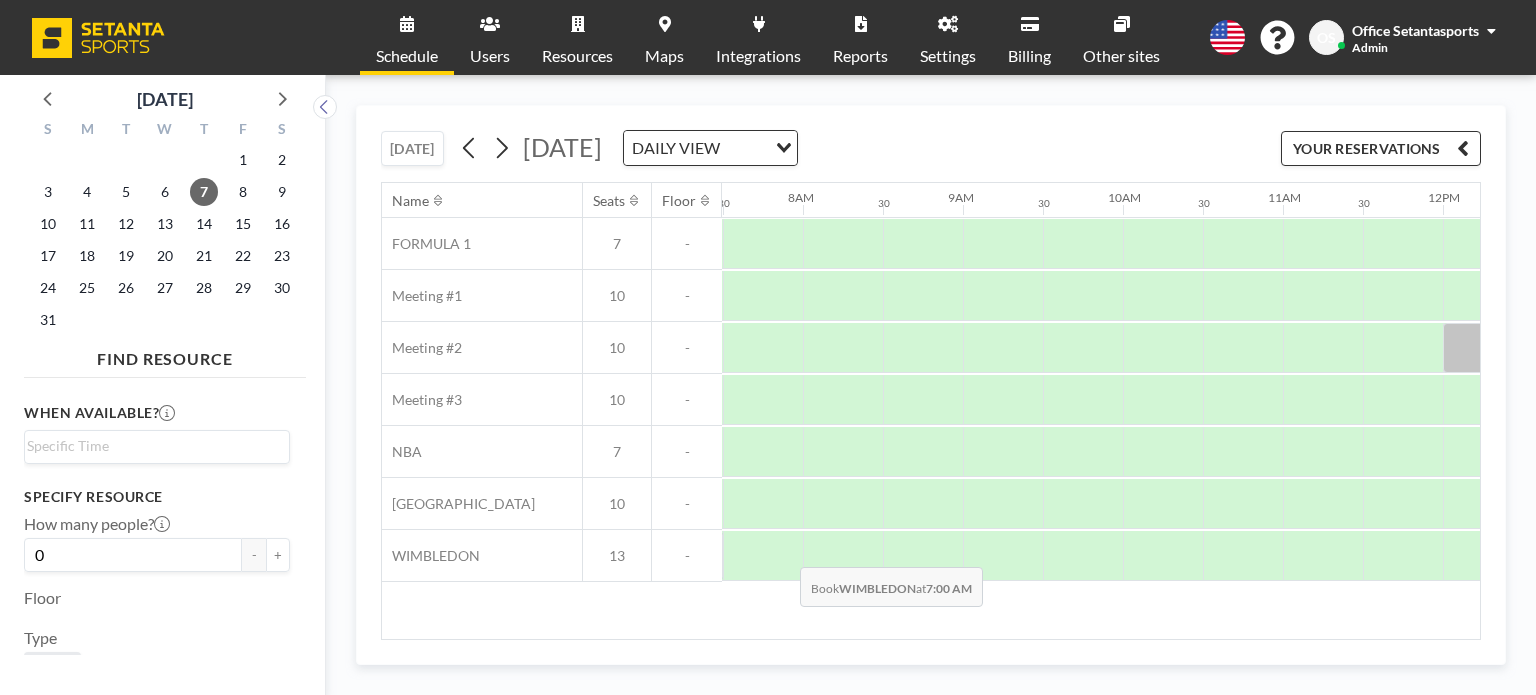 scroll, scrollTop: 0, scrollLeft: 1200, axis: horizontal 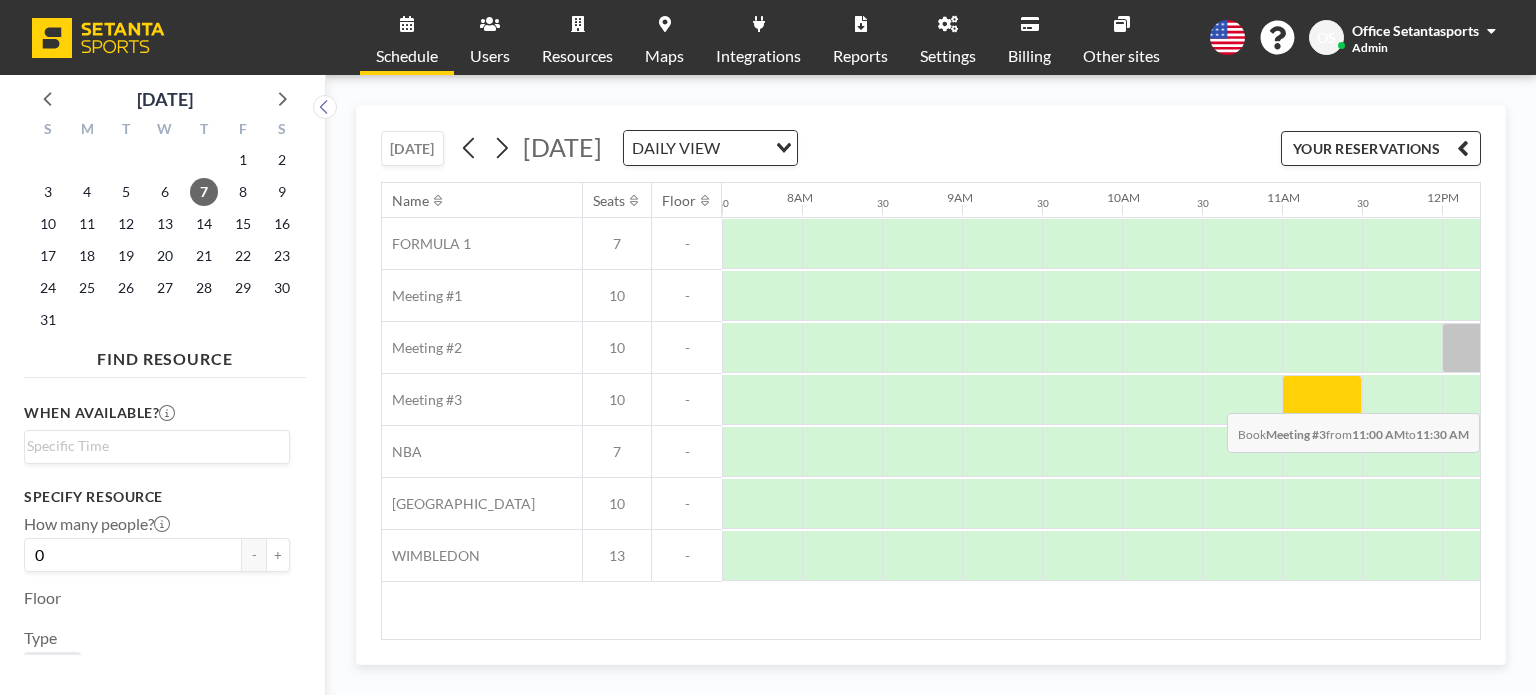 click at bounding box center (1322, 400) 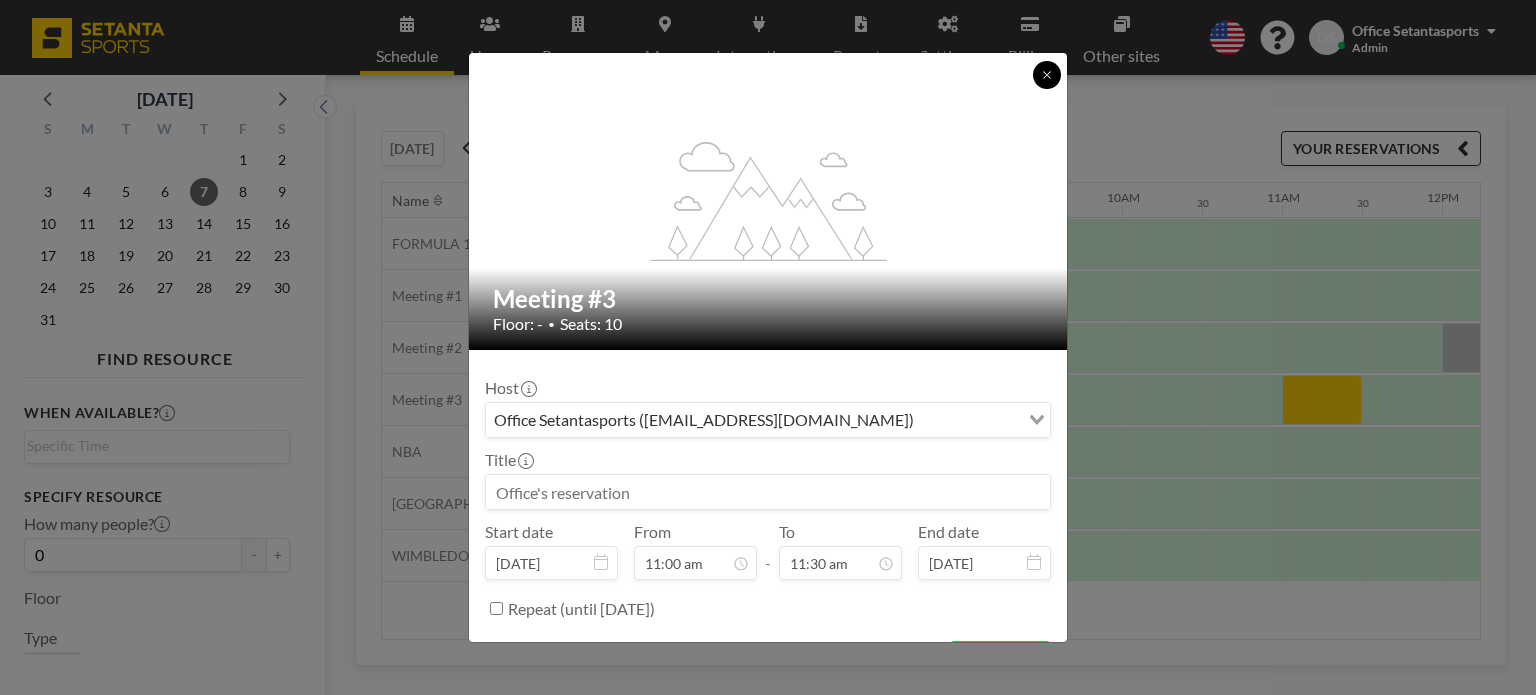 click 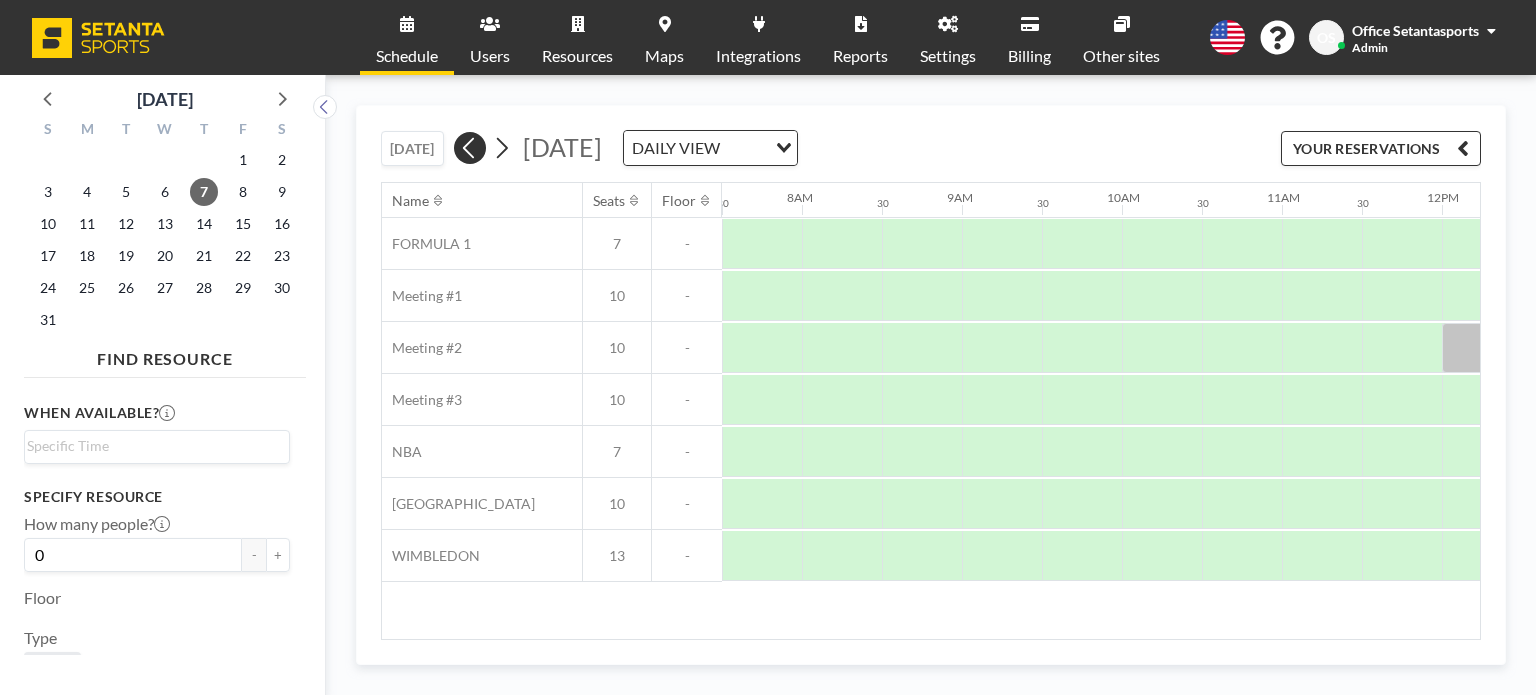click 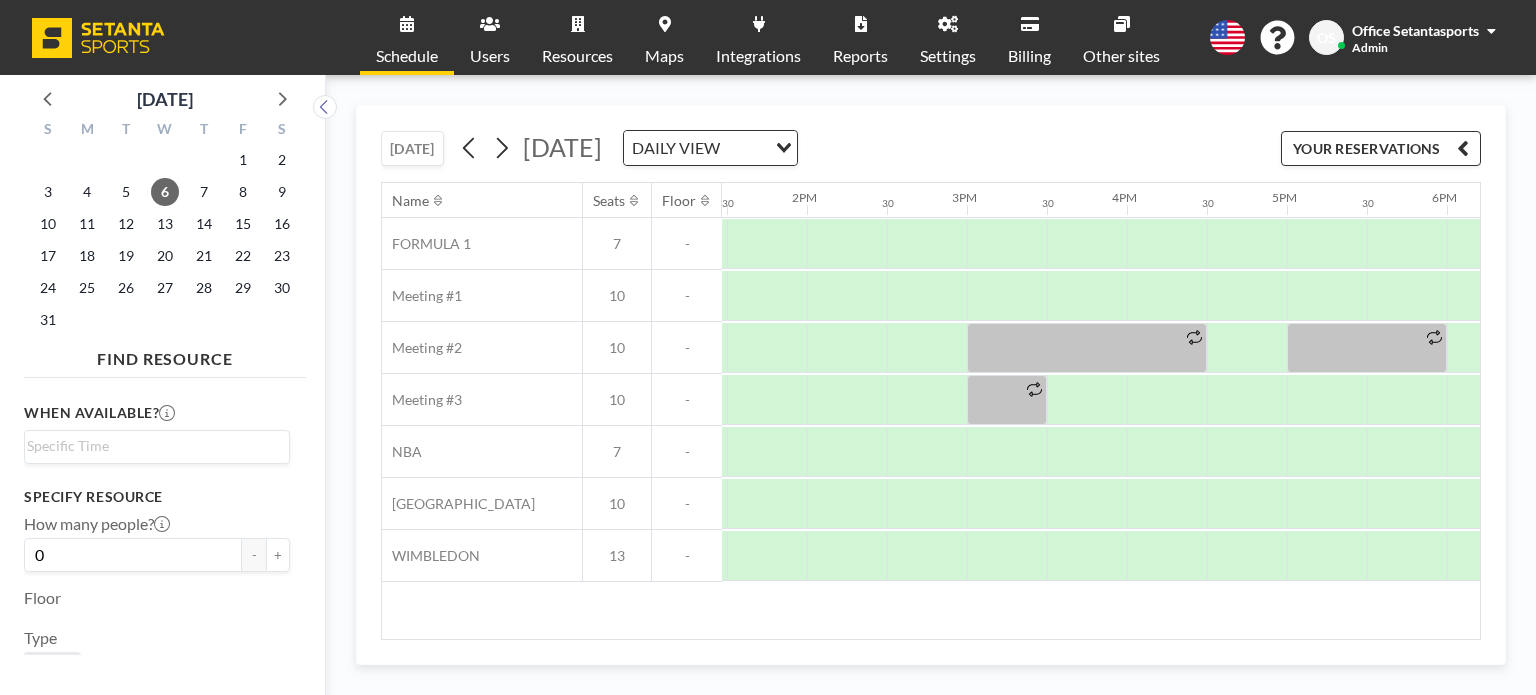 scroll, scrollTop: 0, scrollLeft: 2160, axis: horizontal 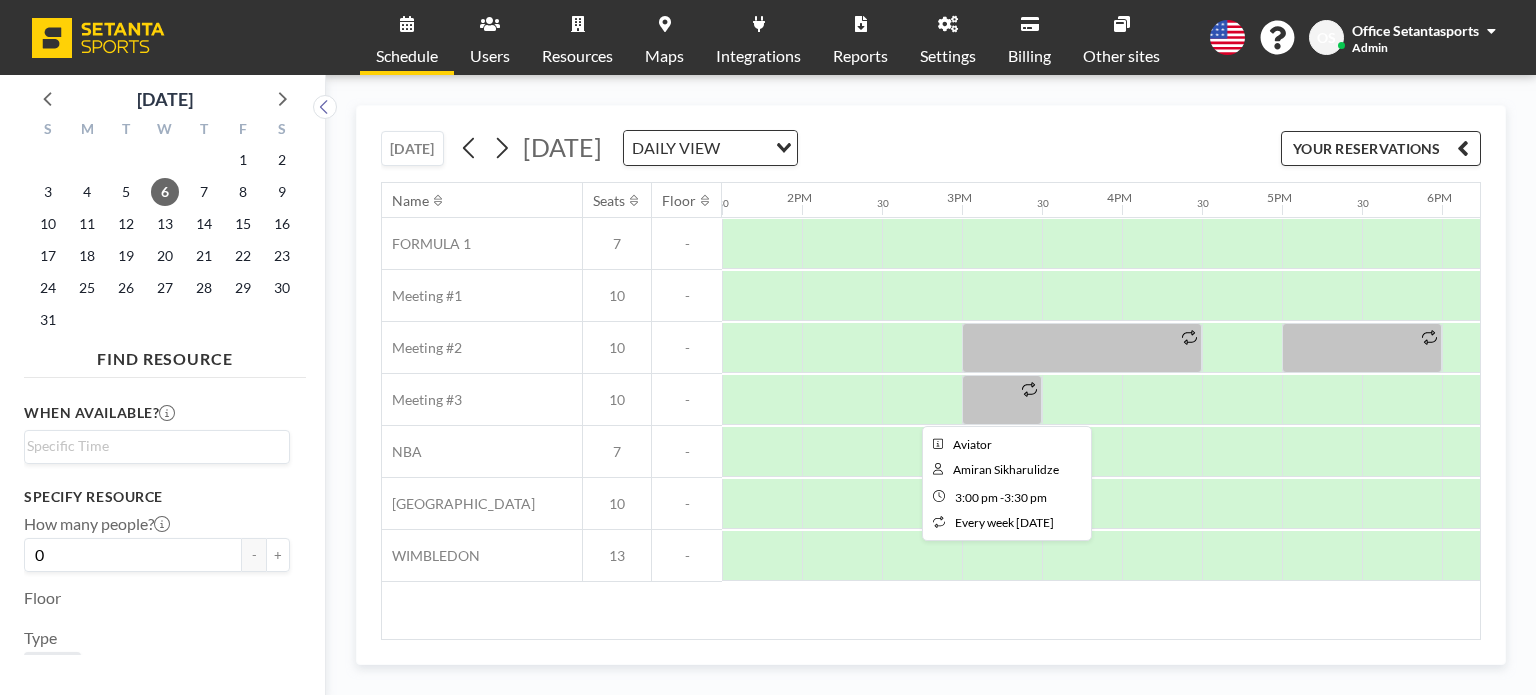 click at bounding box center [1029, 389] 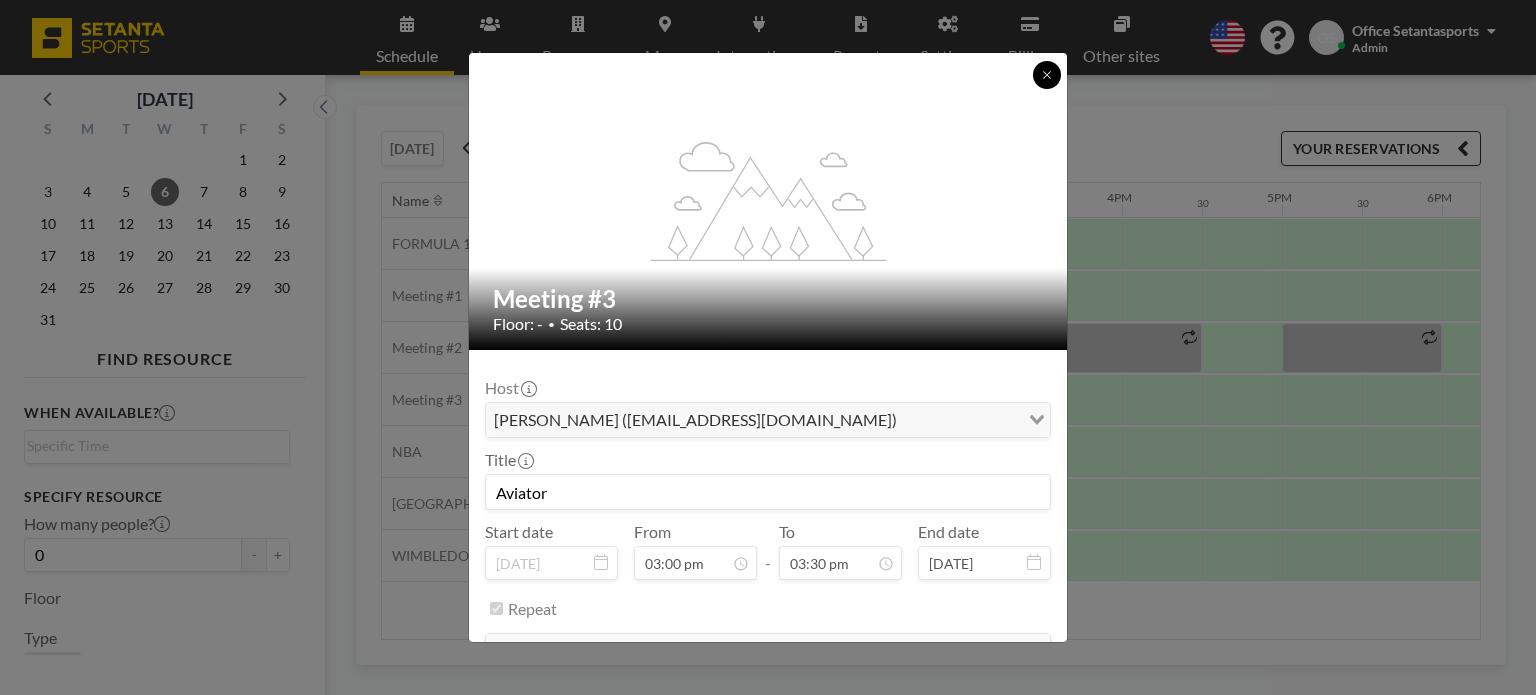 click 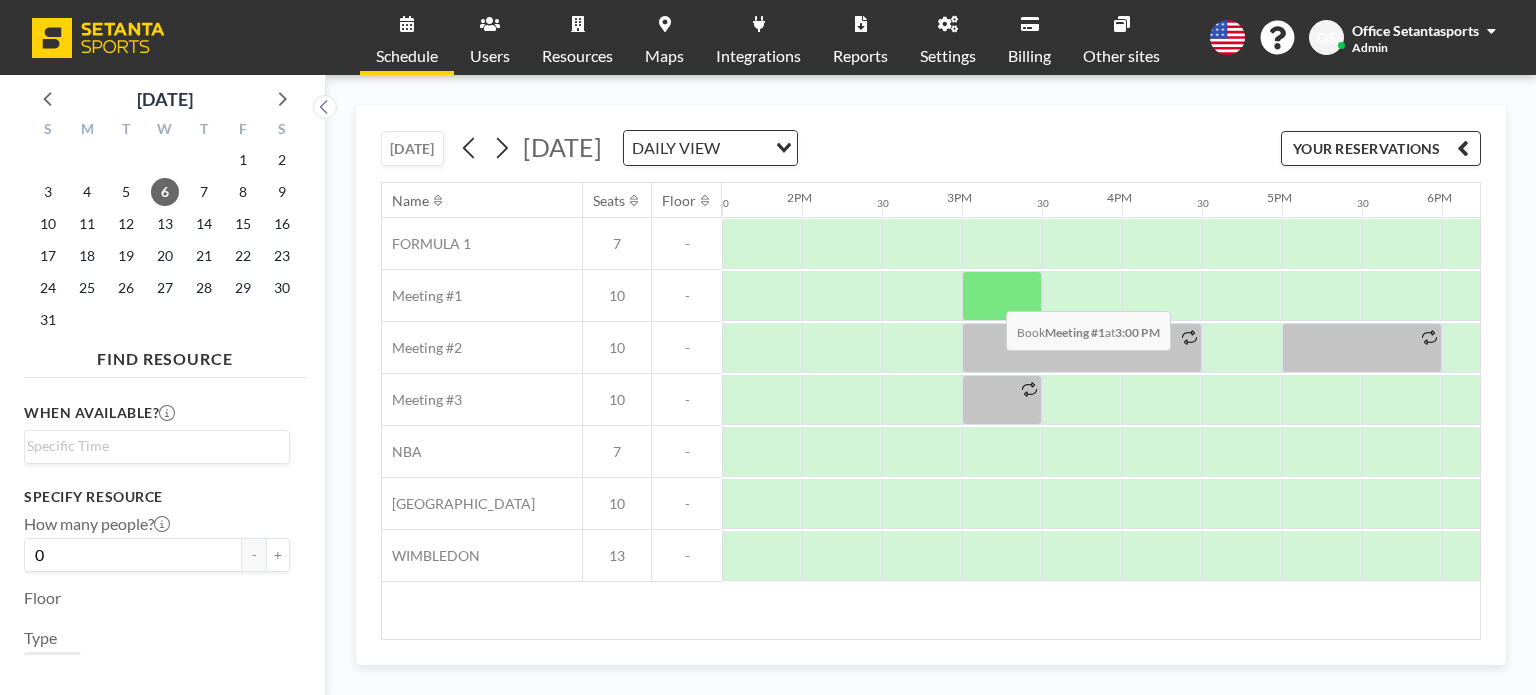 click at bounding box center [1002, 296] 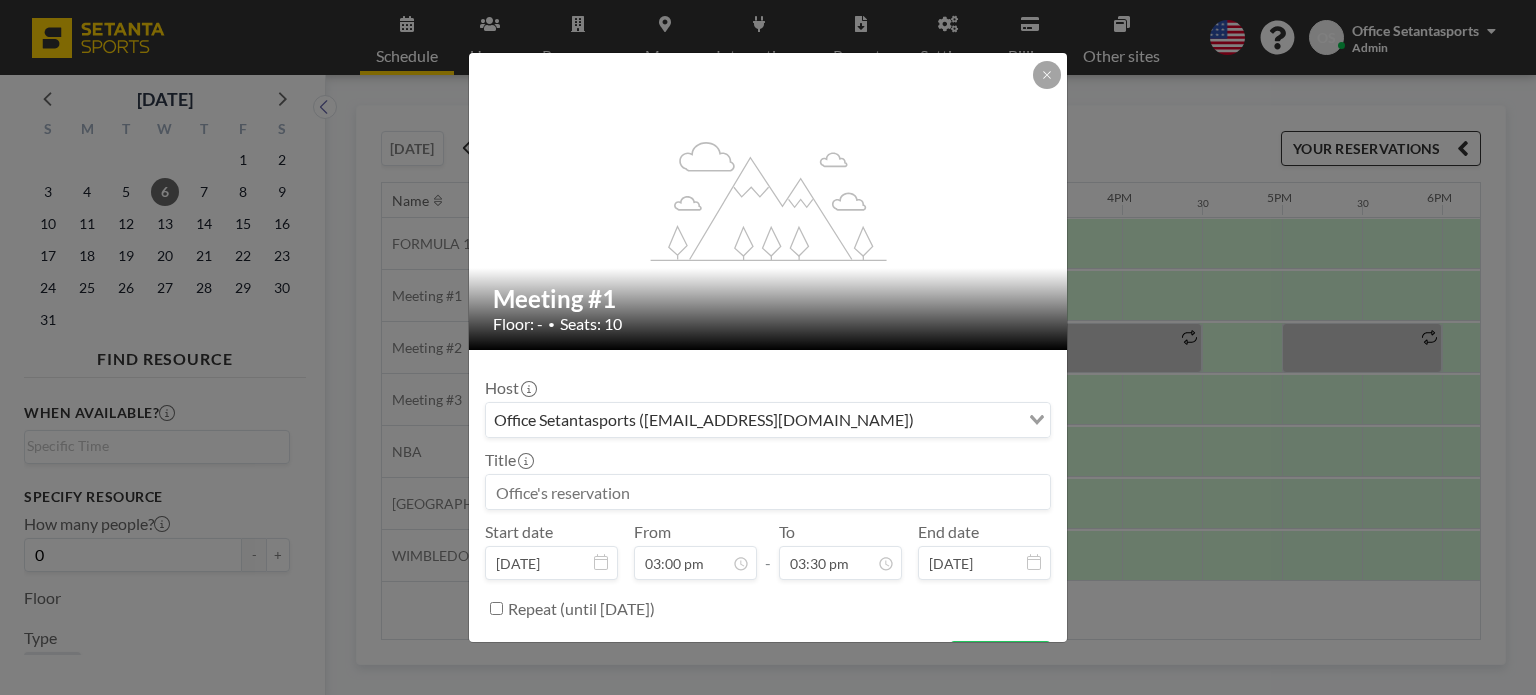 click on "Office Setantasports ([EMAIL_ADDRESS][DOMAIN_NAME])" at bounding box center (752, 418) 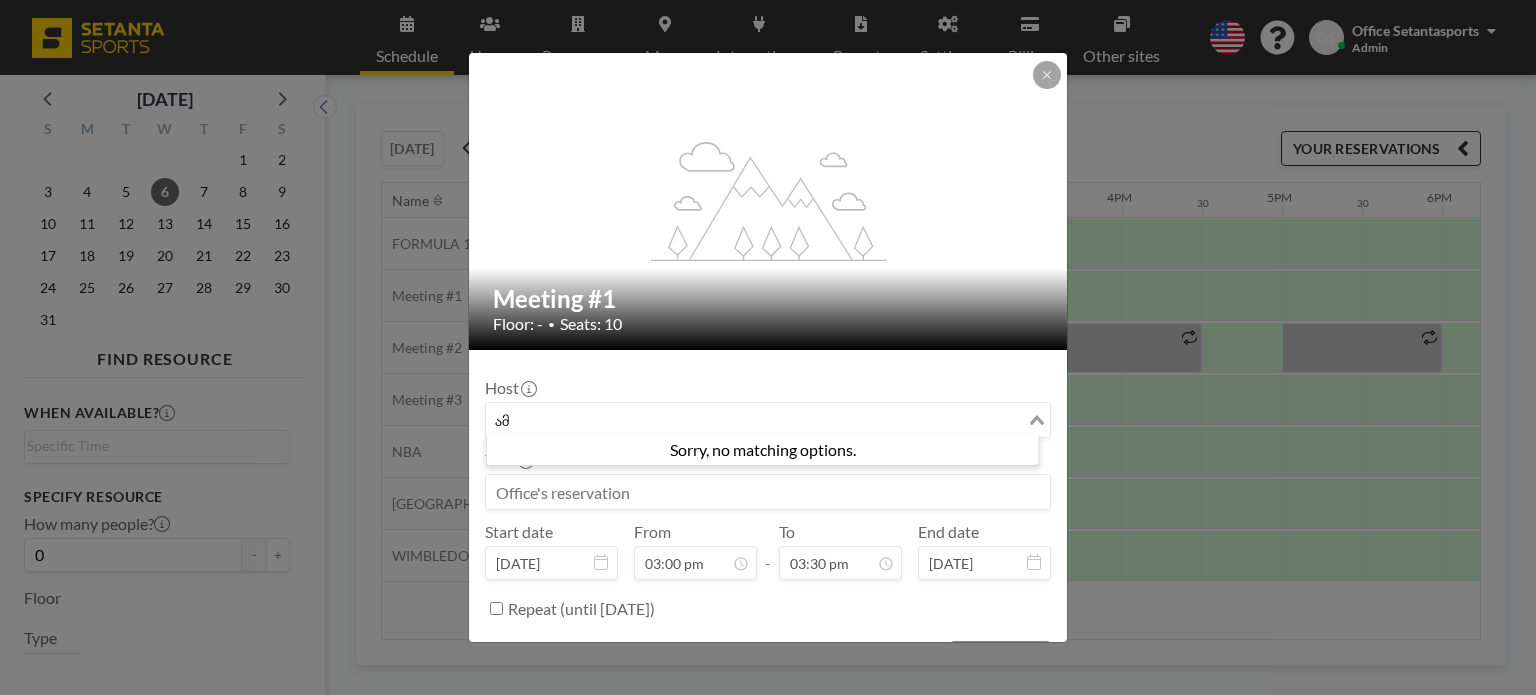 type on "ა" 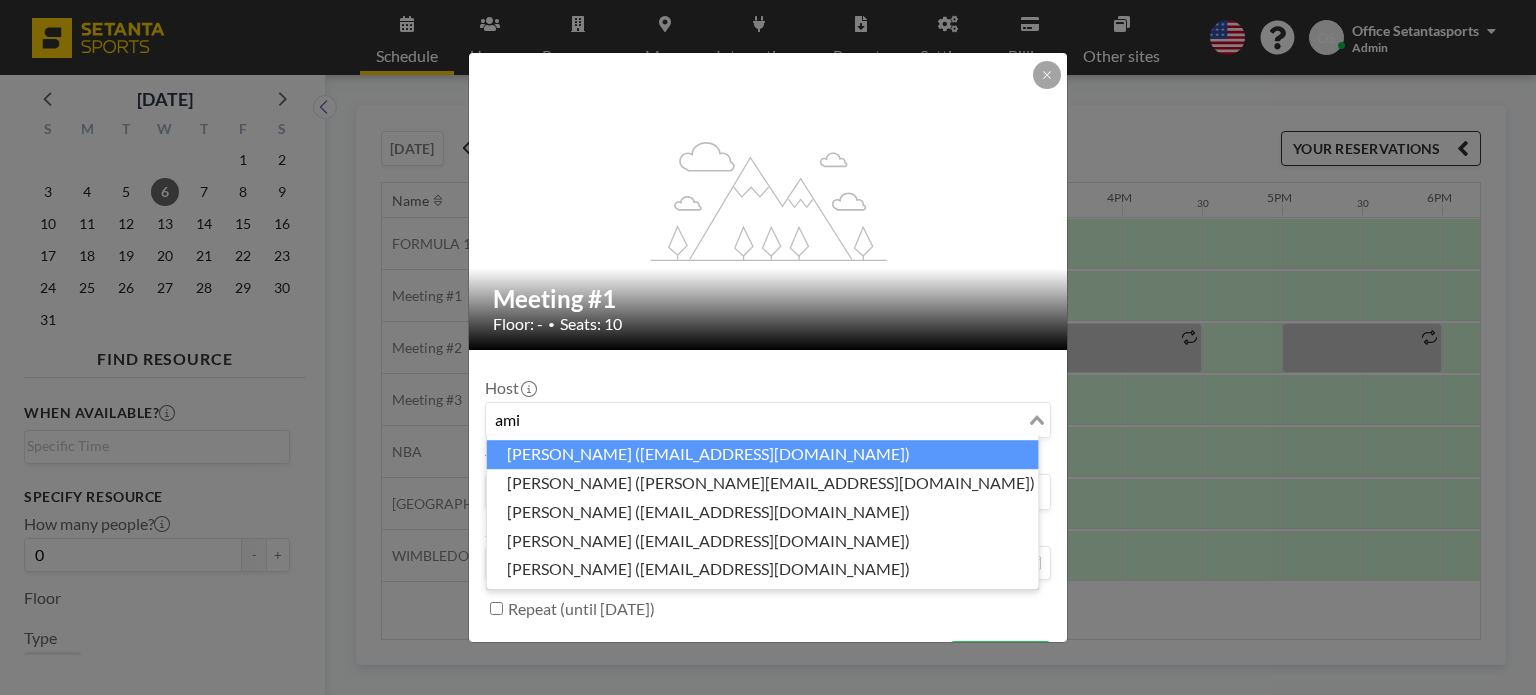 click on "[PERSON_NAME] ([EMAIL_ADDRESS][DOMAIN_NAME])" at bounding box center [763, 454] 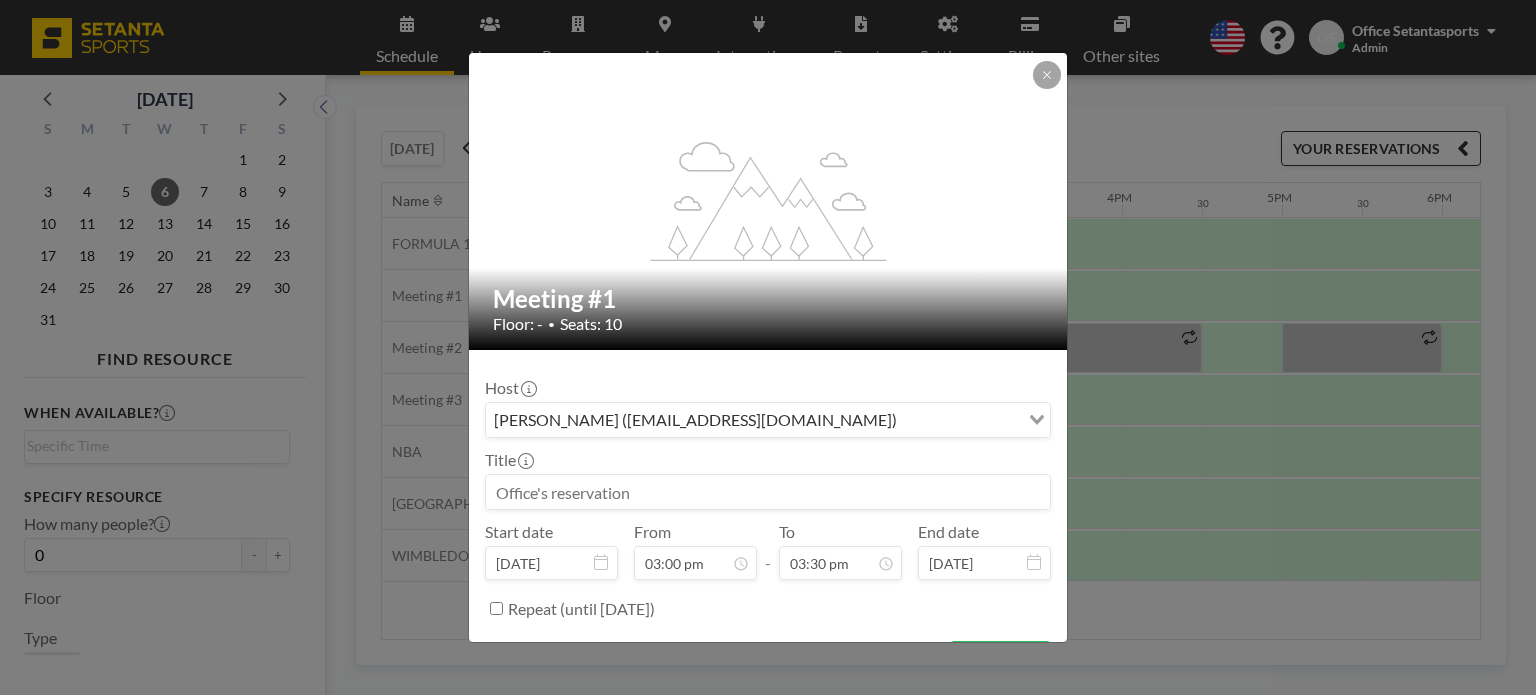 click at bounding box center (768, 492) 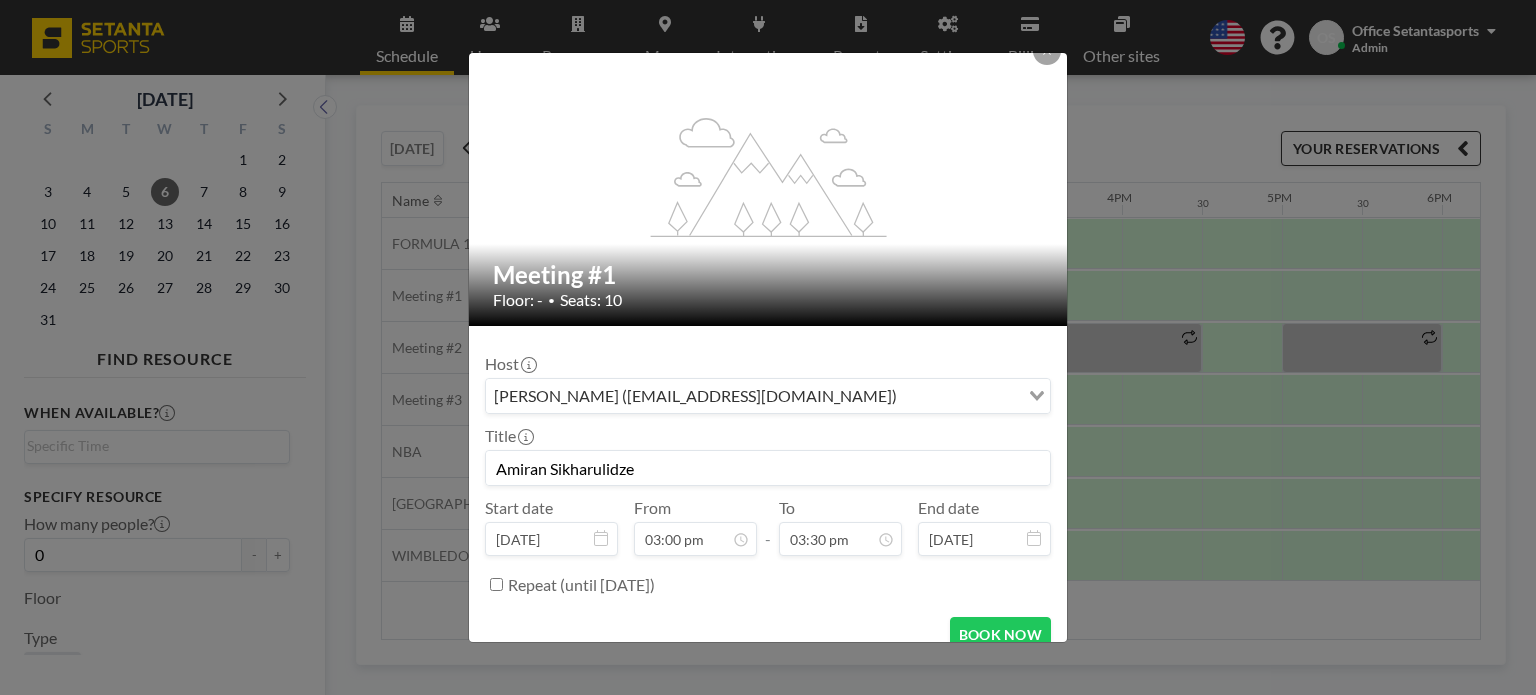scroll, scrollTop: 48, scrollLeft: 0, axis: vertical 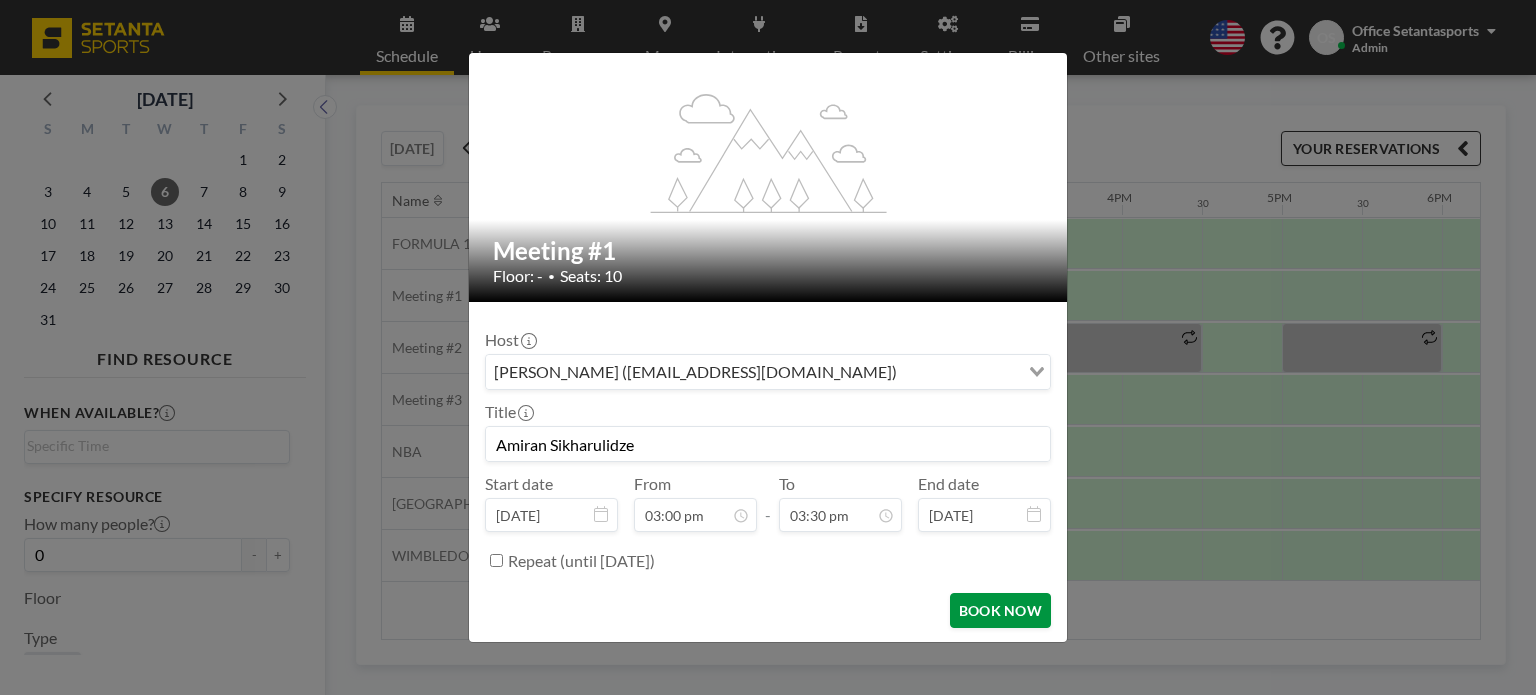 type on "Amiran Sikharulidze" 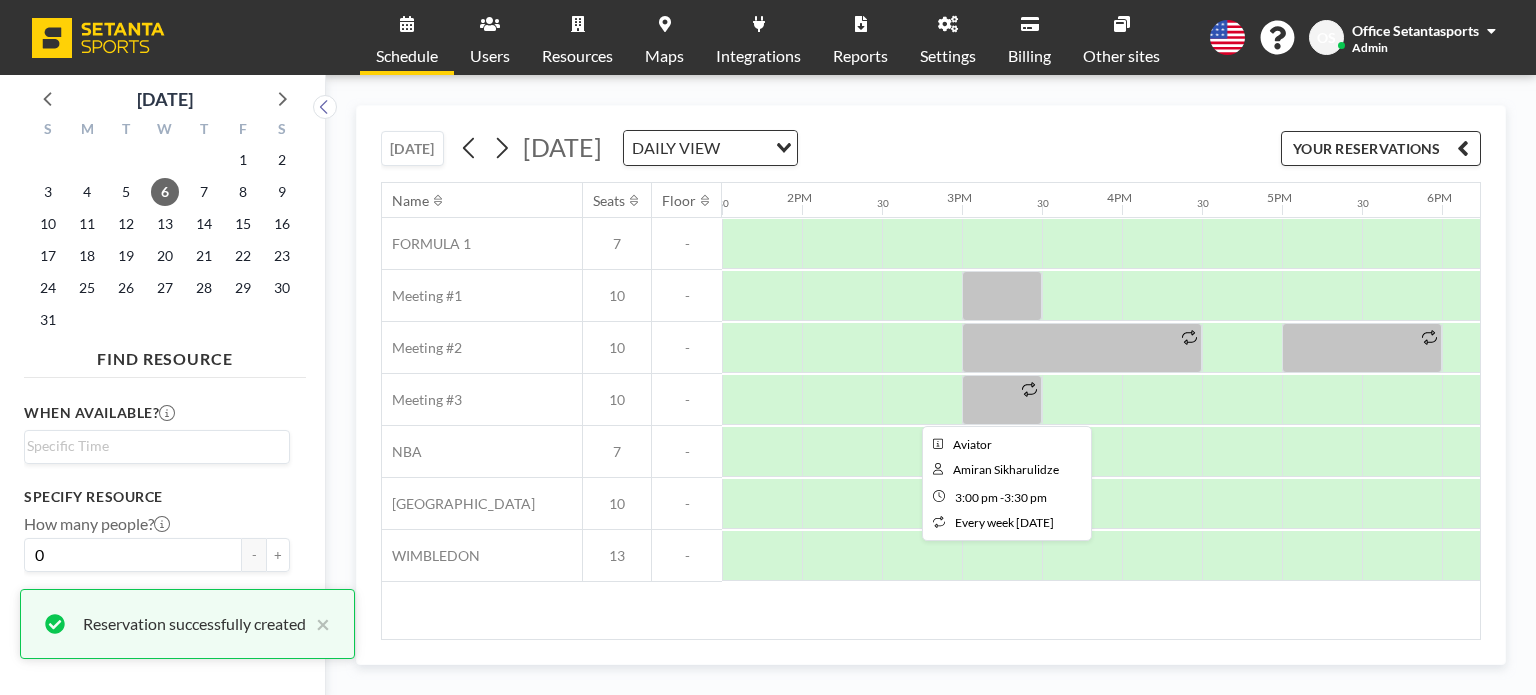 click at bounding box center [1002, 400] 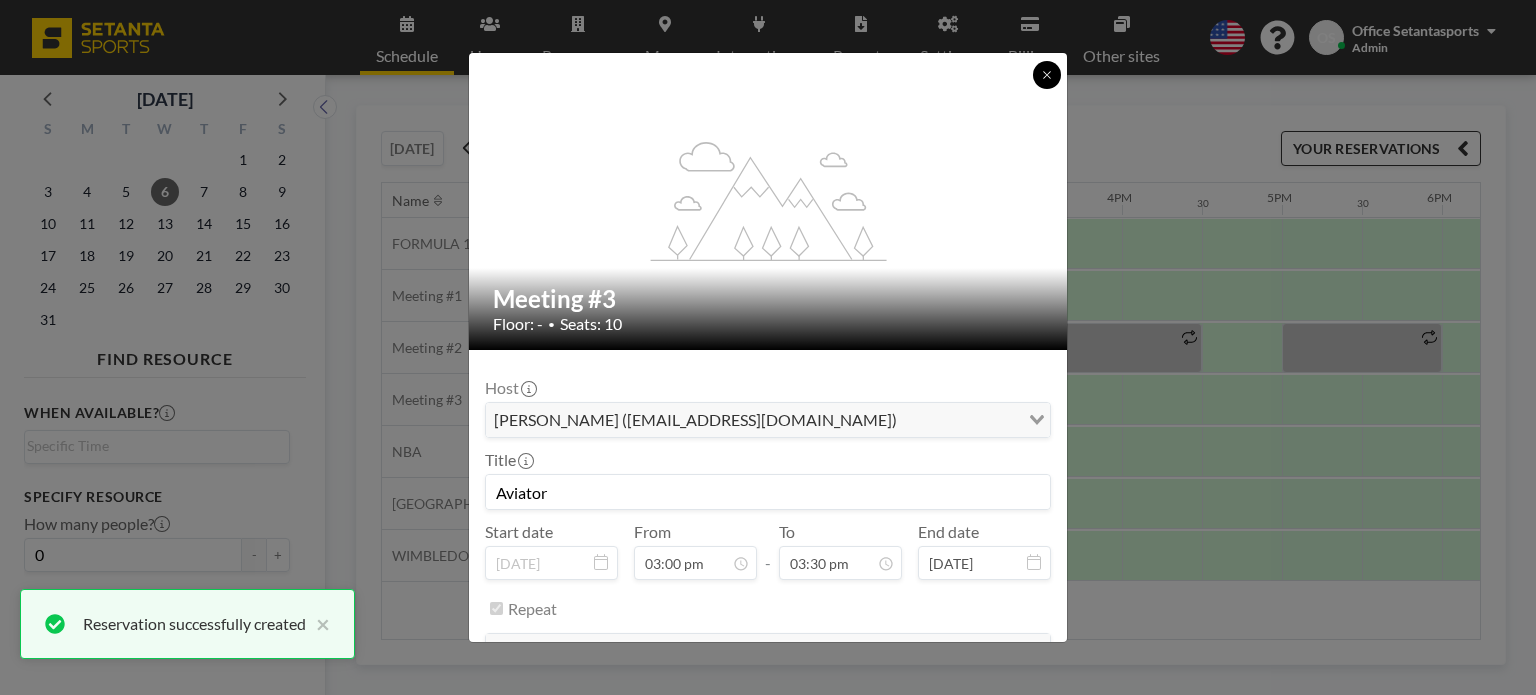 click 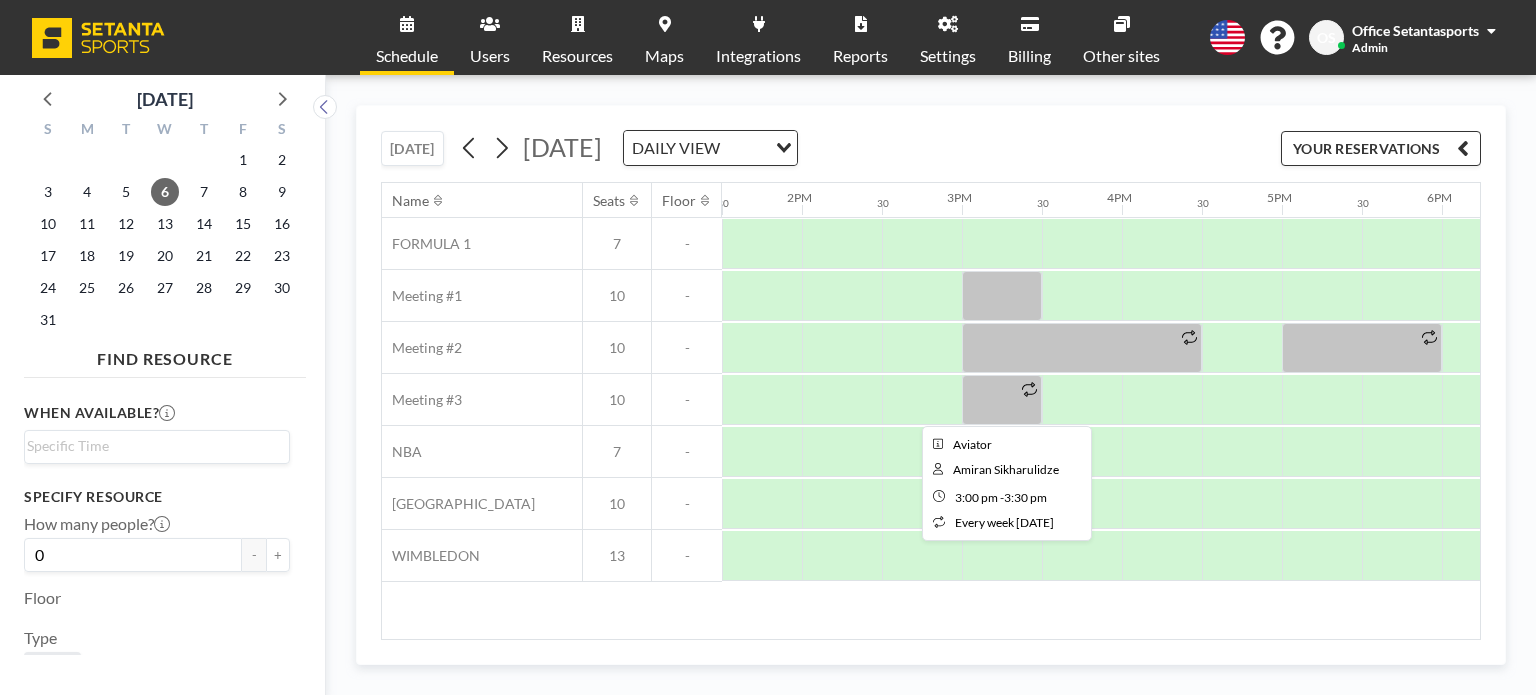 click at bounding box center (1002, 400) 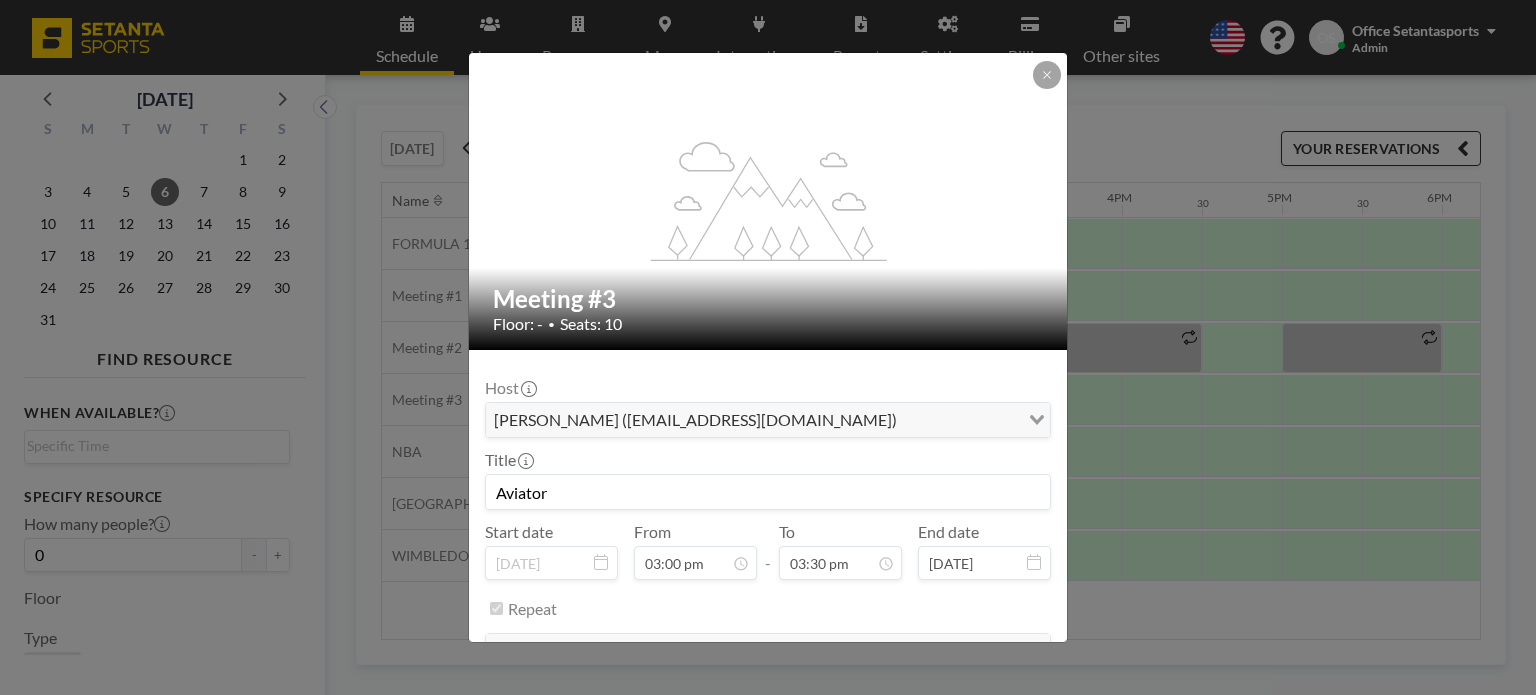 scroll, scrollTop: 99, scrollLeft: 0, axis: vertical 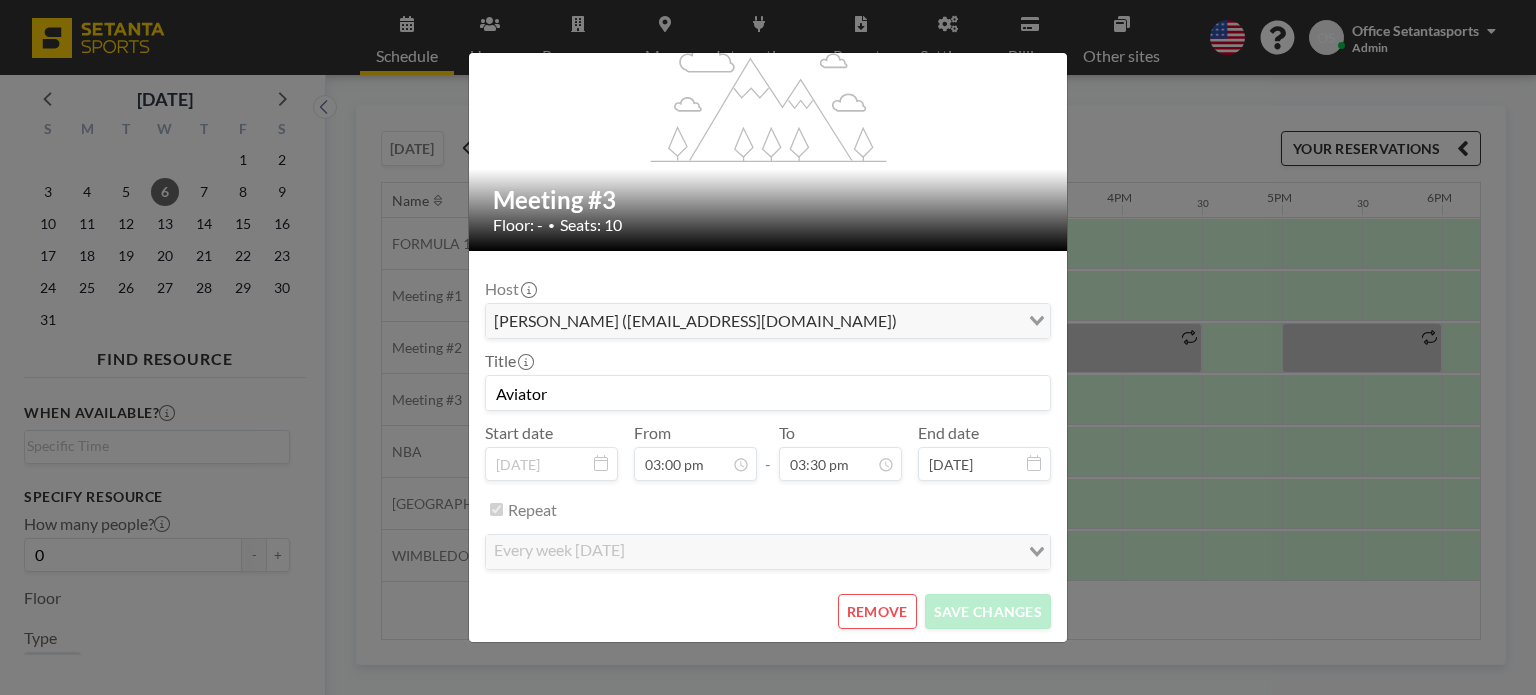 click on "REMOVE" at bounding box center (877, 611) 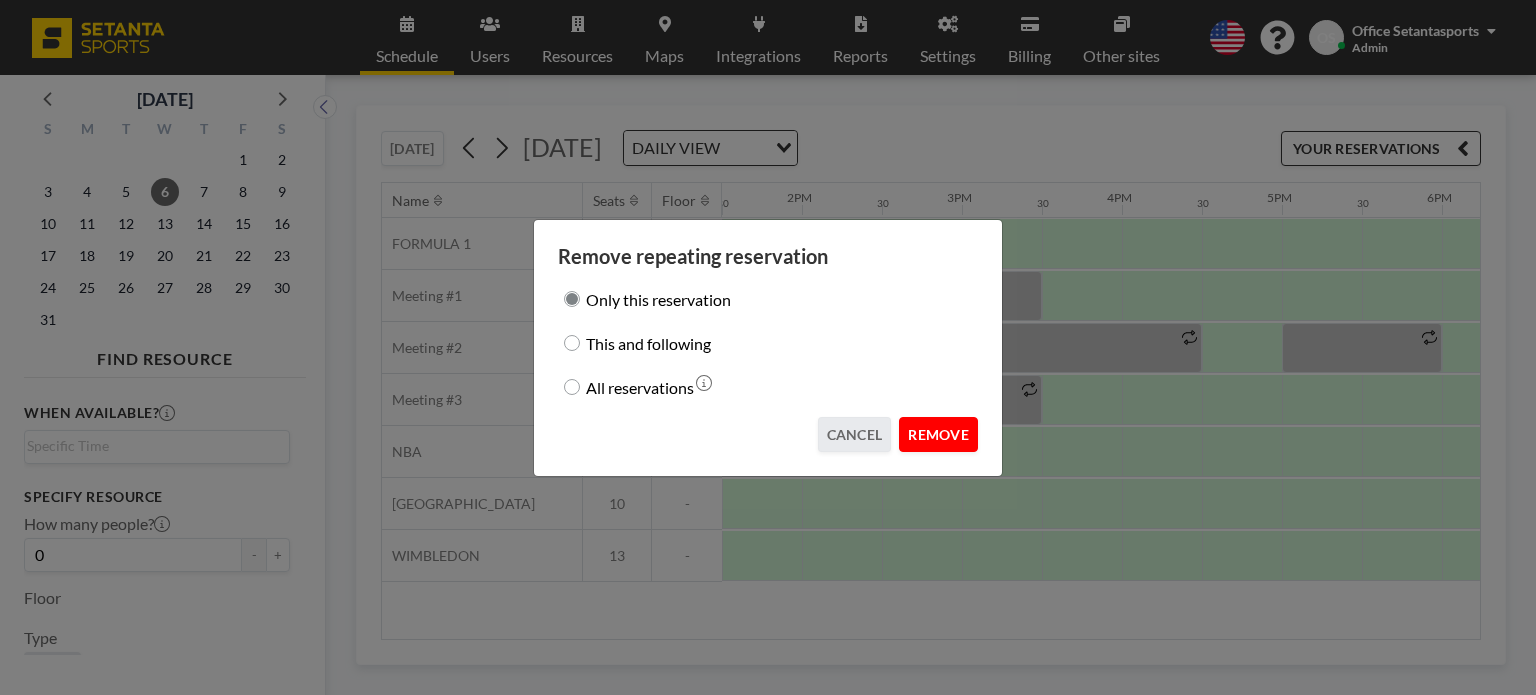 click on "REMOVE" at bounding box center [938, 434] 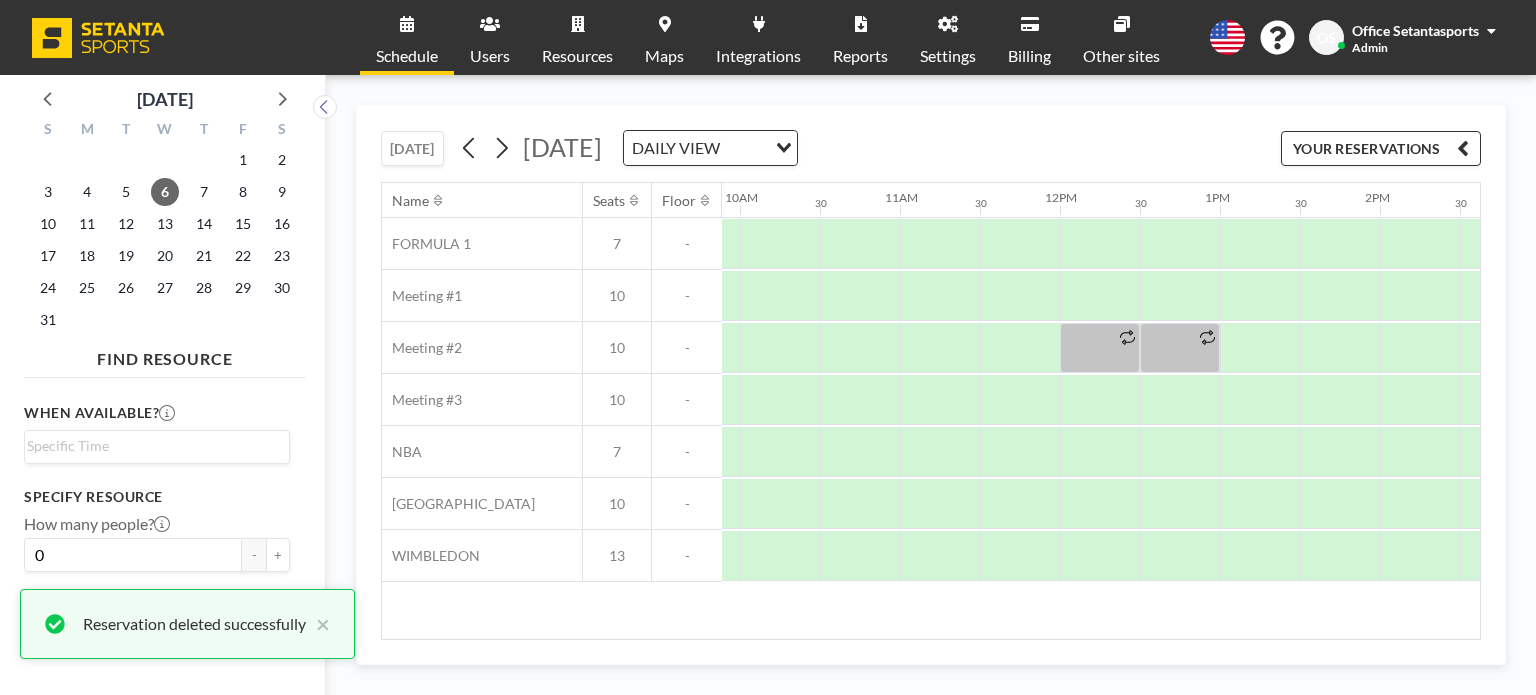 scroll, scrollTop: 0, scrollLeft: 1567, axis: horizontal 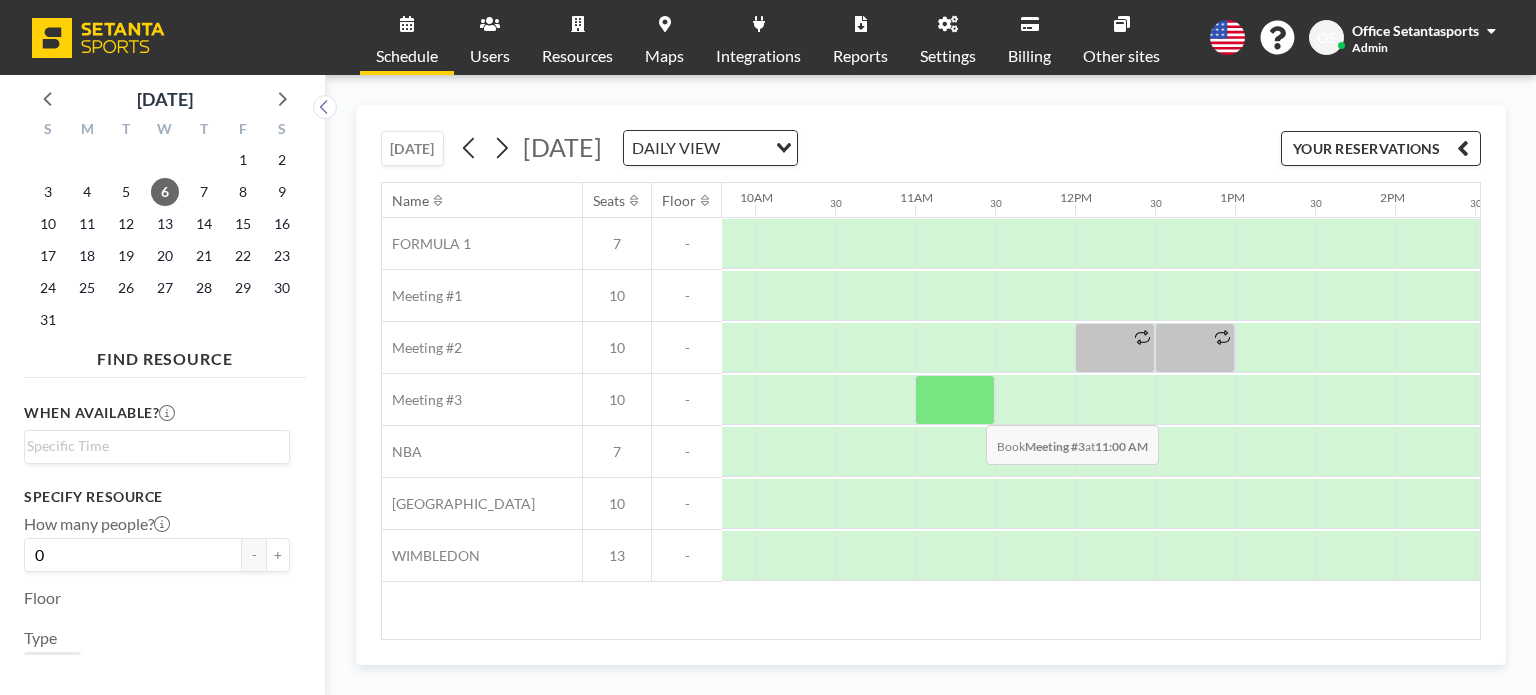click at bounding box center [955, 400] 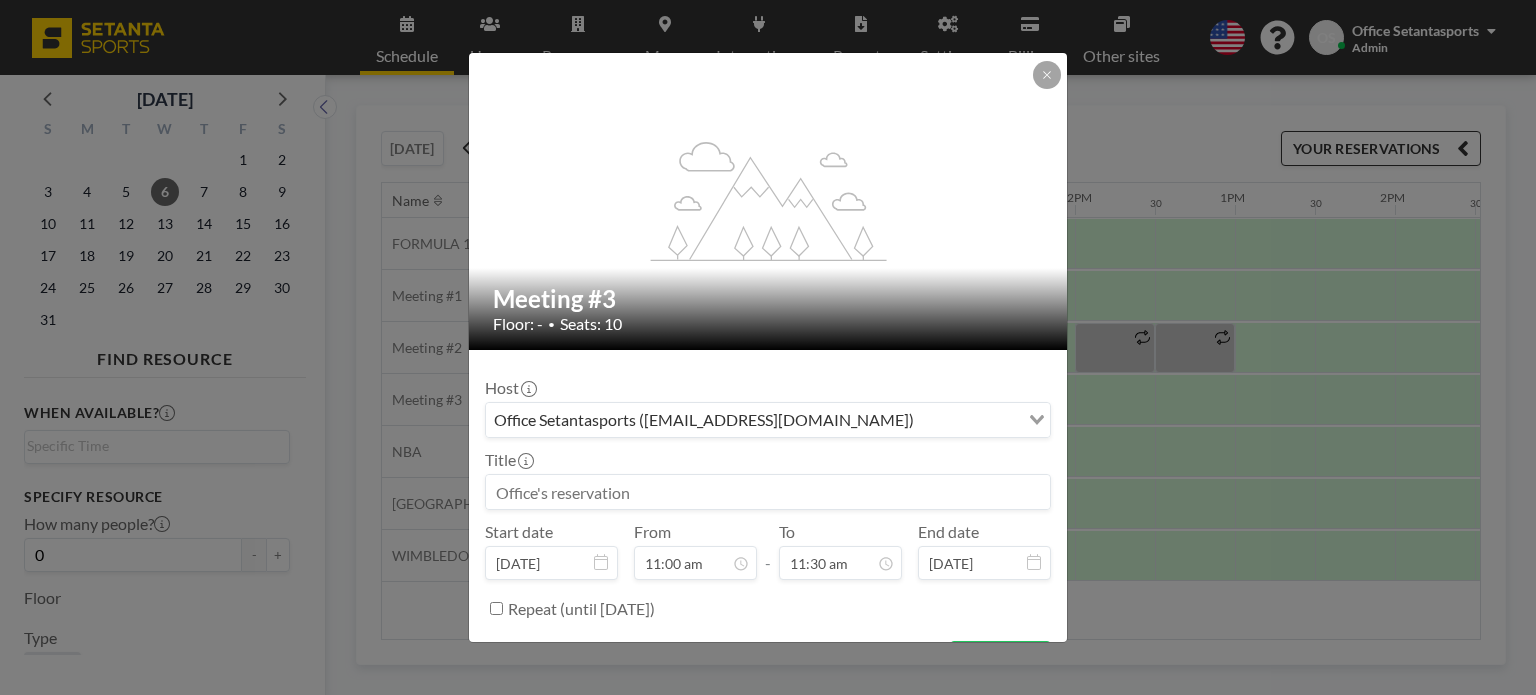 click on "Office Setantasports ([EMAIL_ADDRESS][DOMAIN_NAME])" at bounding box center [752, 418] 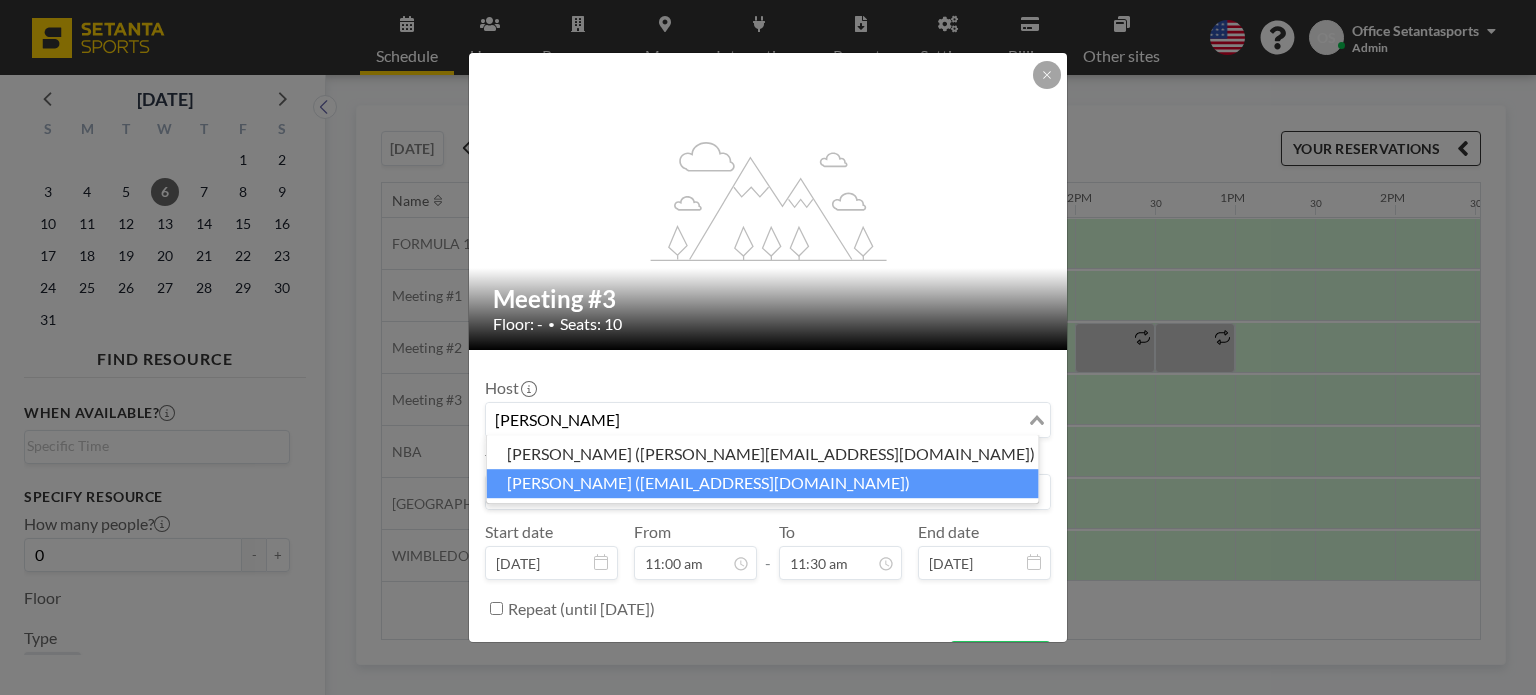click on "[PERSON_NAME] ([EMAIL_ADDRESS][DOMAIN_NAME])" at bounding box center (763, 483) 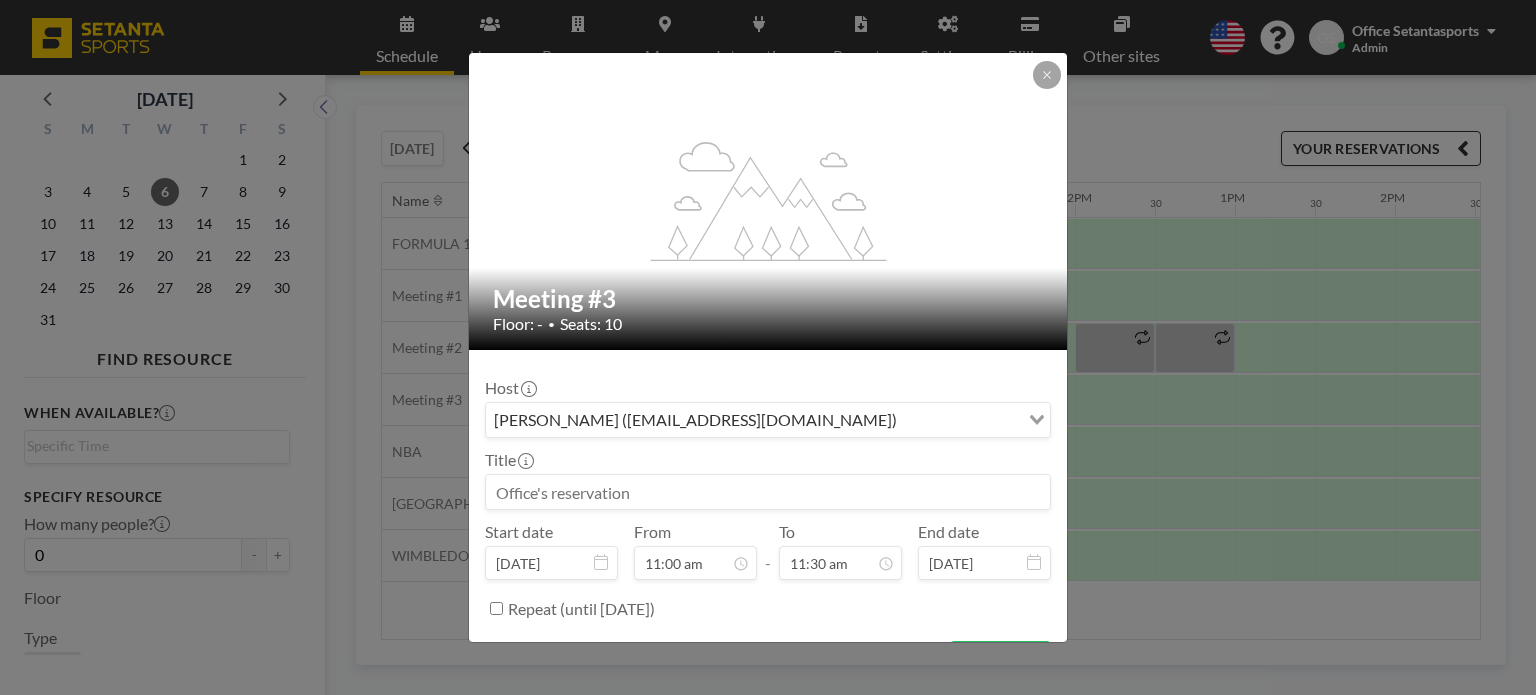 click at bounding box center [768, 492] 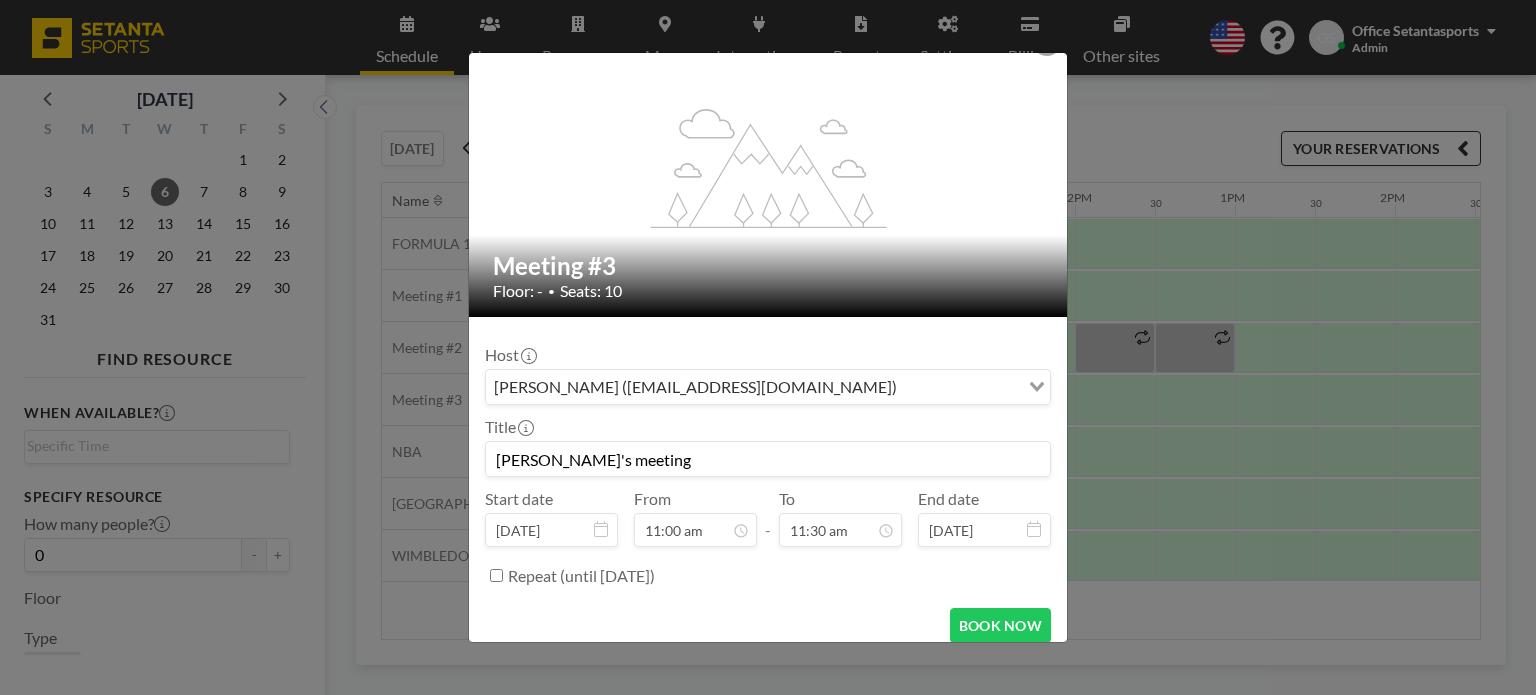 scroll, scrollTop: 48, scrollLeft: 0, axis: vertical 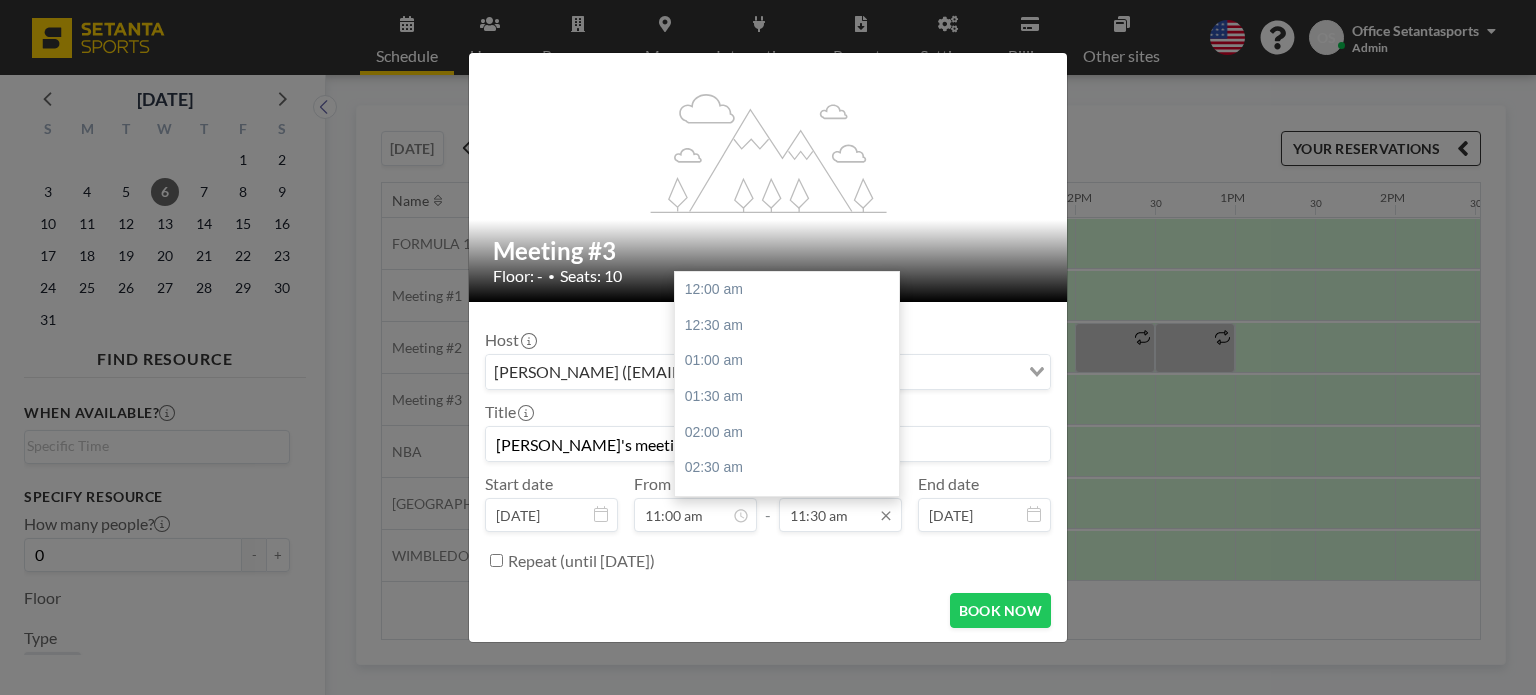 type on "[PERSON_NAME]'s meeting" 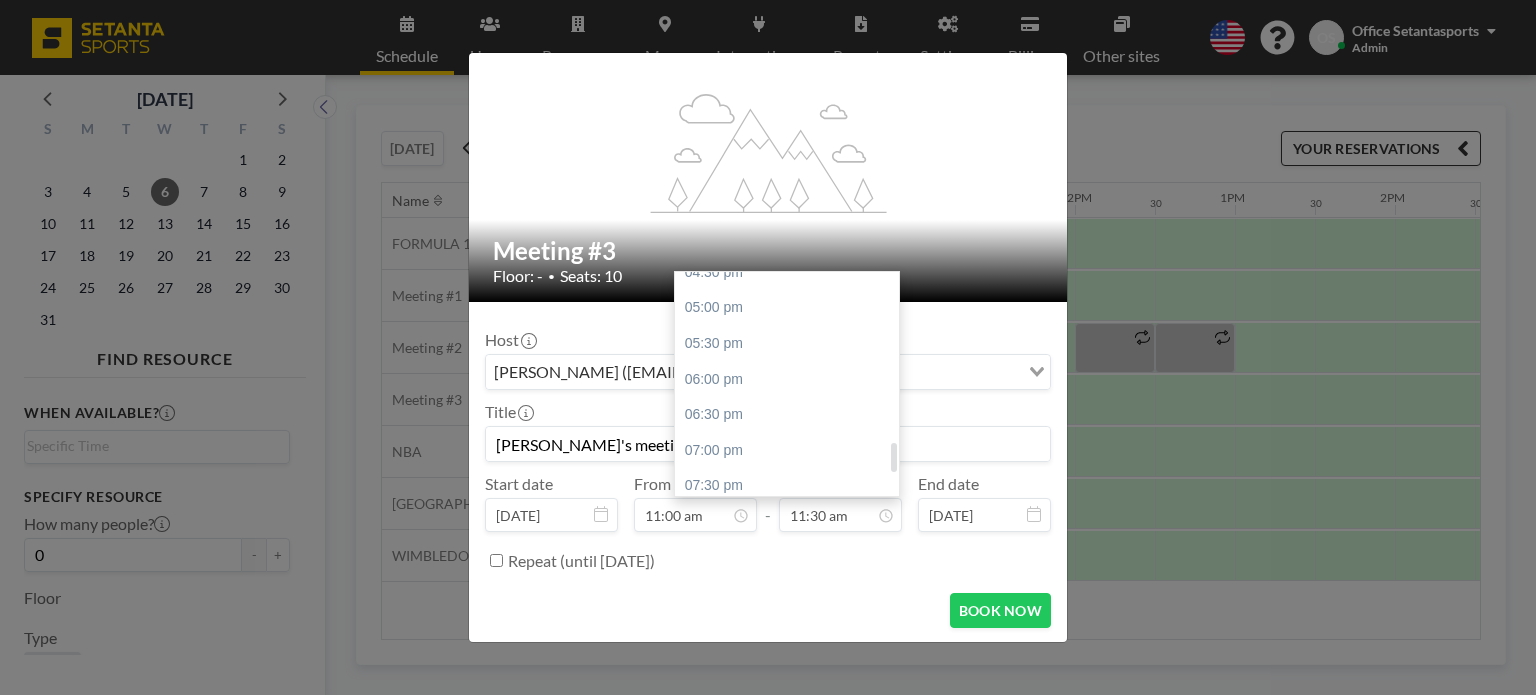 scroll, scrollTop: 1319, scrollLeft: 0, axis: vertical 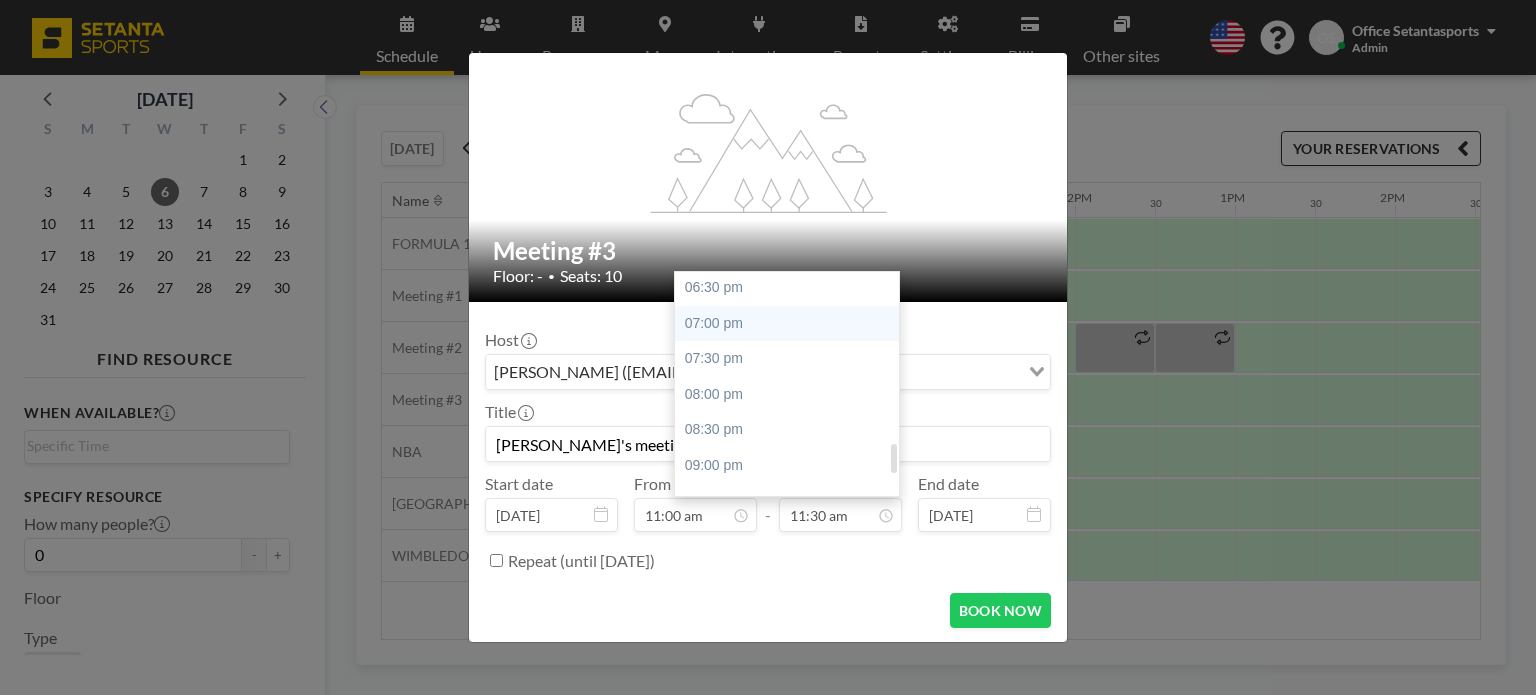 click on "07:00 pm" at bounding box center (792, 324) 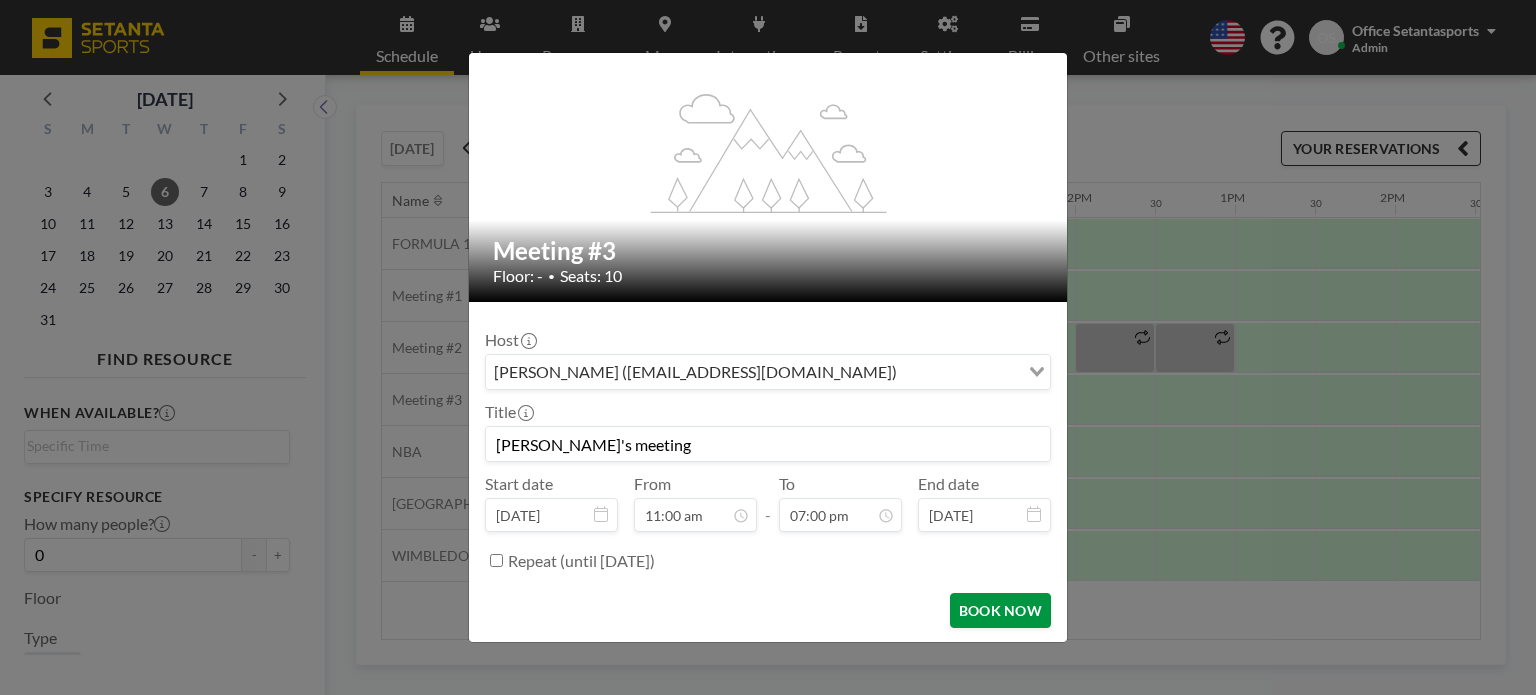 click on "BOOK NOW" at bounding box center [1000, 610] 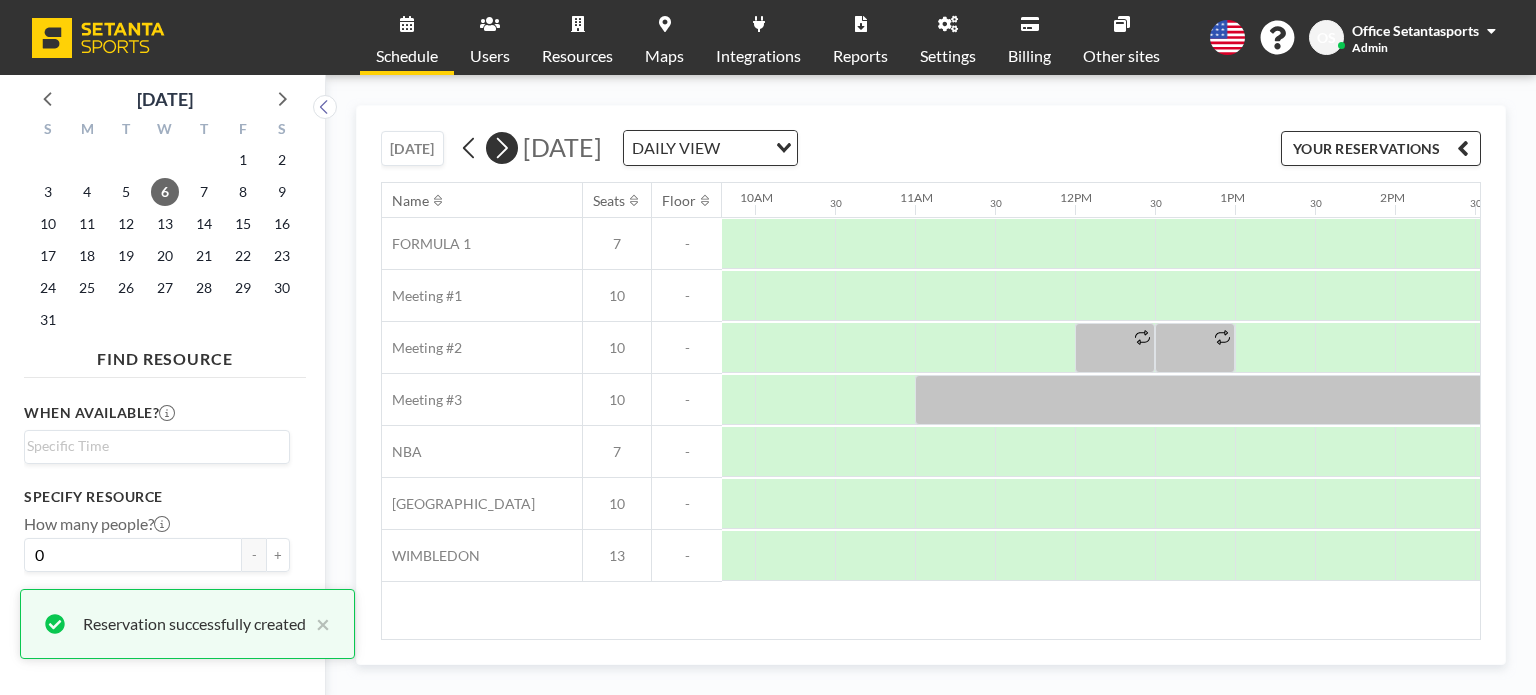 click 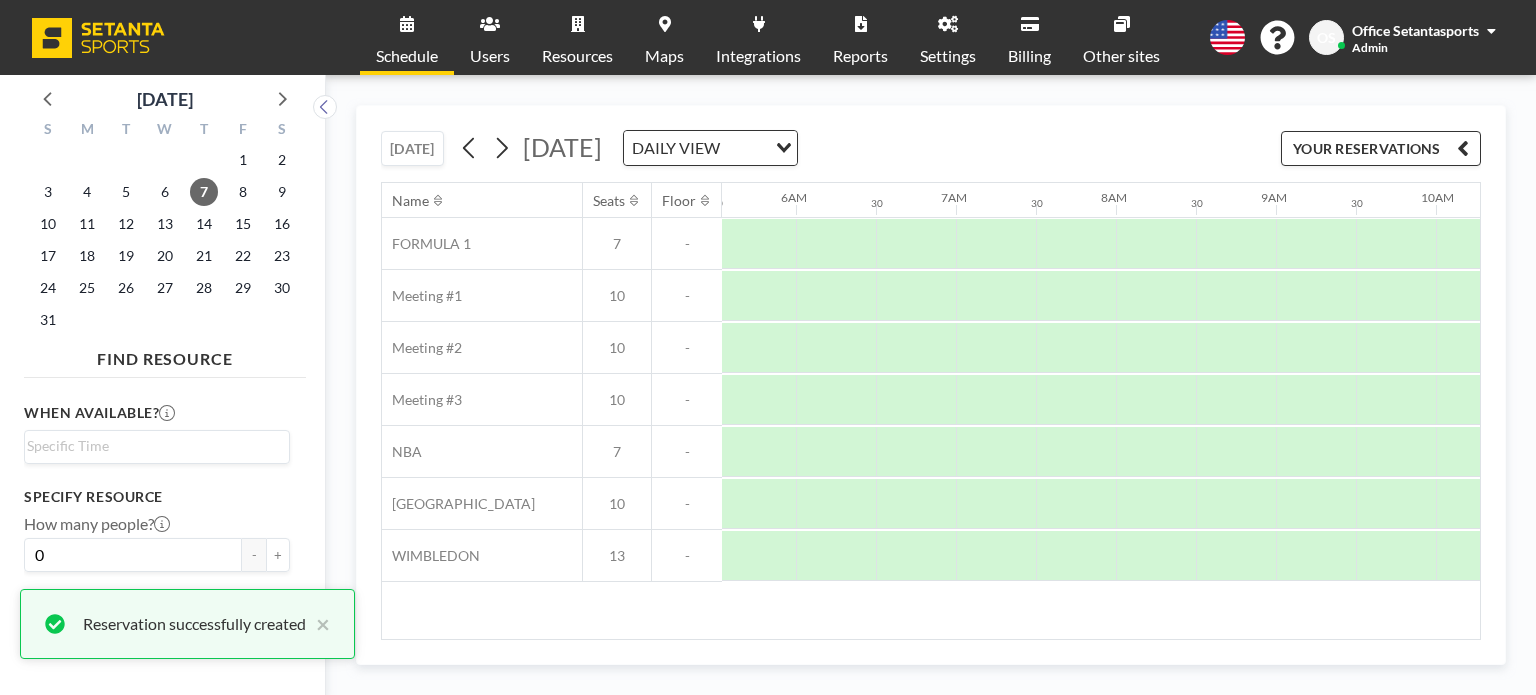 scroll, scrollTop: 0, scrollLeft: 1200, axis: horizontal 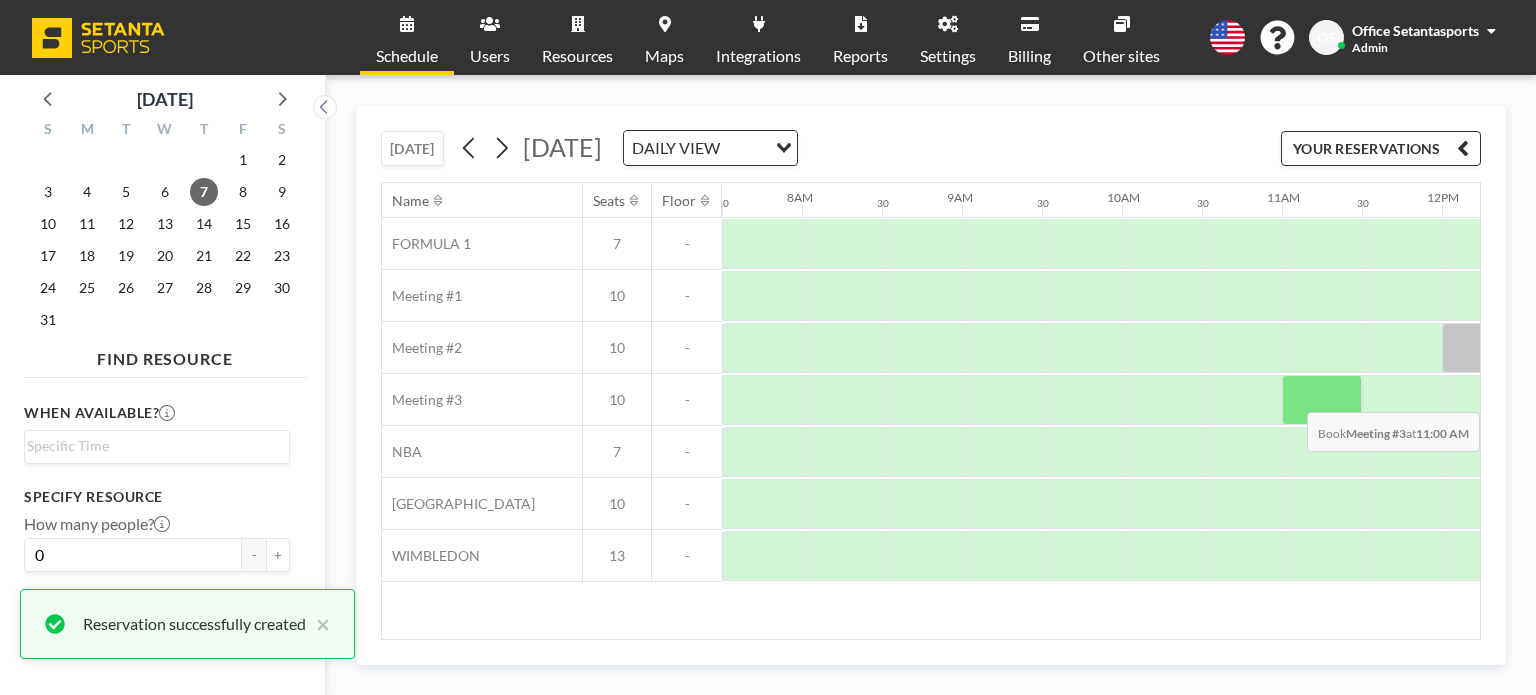 click at bounding box center (1322, 400) 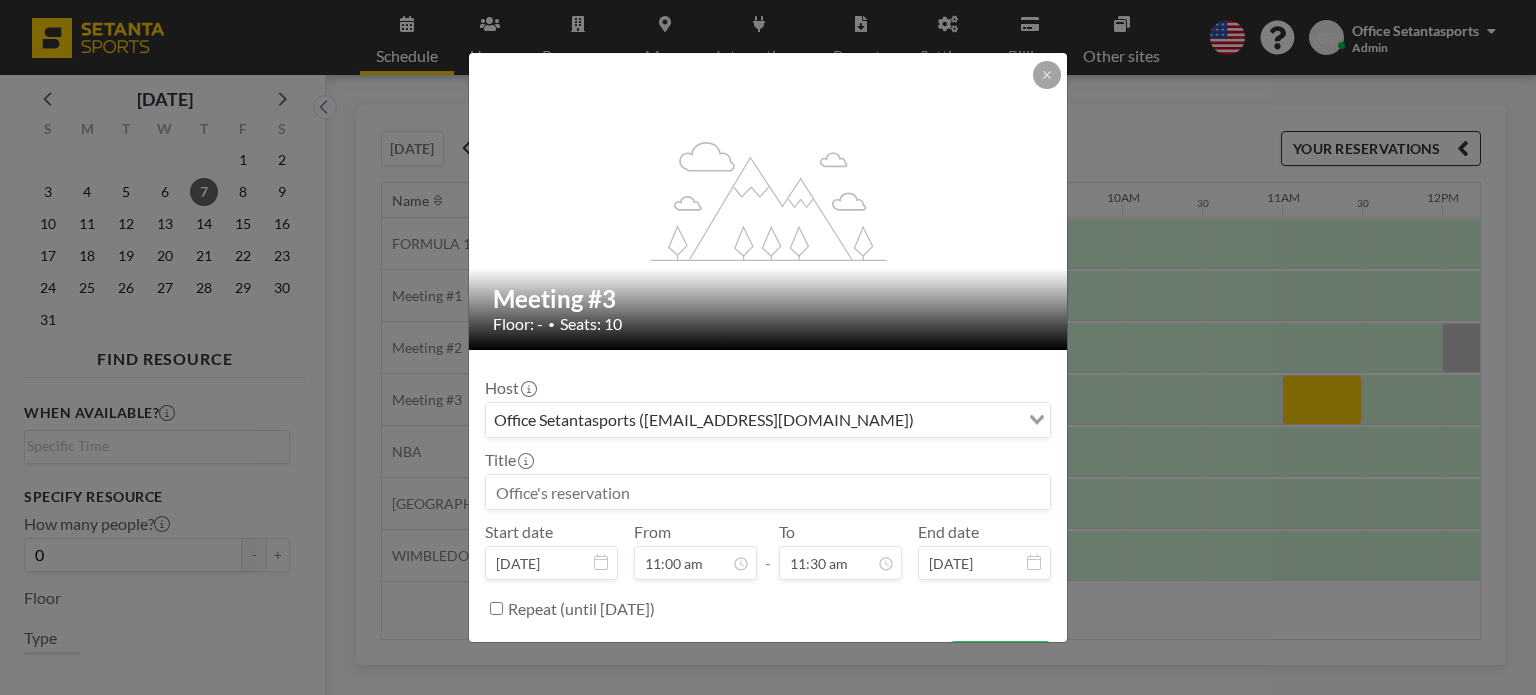 click on "Office Setantasports ([EMAIL_ADDRESS][DOMAIN_NAME])" at bounding box center (752, 418) 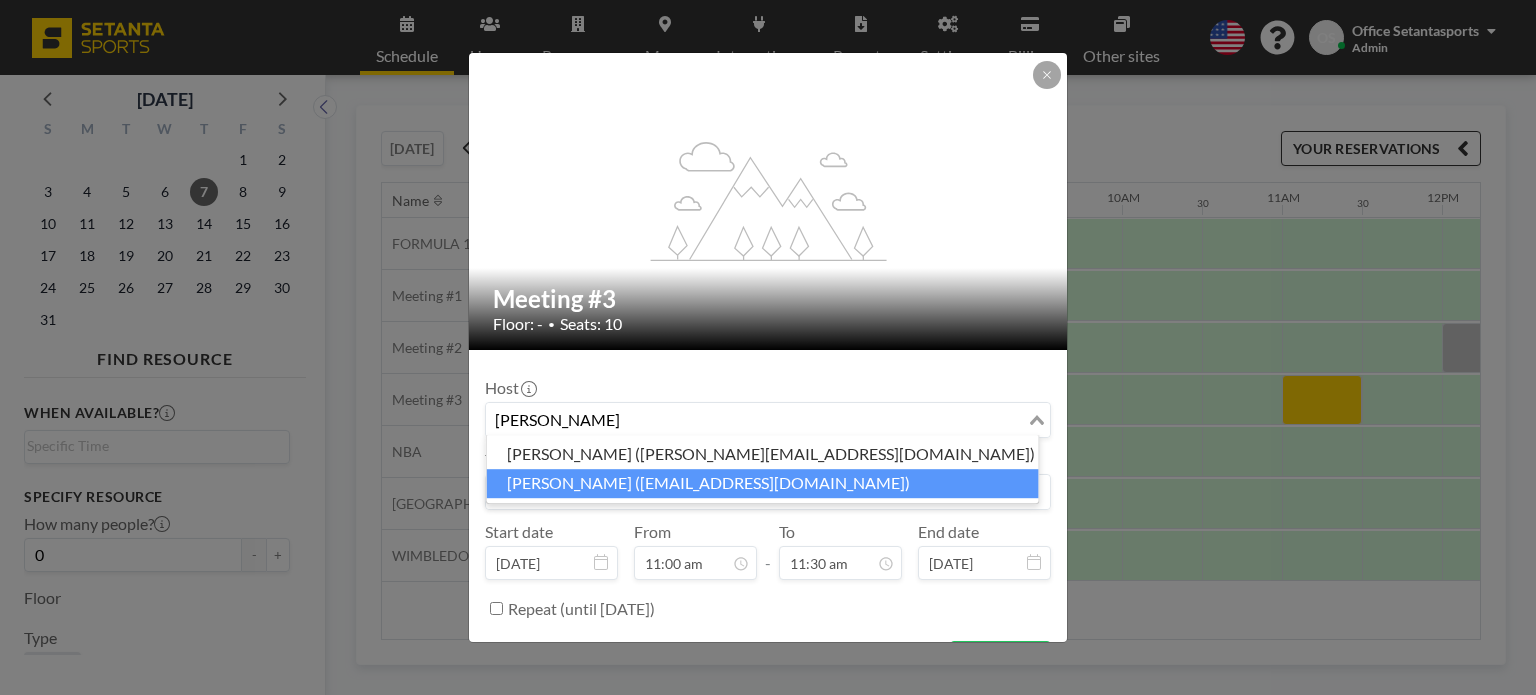 click on "[PERSON_NAME] ([EMAIL_ADDRESS][DOMAIN_NAME])" at bounding box center (763, 483) 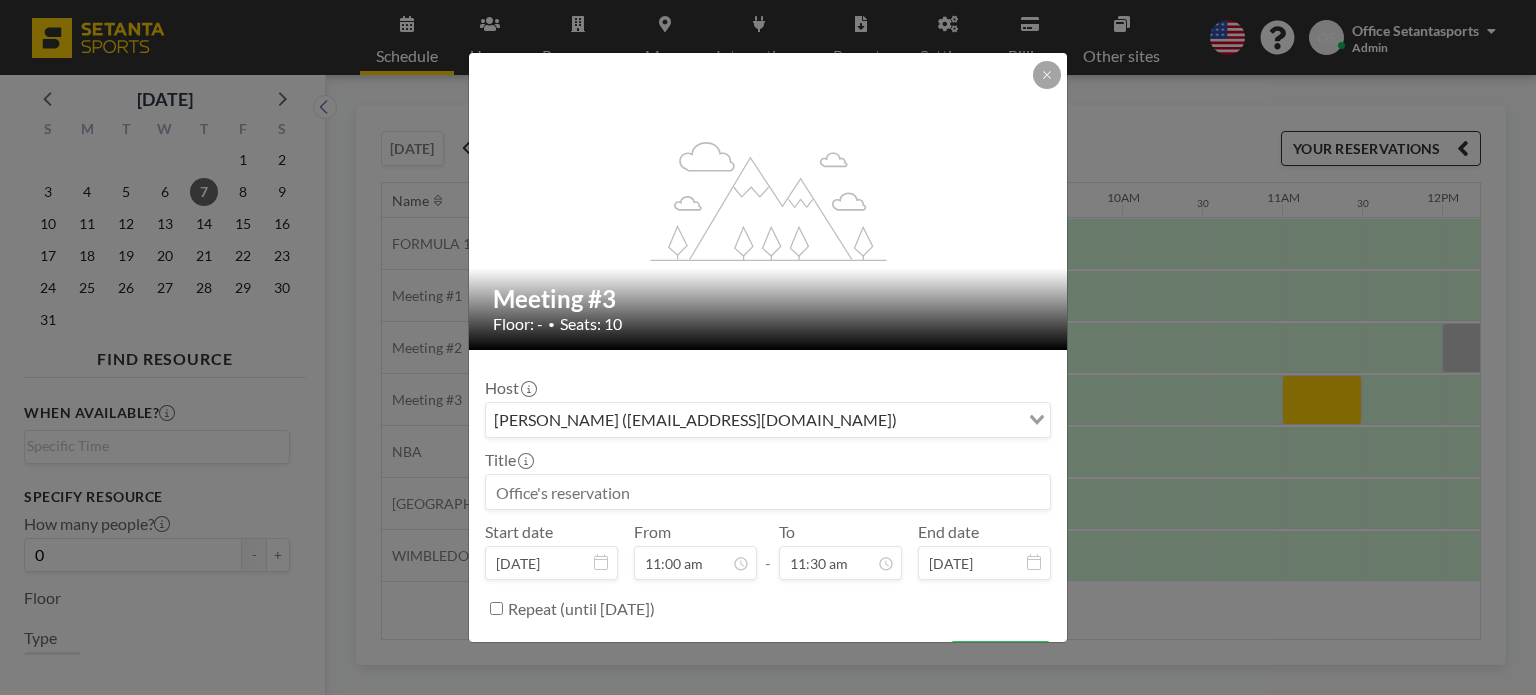 click at bounding box center [768, 492] 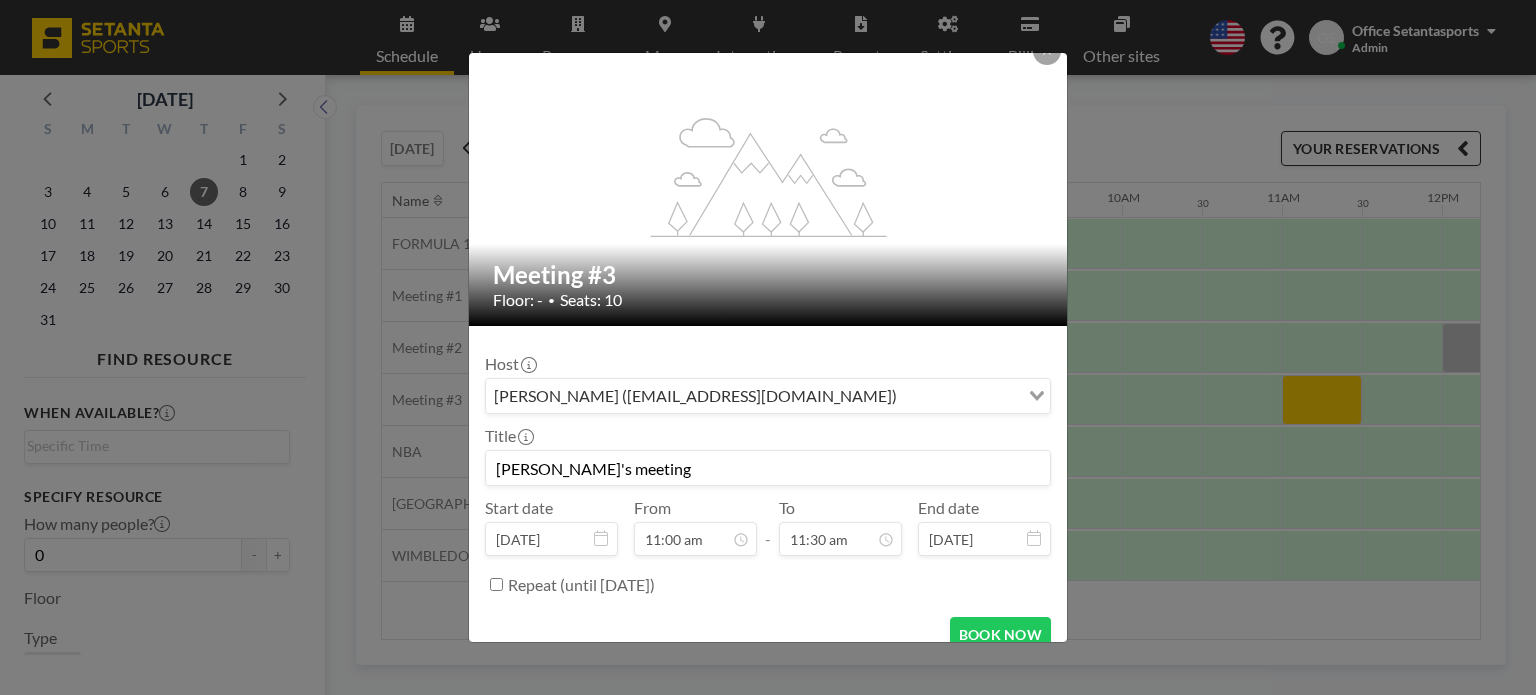 scroll, scrollTop: 48, scrollLeft: 0, axis: vertical 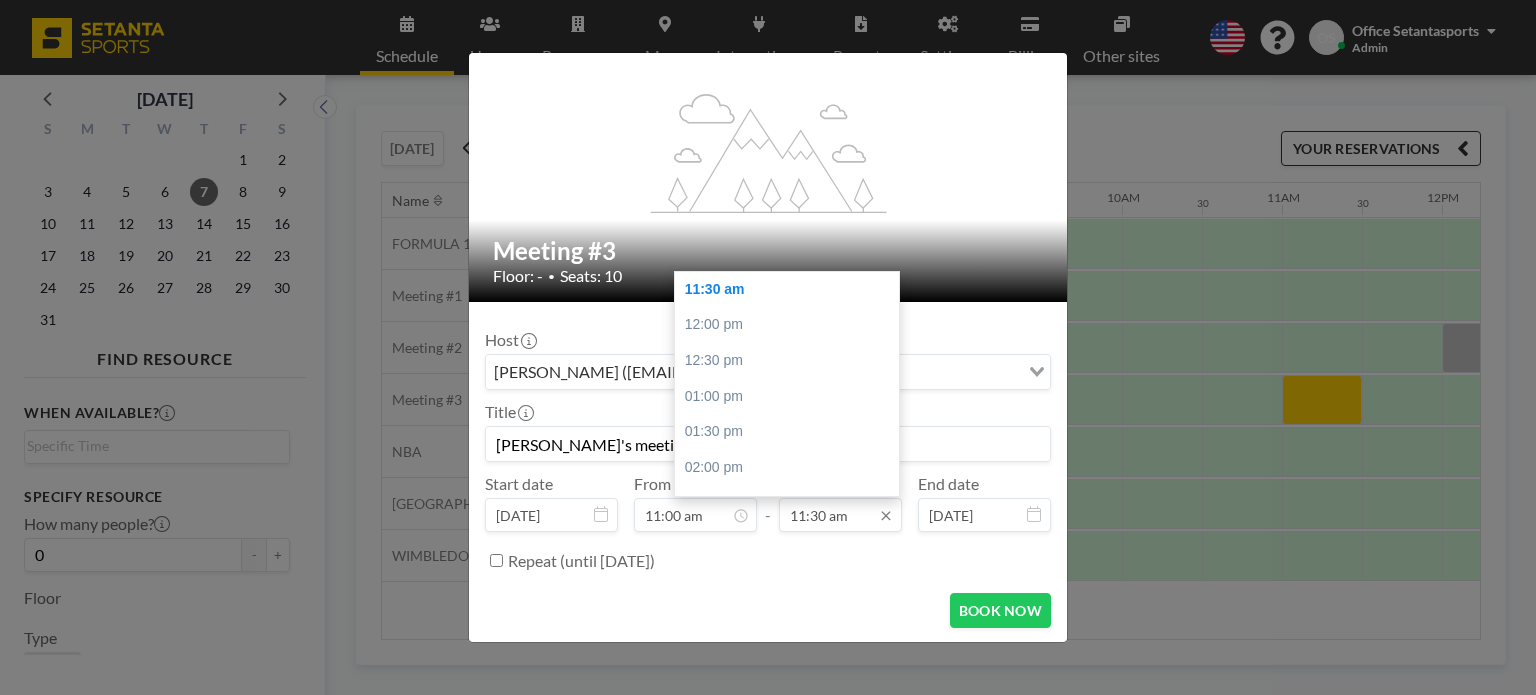 type on "[PERSON_NAME]'s meeting" 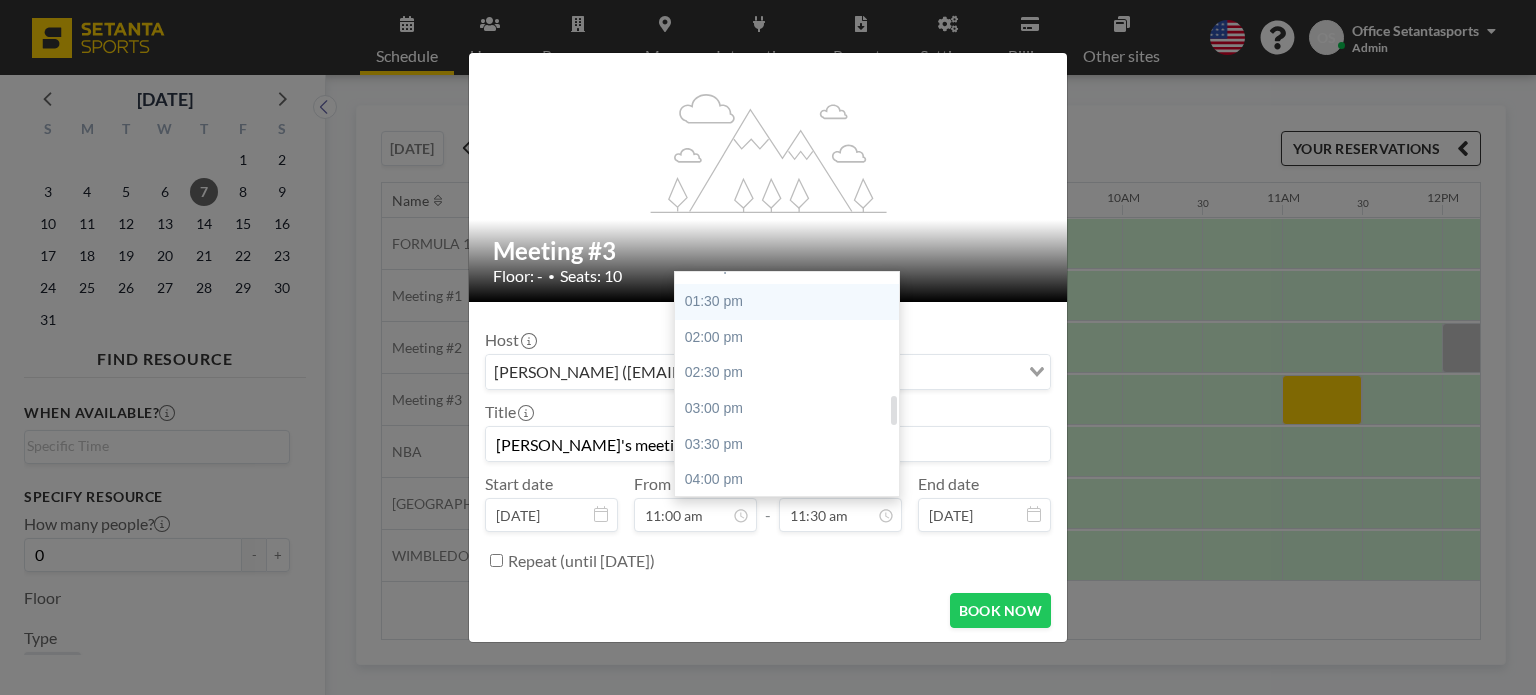 scroll, scrollTop: 1219, scrollLeft: 0, axis: vertical 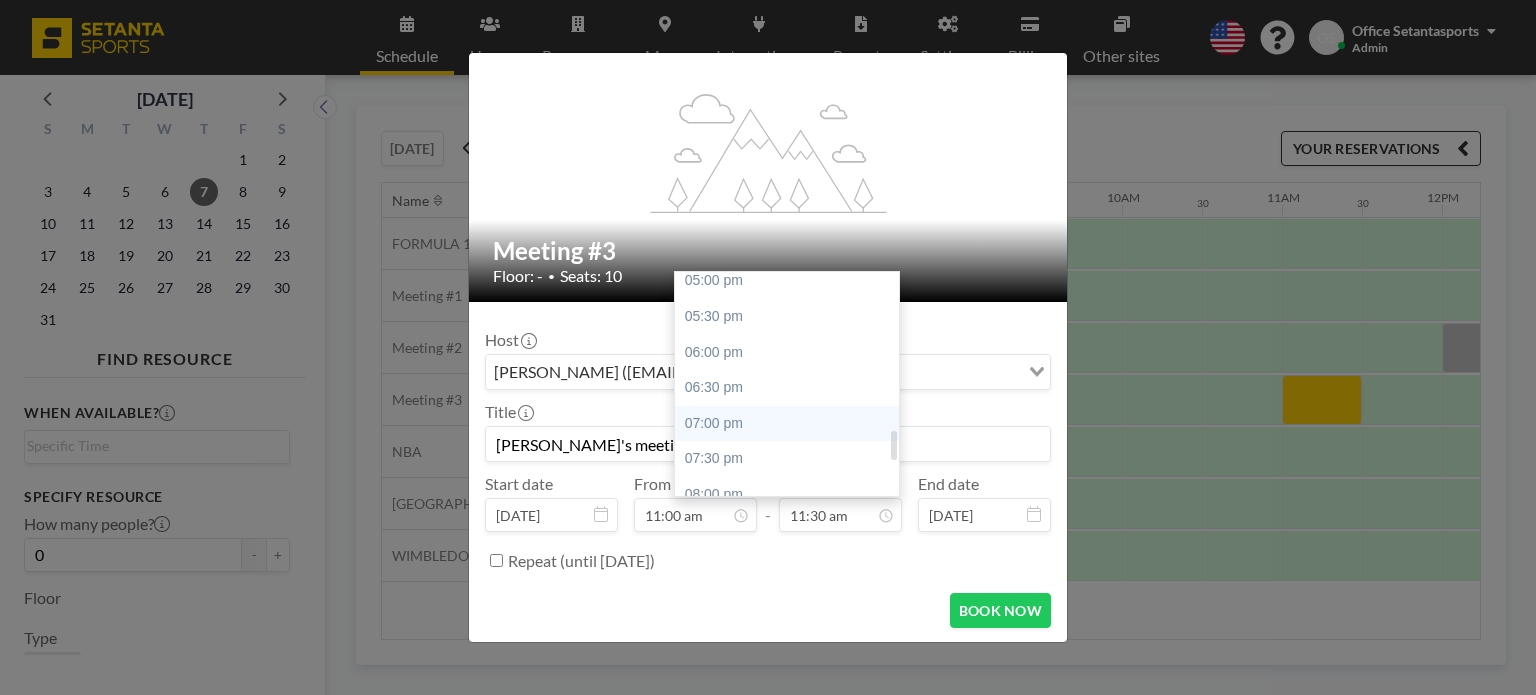 drag, startPoint x: 736, startPoint y: 416, endPoint x: 884, endPoint y: 494, distance: 167.29614 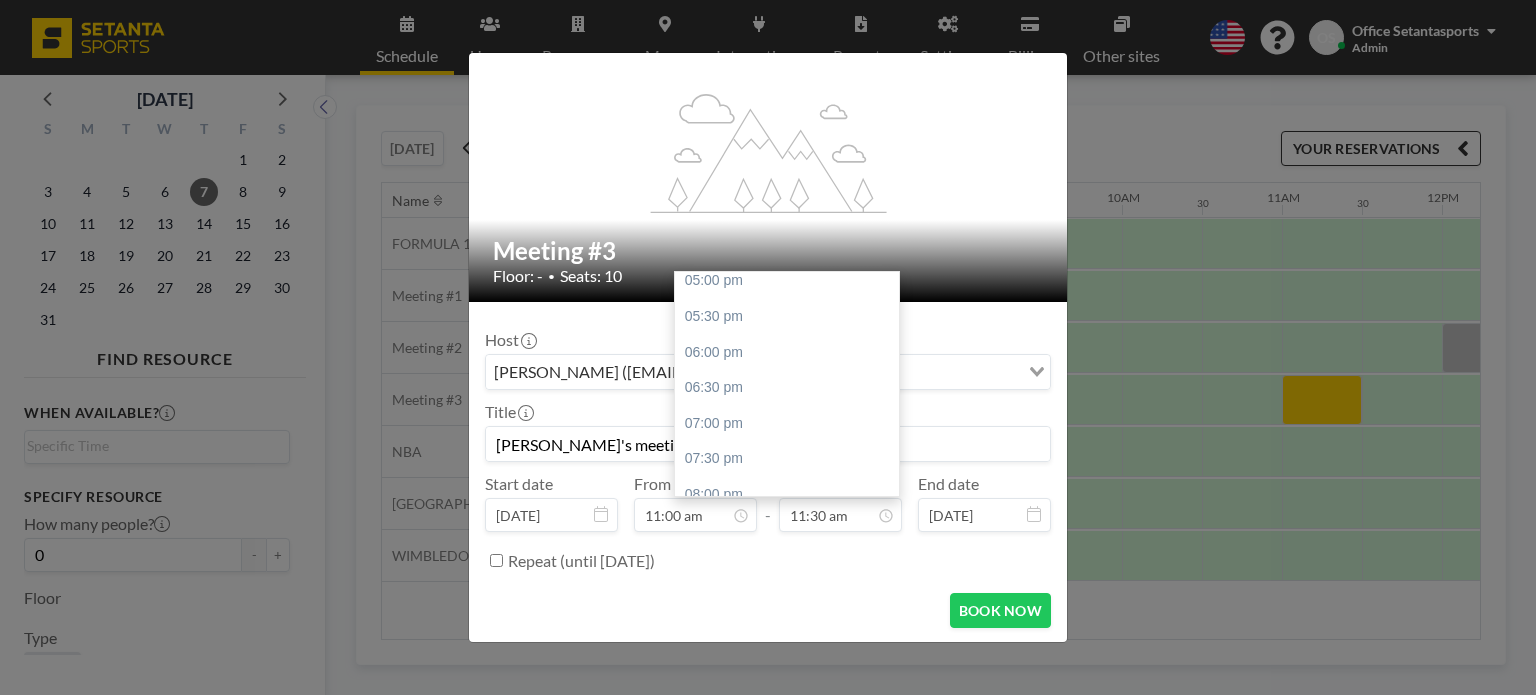 type on "07:00 pm" 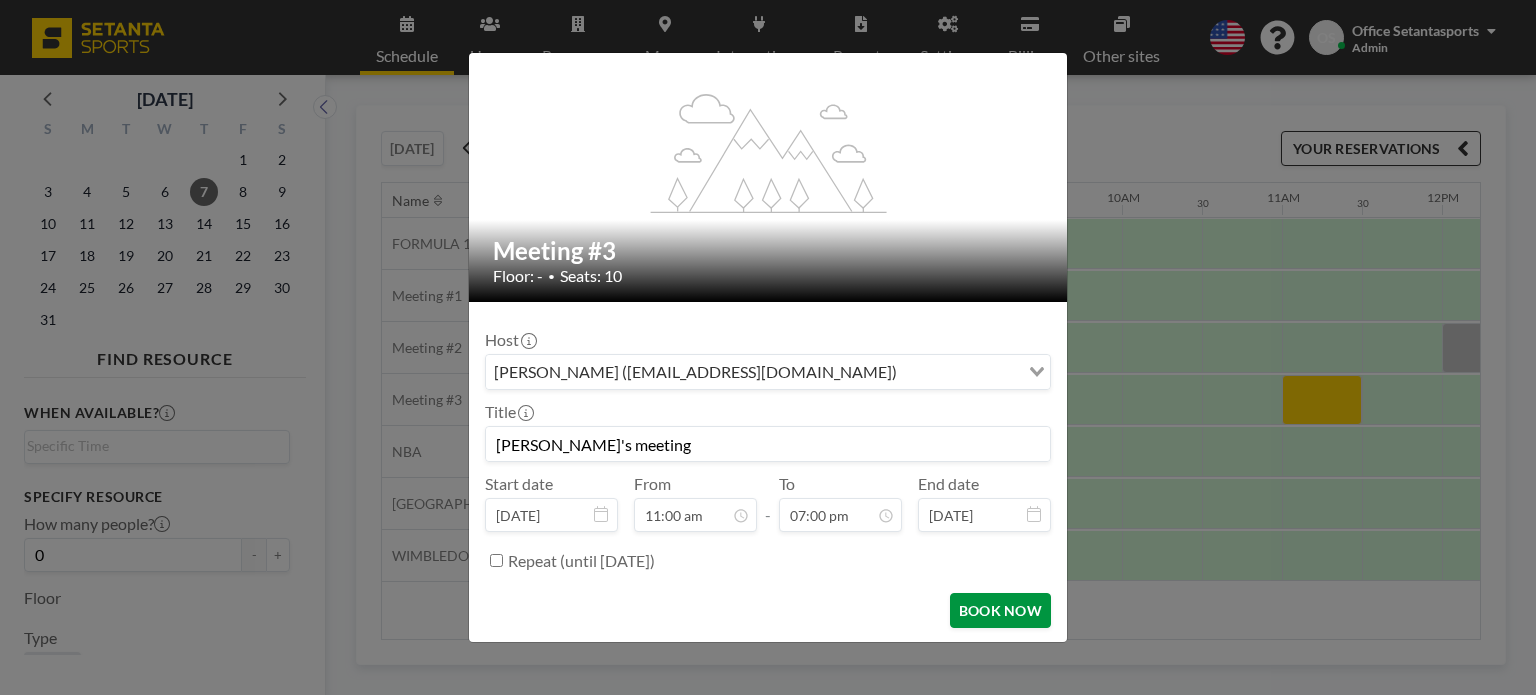 click on "BOOK NOW" at bounding box center (1000, 610) 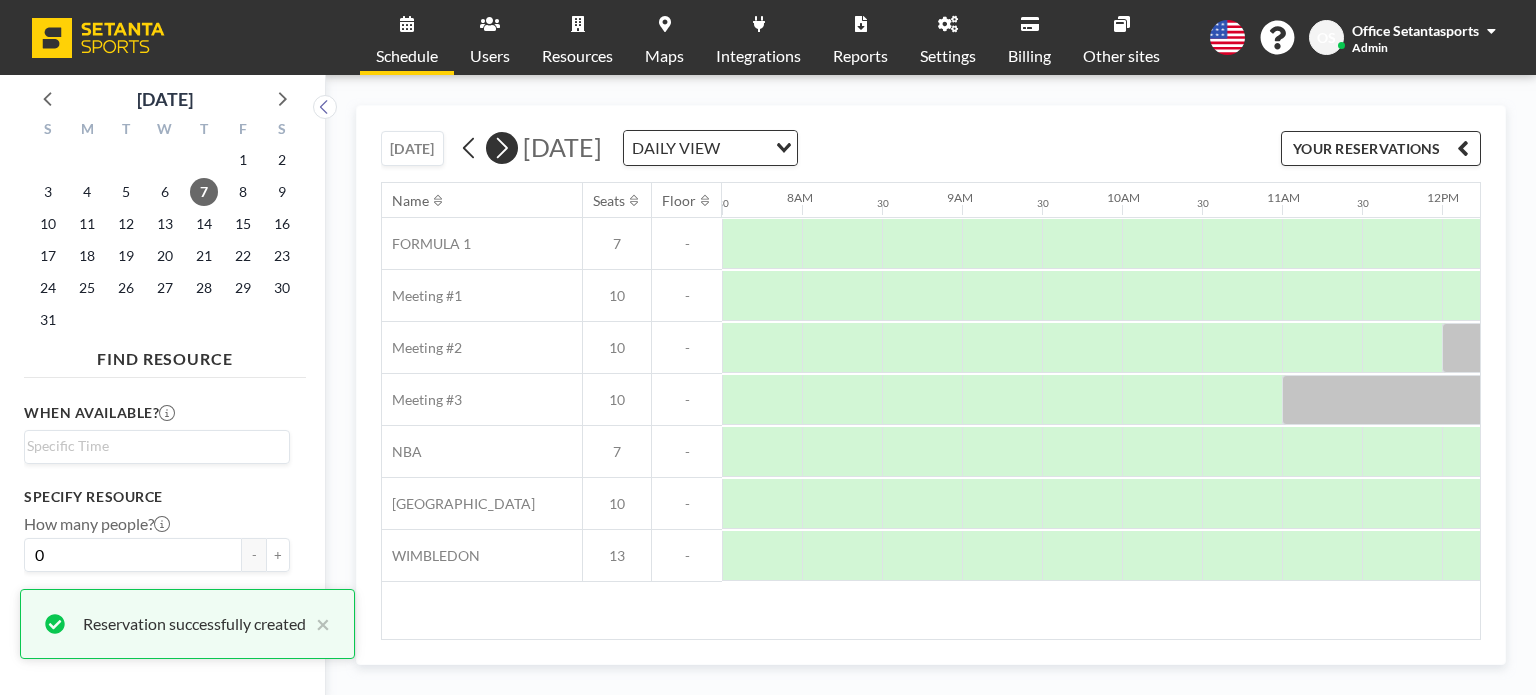 click 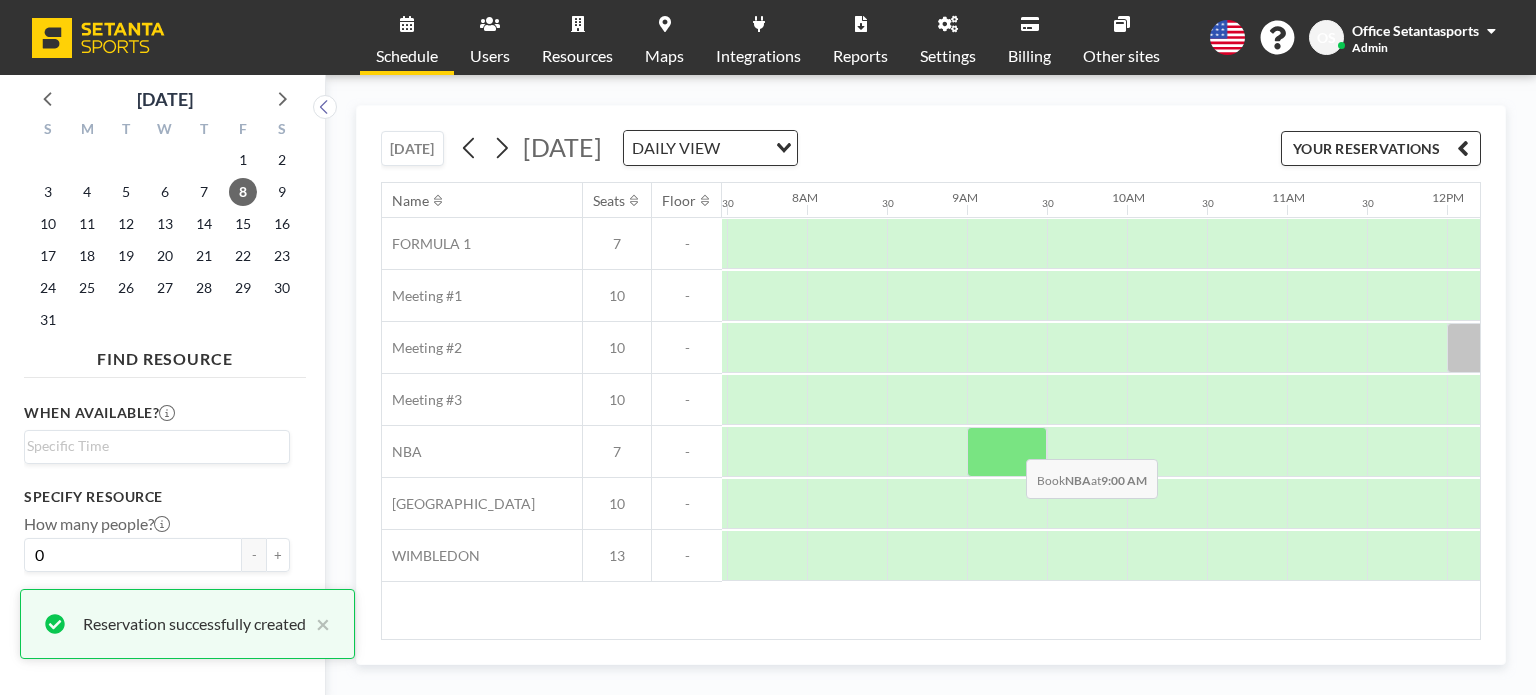 scroll, scrollTop: 0, scrollLeft: 1200, axis: horizontal 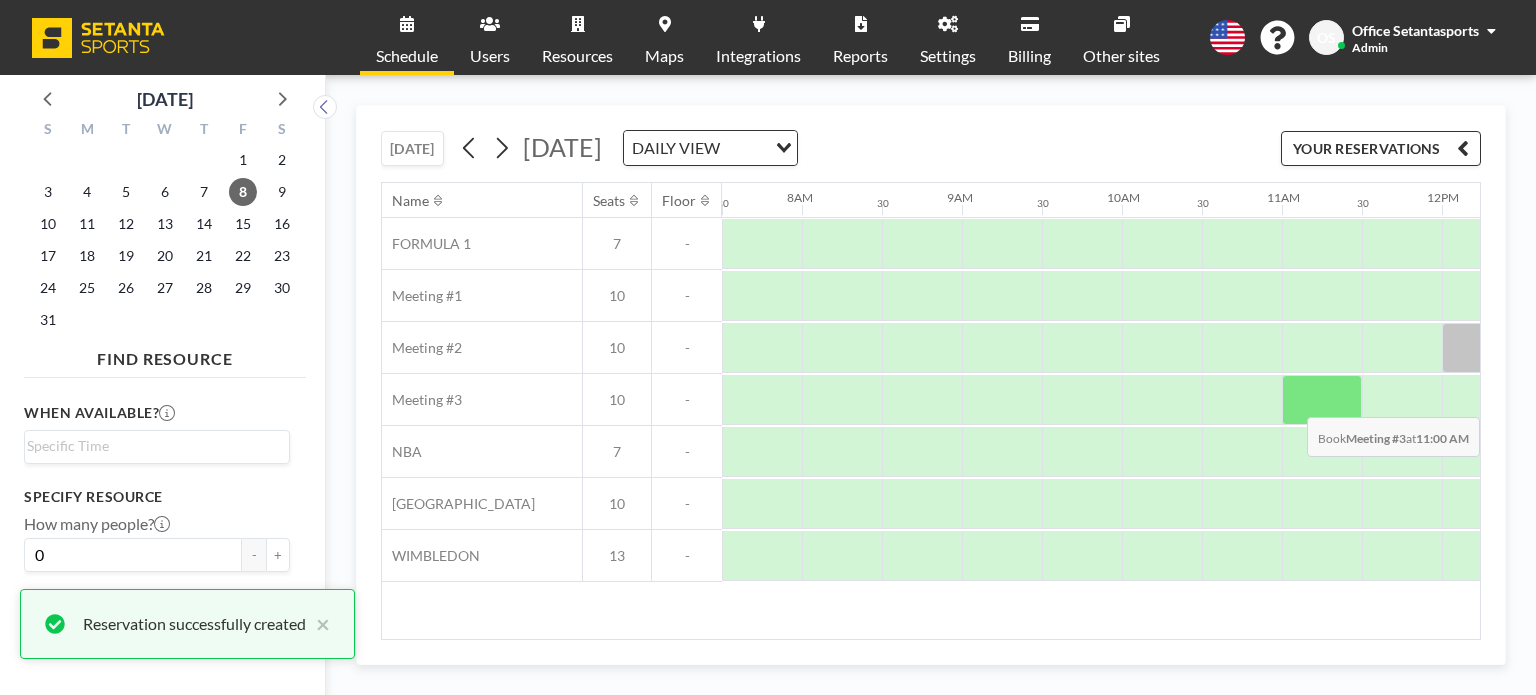 click at bounding box center [1322, 400] 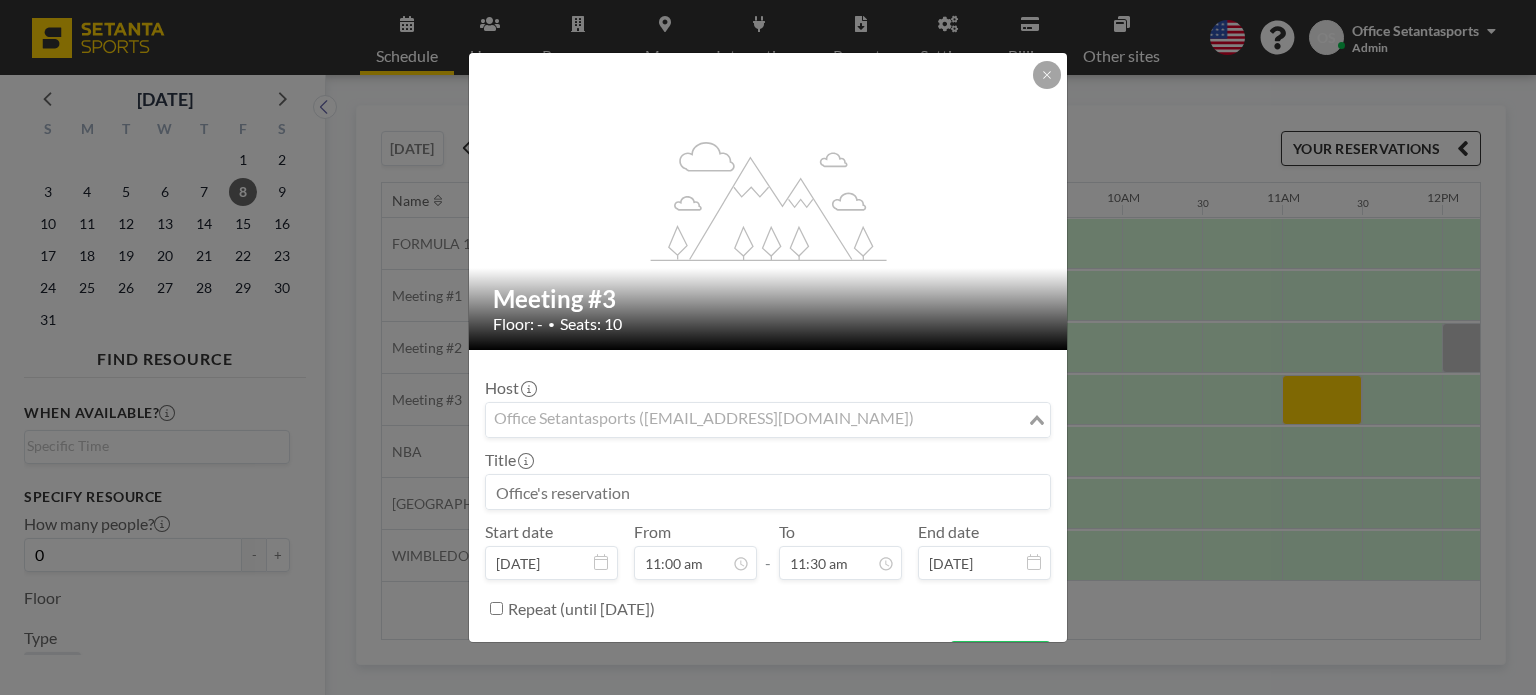 click on "Office Setantasports ([EMAIL_ADDRESS][DOMAIN_NAME])" at bounding box center (756, 418) 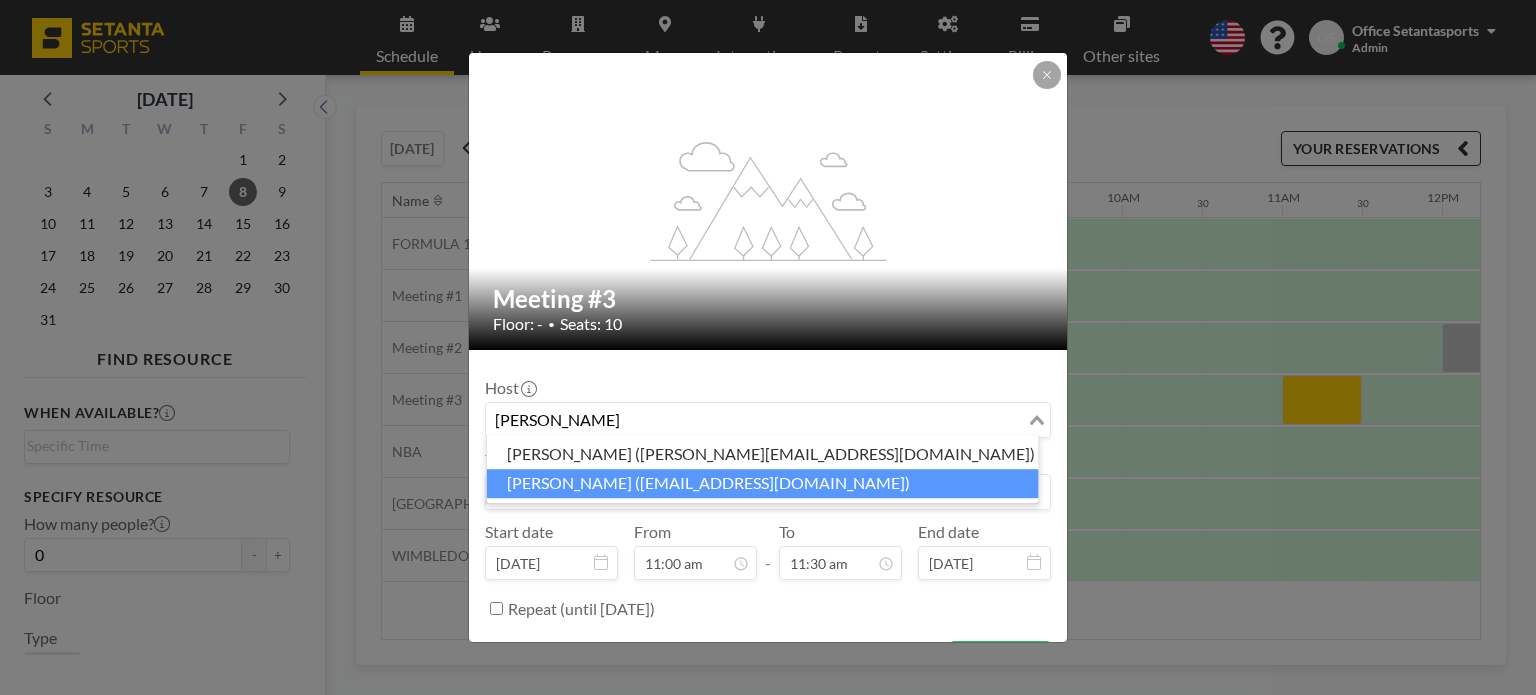 click on "[PERSON_NAME] ([EMAIL_ADDRESS][DOMAIN_NAME])" at bounding box center [763, 483] 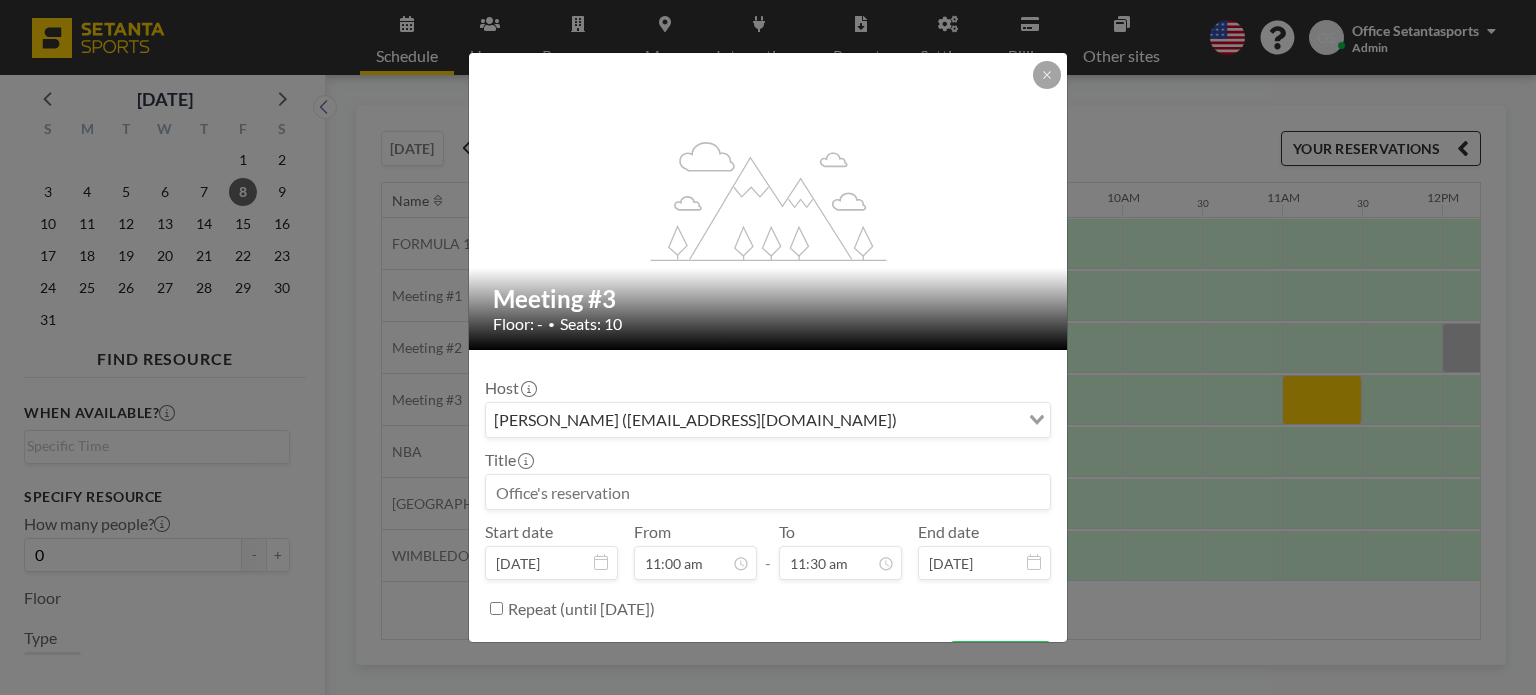 click at bounding box center (768, 492) 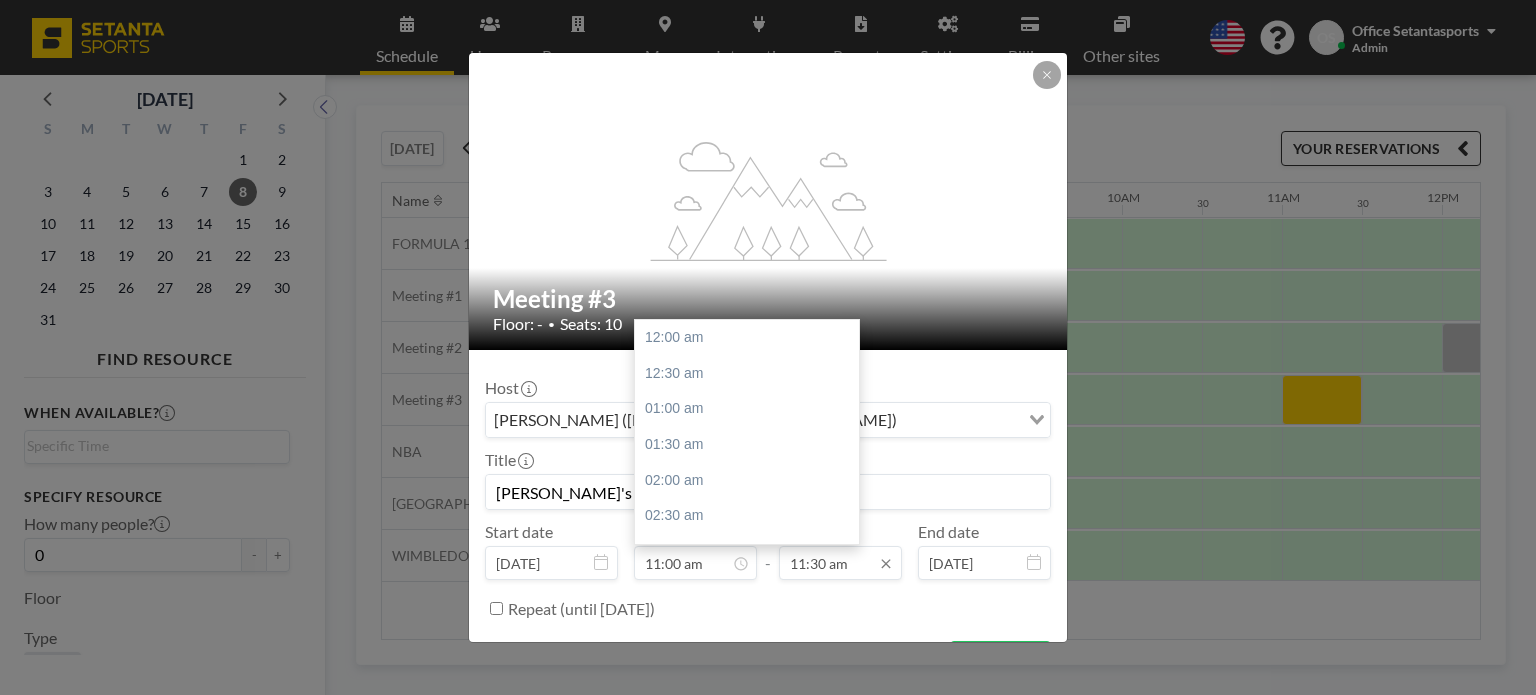 scroll, scrollTop: 783, scrollLeft: 0, axis: vertical 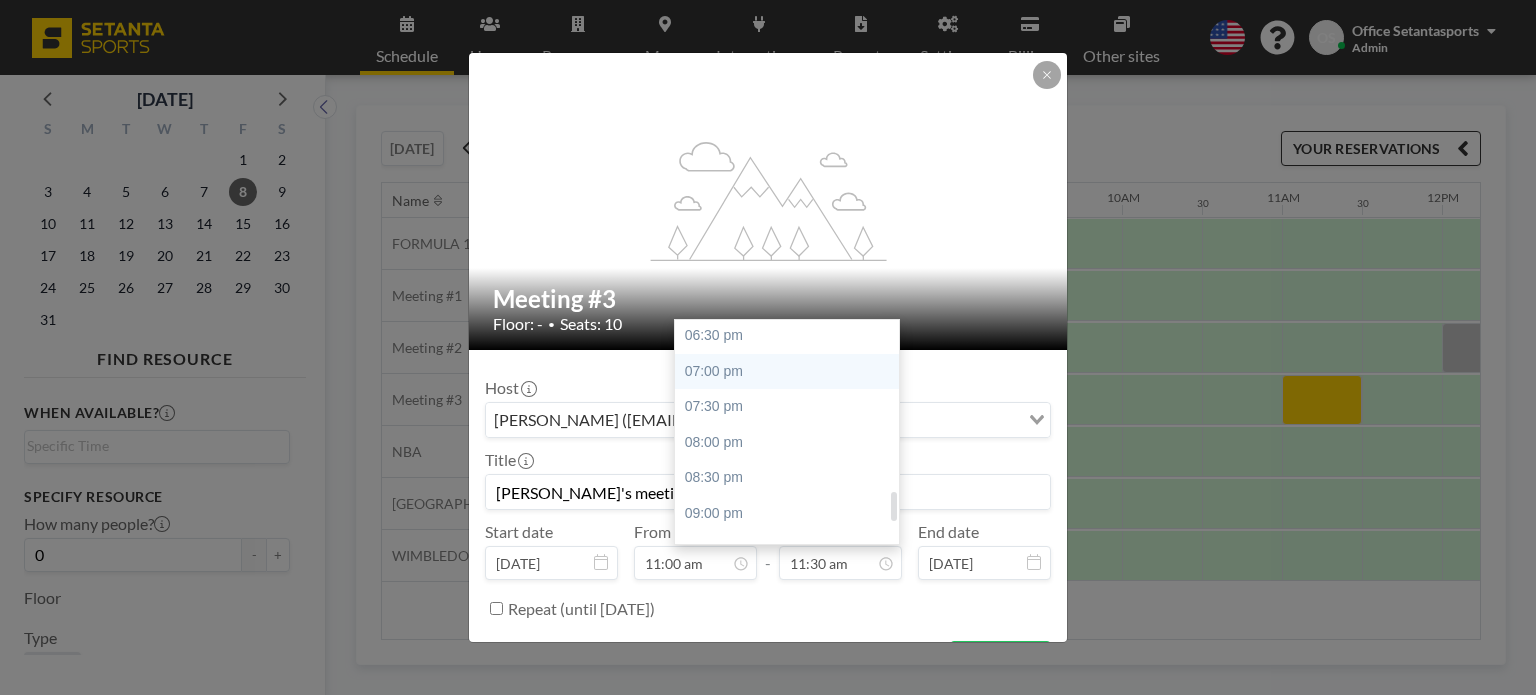 type on "[PERSON_NAME]'s meeting" 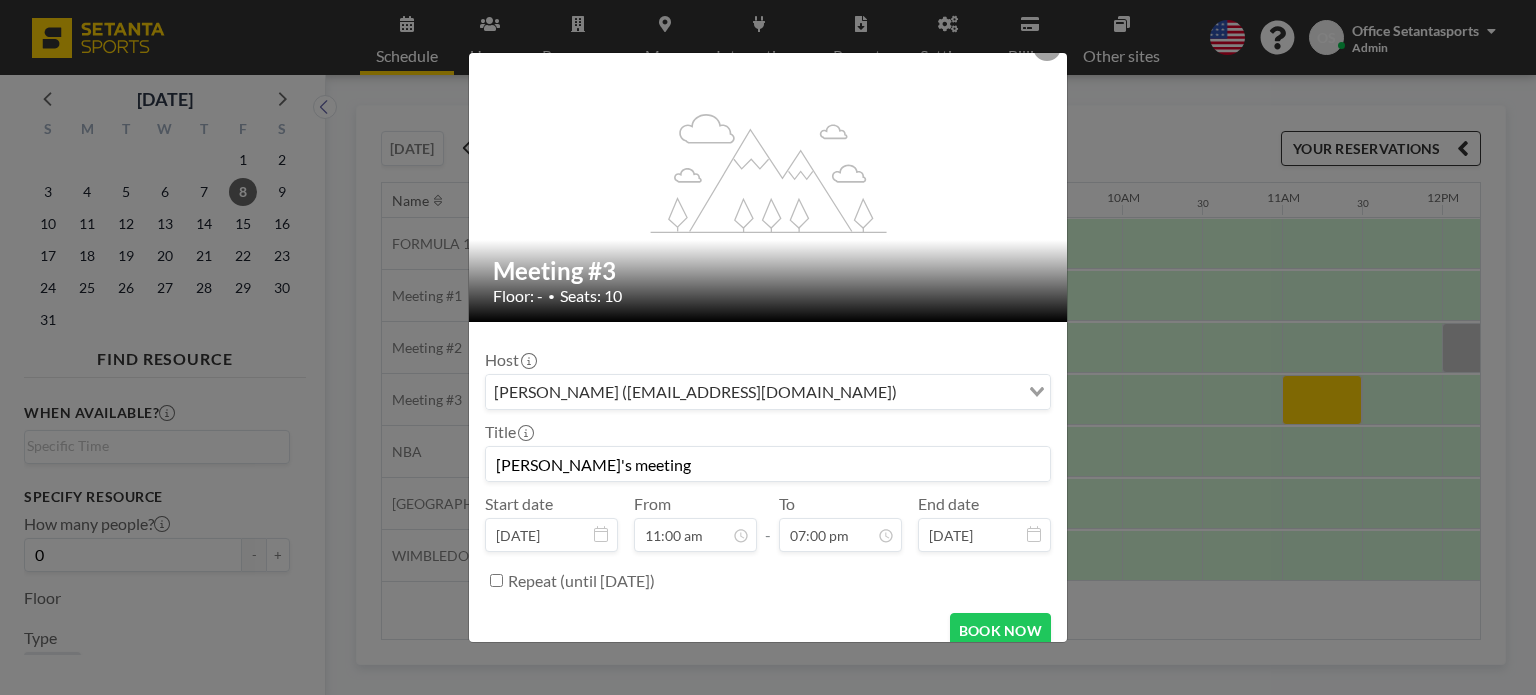scroll, scrollTop: 48, scrollLeft: 0, axis: vertical 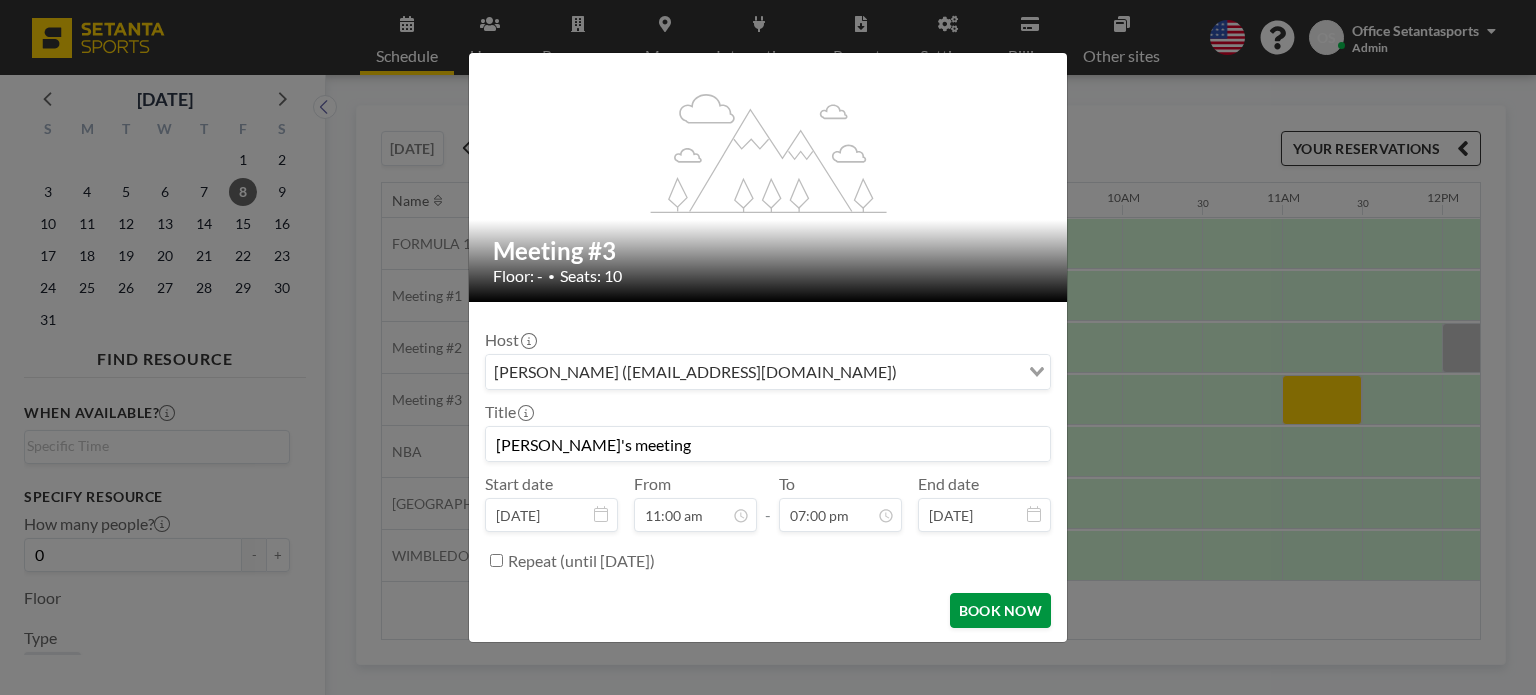 click on "BOOK NOW" at bounding box center [1000, 610] 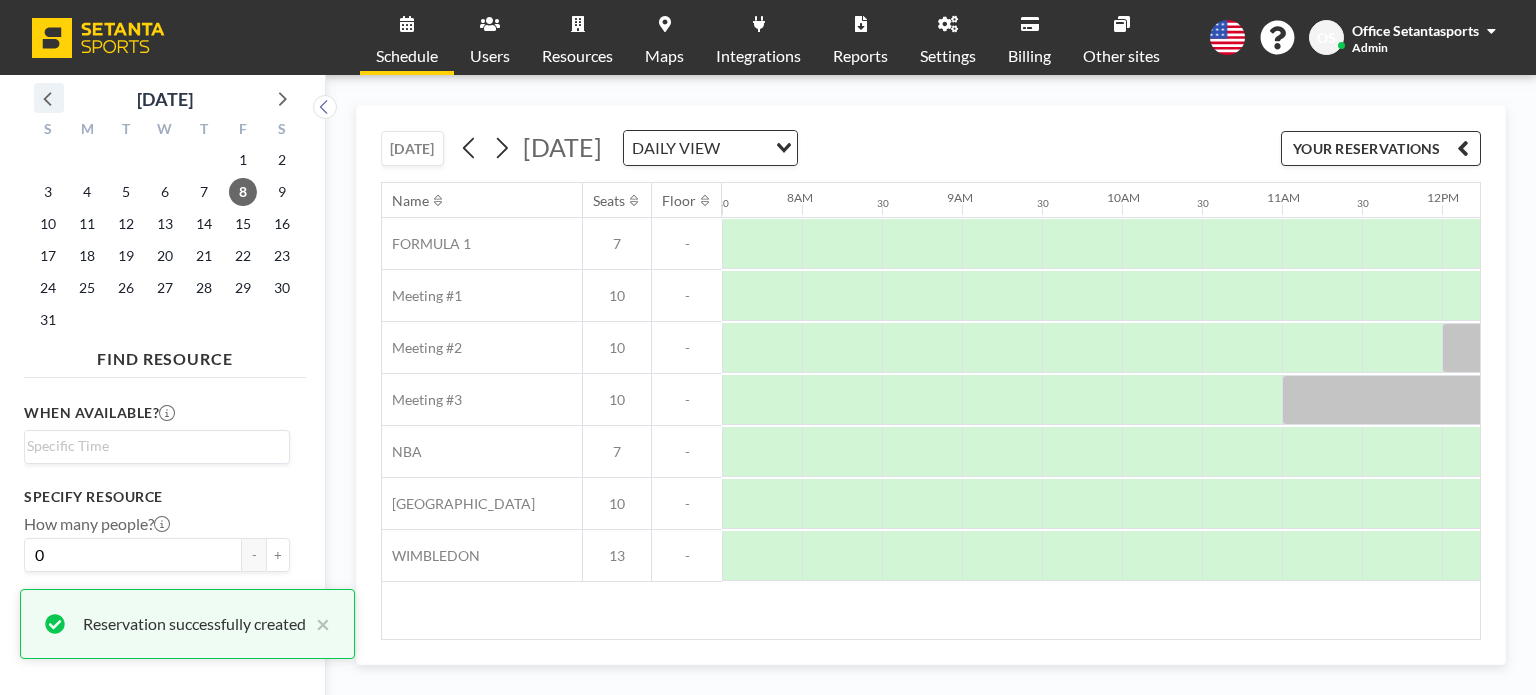 click 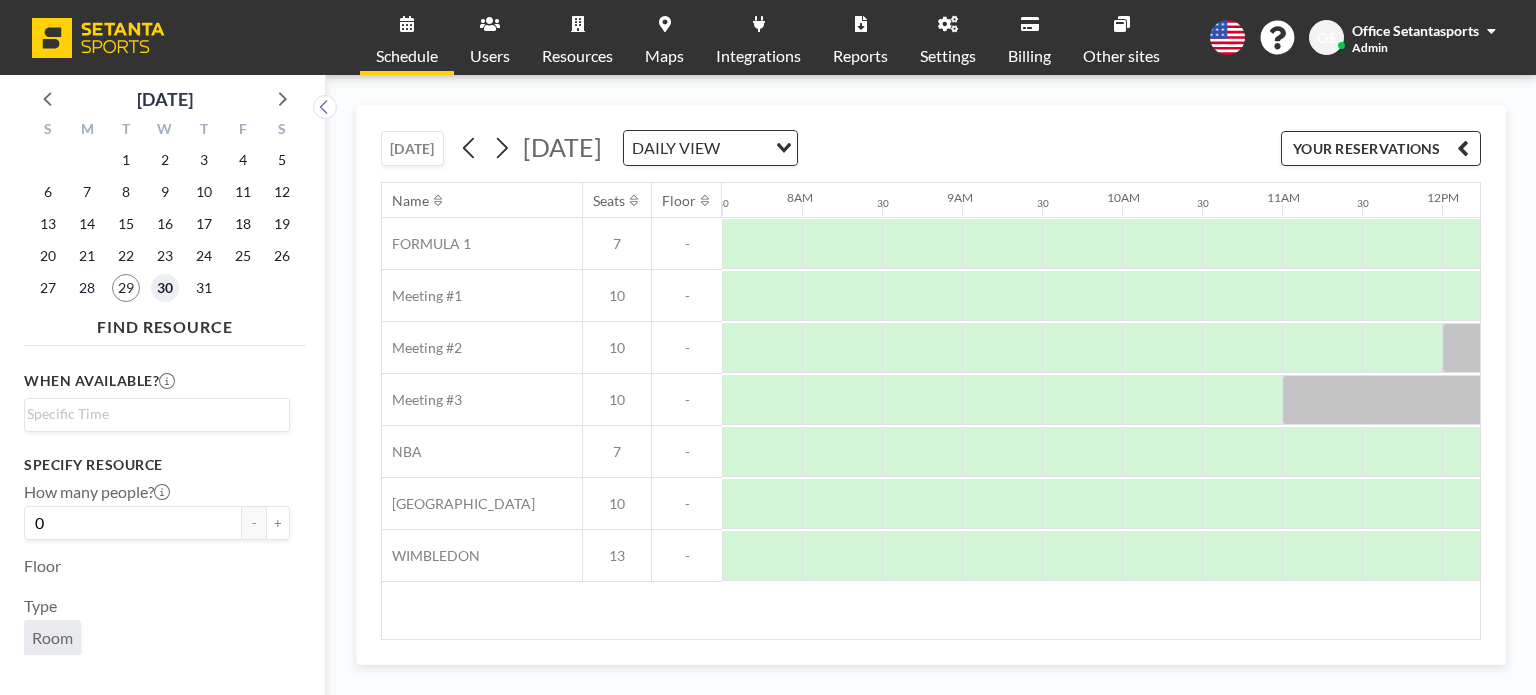 click on "30" at bounding box center [165, 288] 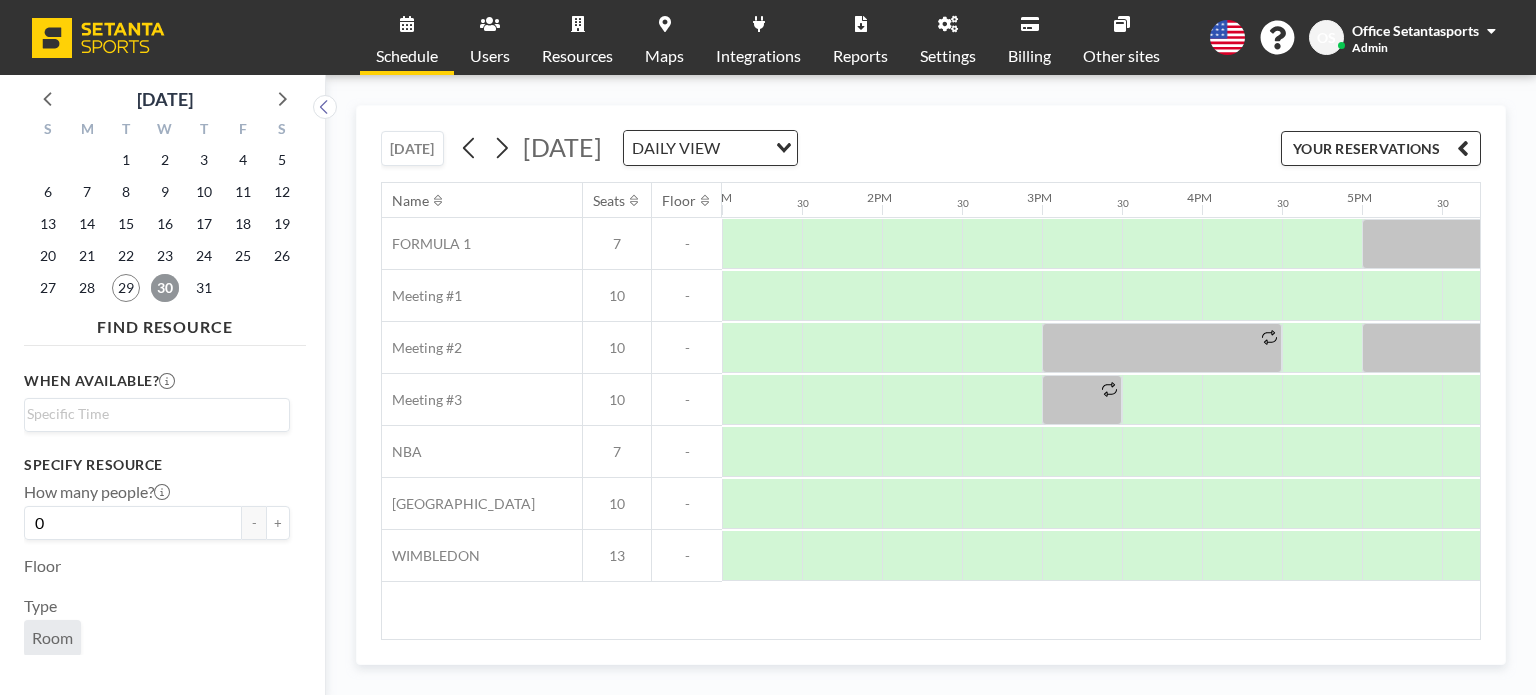 scroll, scrollTop: 0, scrollLeft: 2167, axis: horizontal 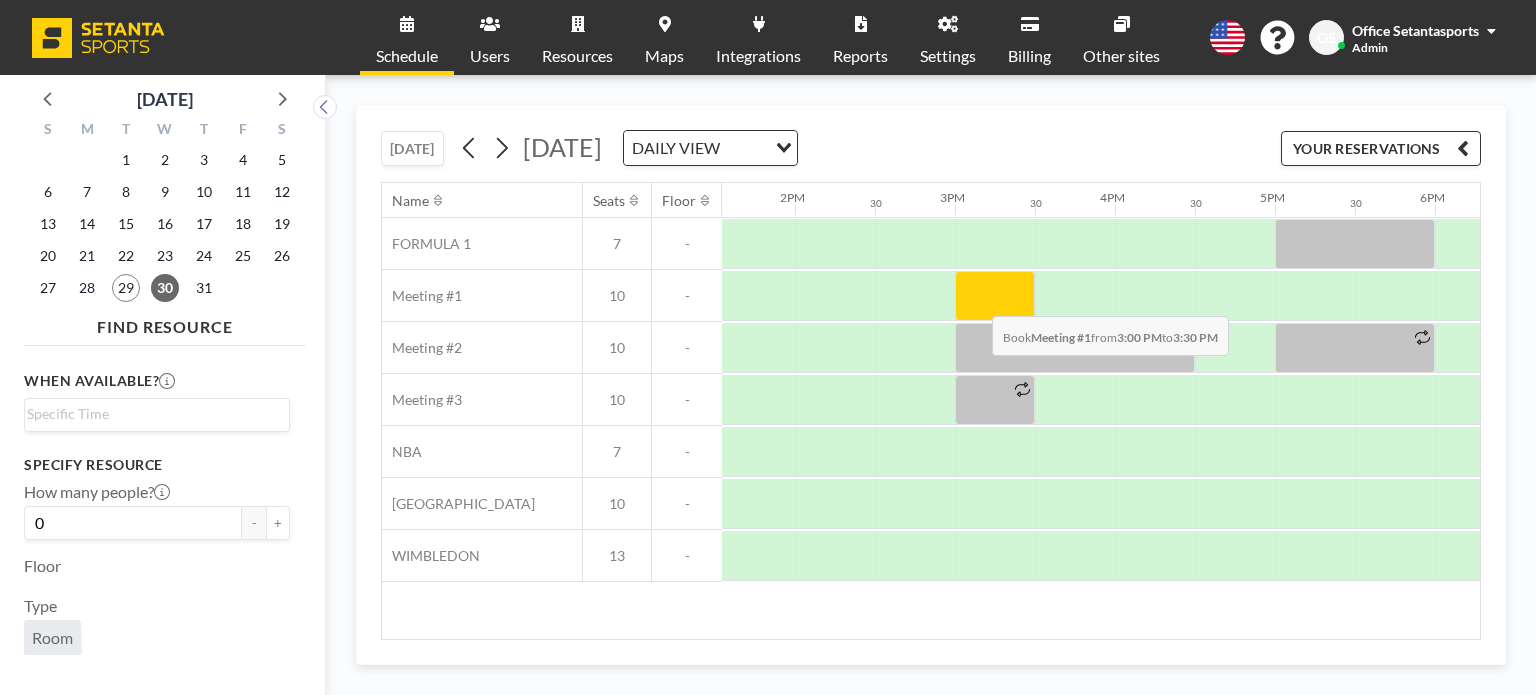 click at bounding box center [995, 296] 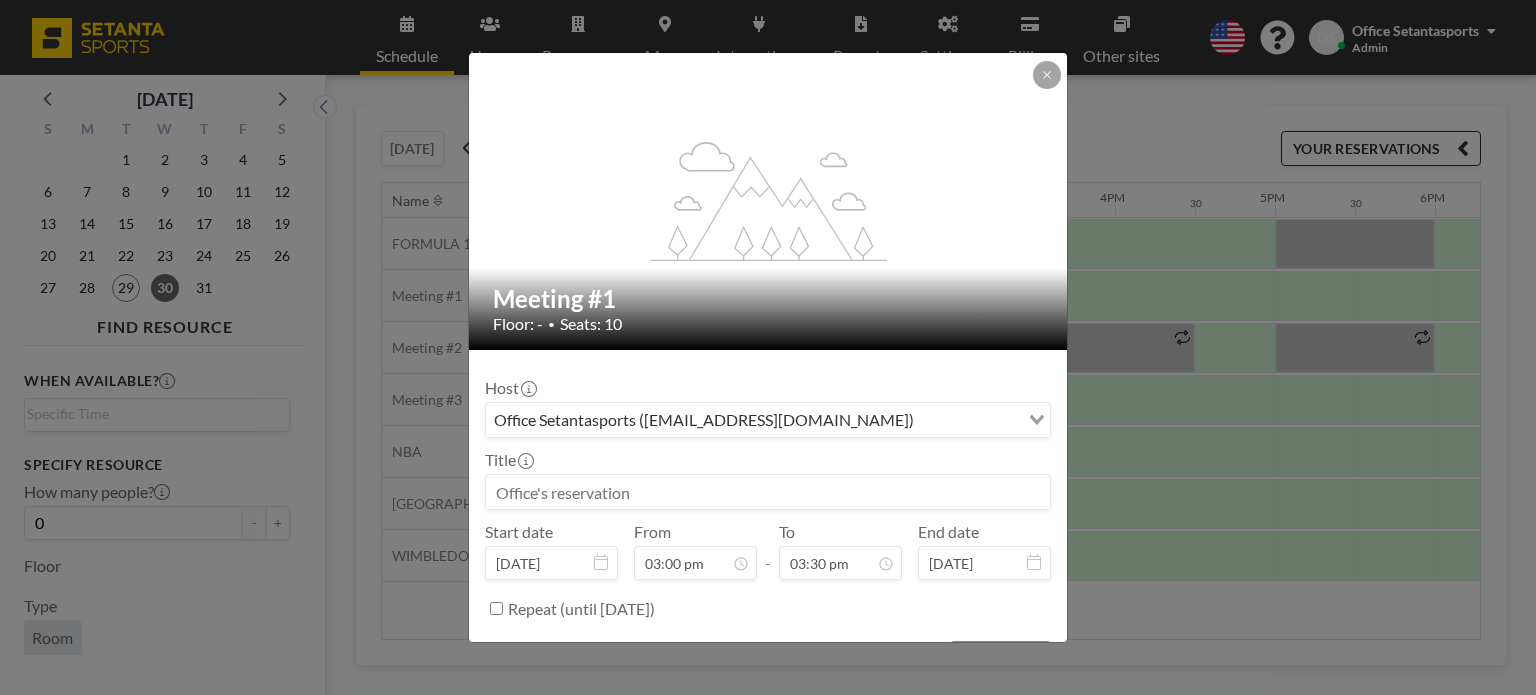 click on "Office Setantasports ([EMAIL_ADDRESS][DOMAIN_NAME])" at bounding box center [752, 418] 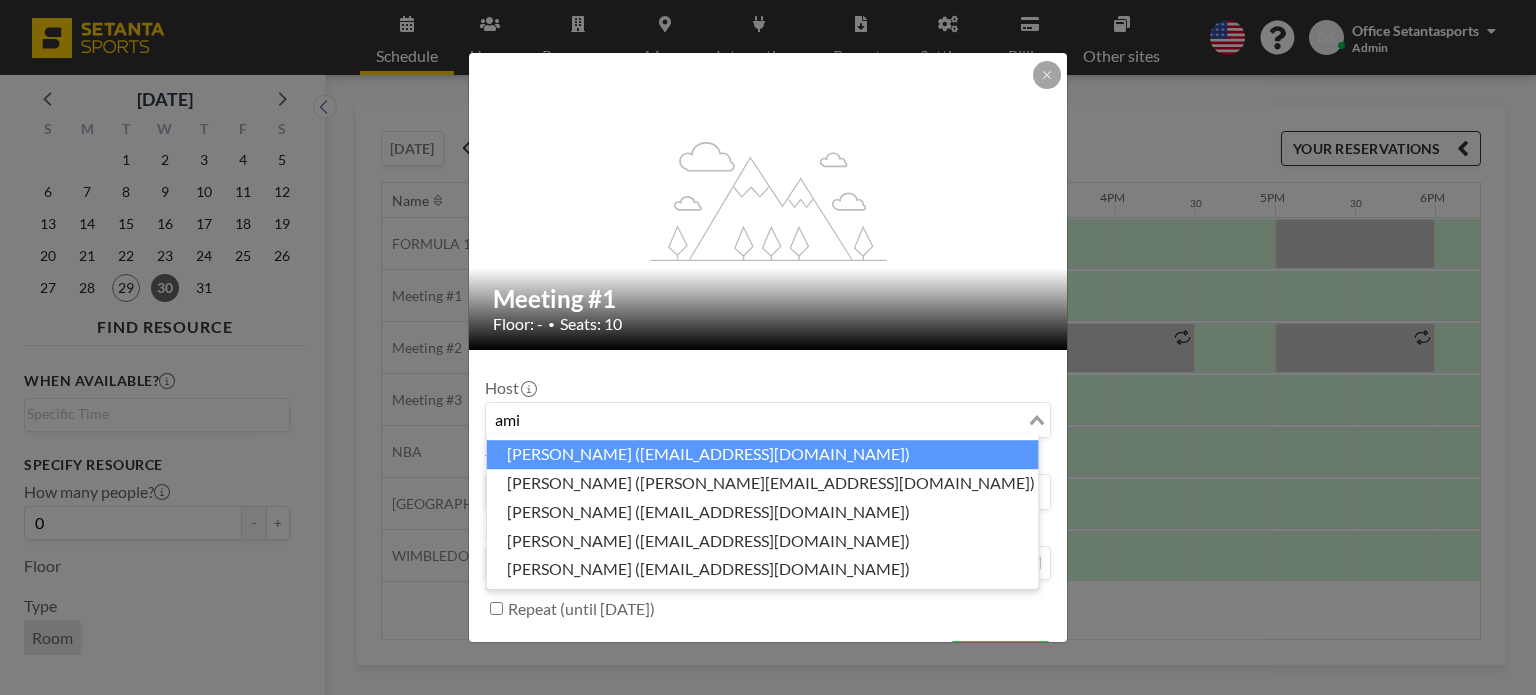 click on "[PERSON_NAME] ([EMAIL_ADDRESS][DOMAIN_NAME])" at bounding box center (763, 454) 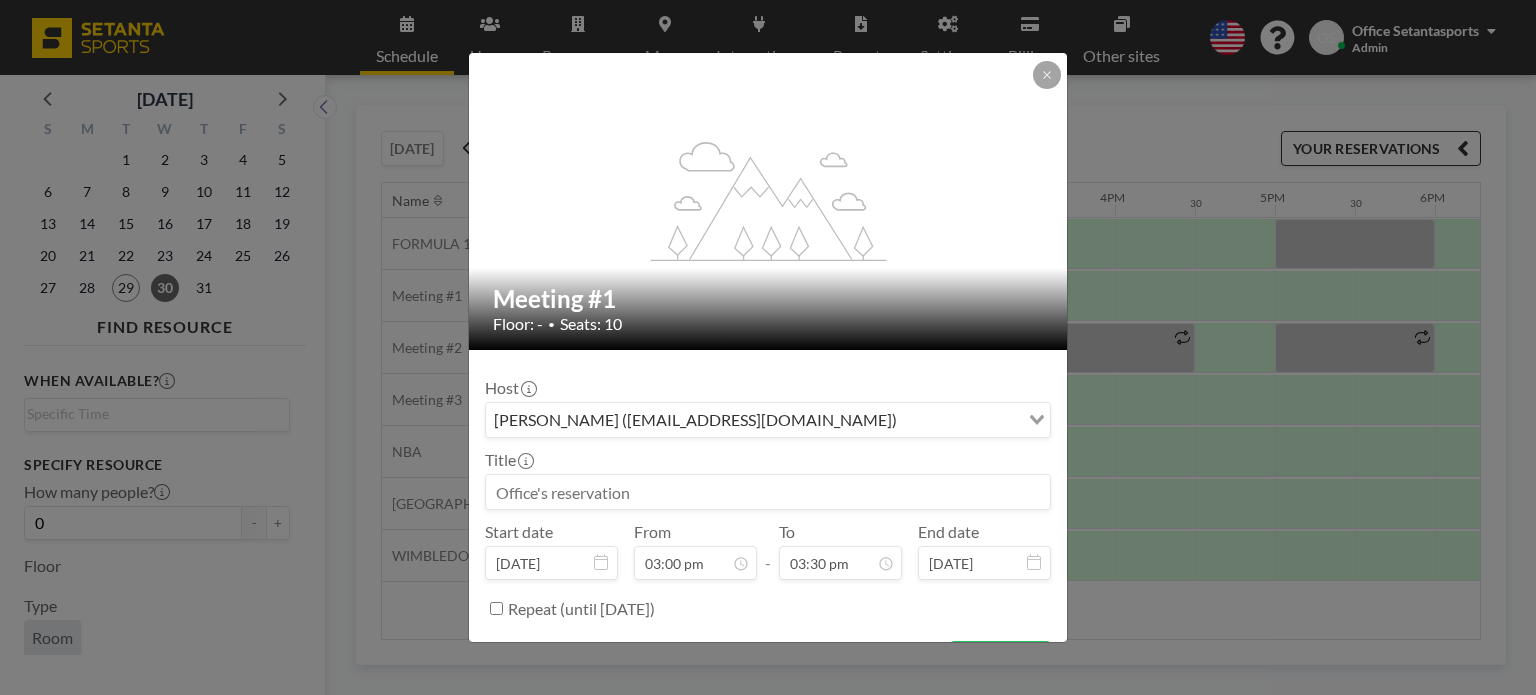 click at bounding box center [768, 492] 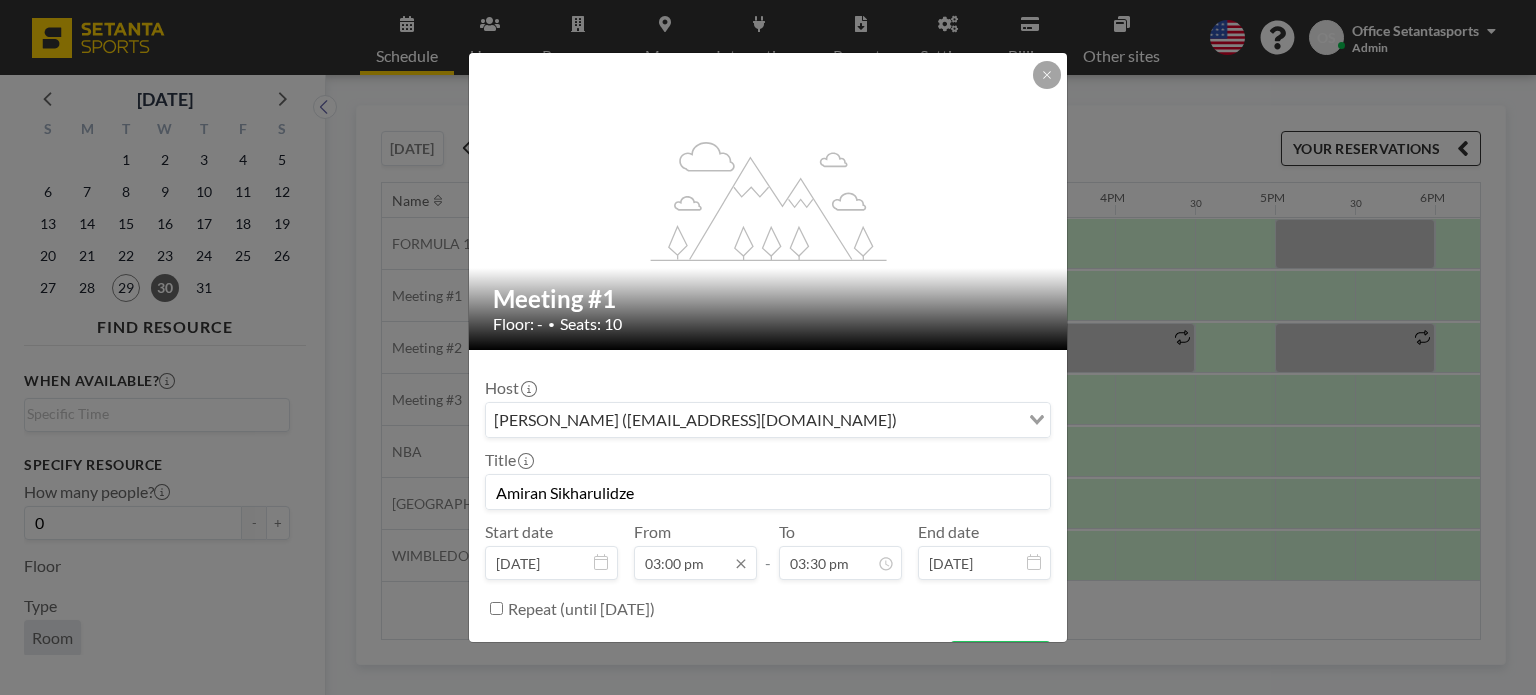 scroll, scrollTop: 0, scrollLeft: 0, axis: both 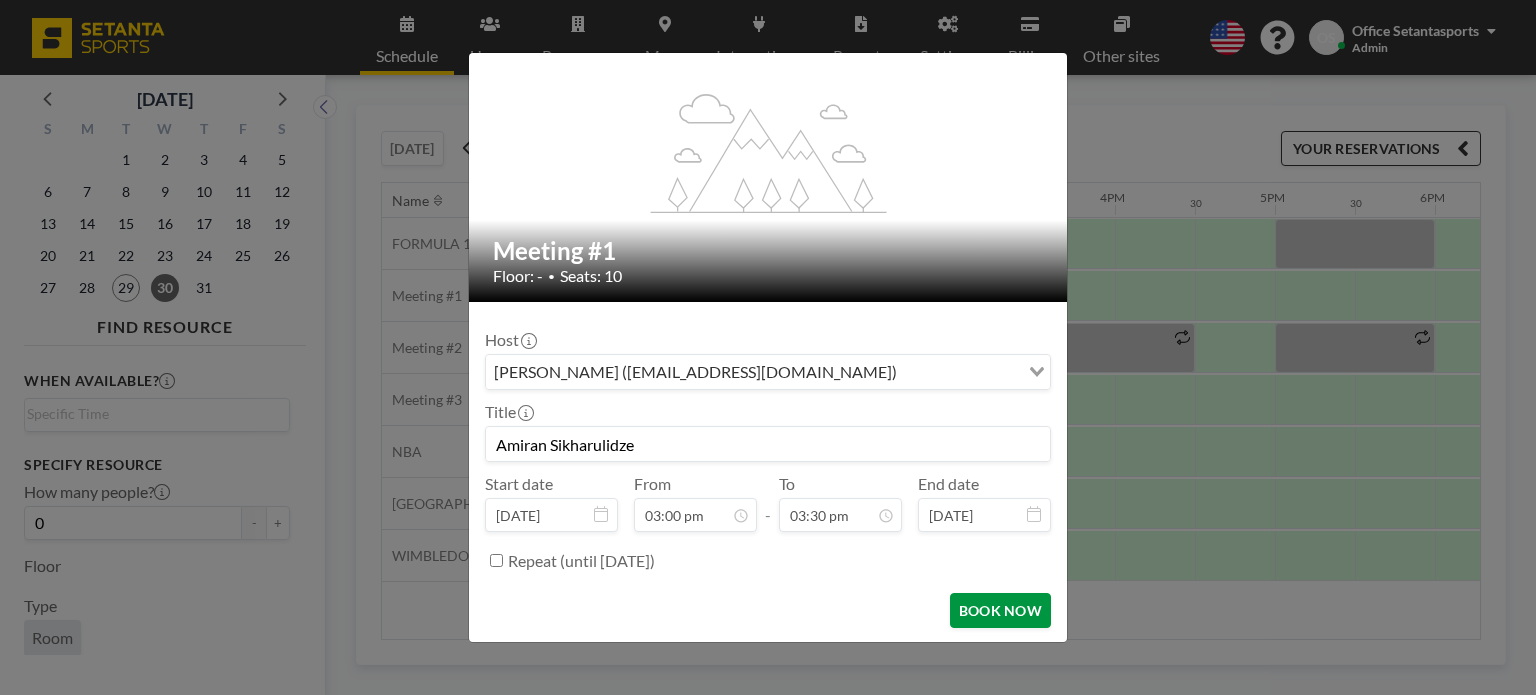 type on "Amiran Sikharulidze" 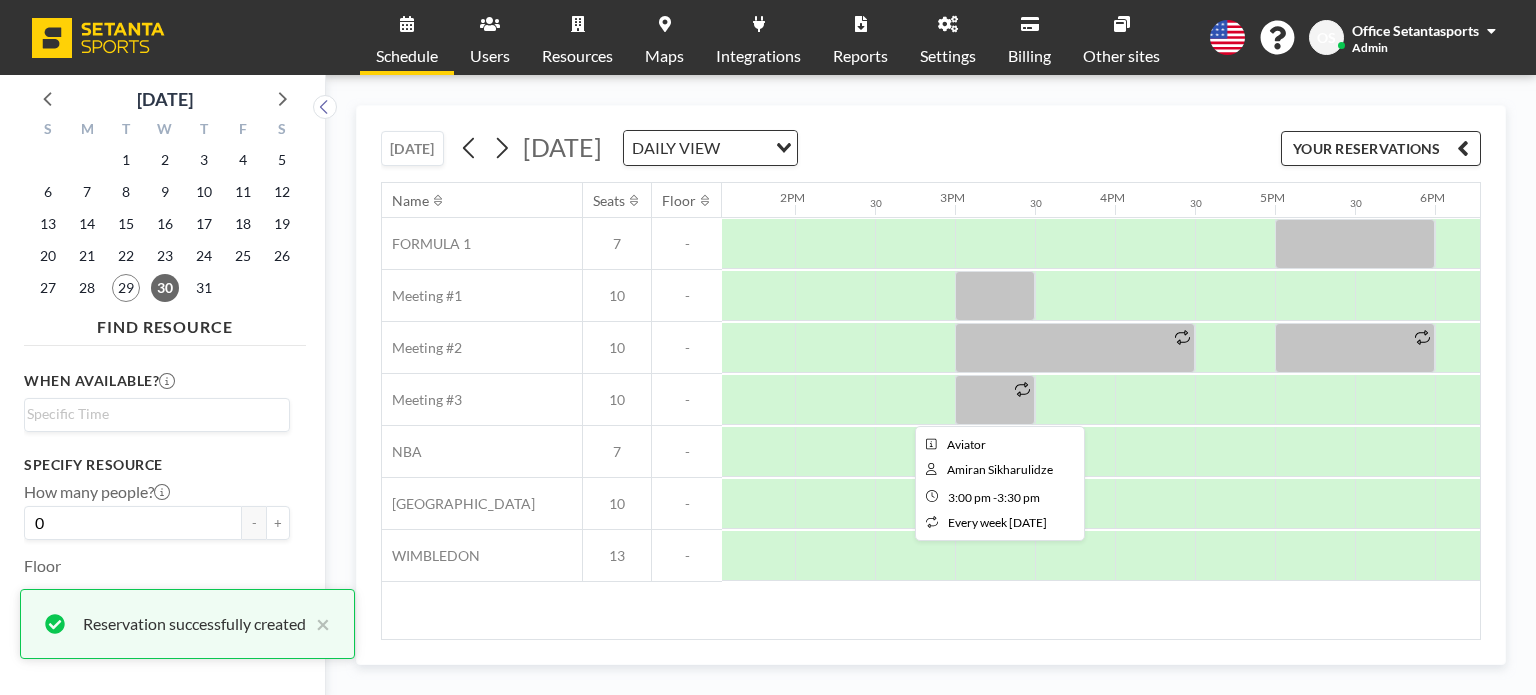 click at bounding box center (995, 400) 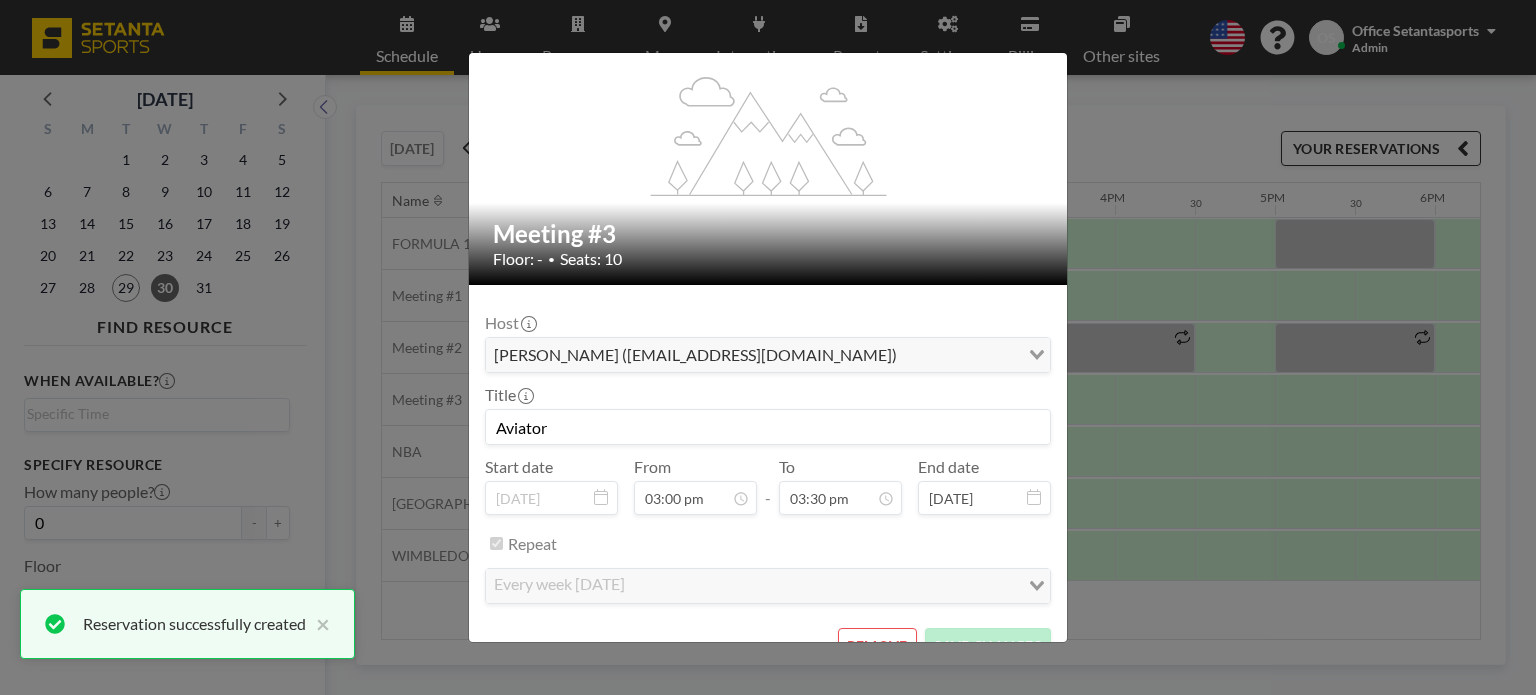 scroll, scrollTop: 99, scrollLeft: 0, axis: vertical 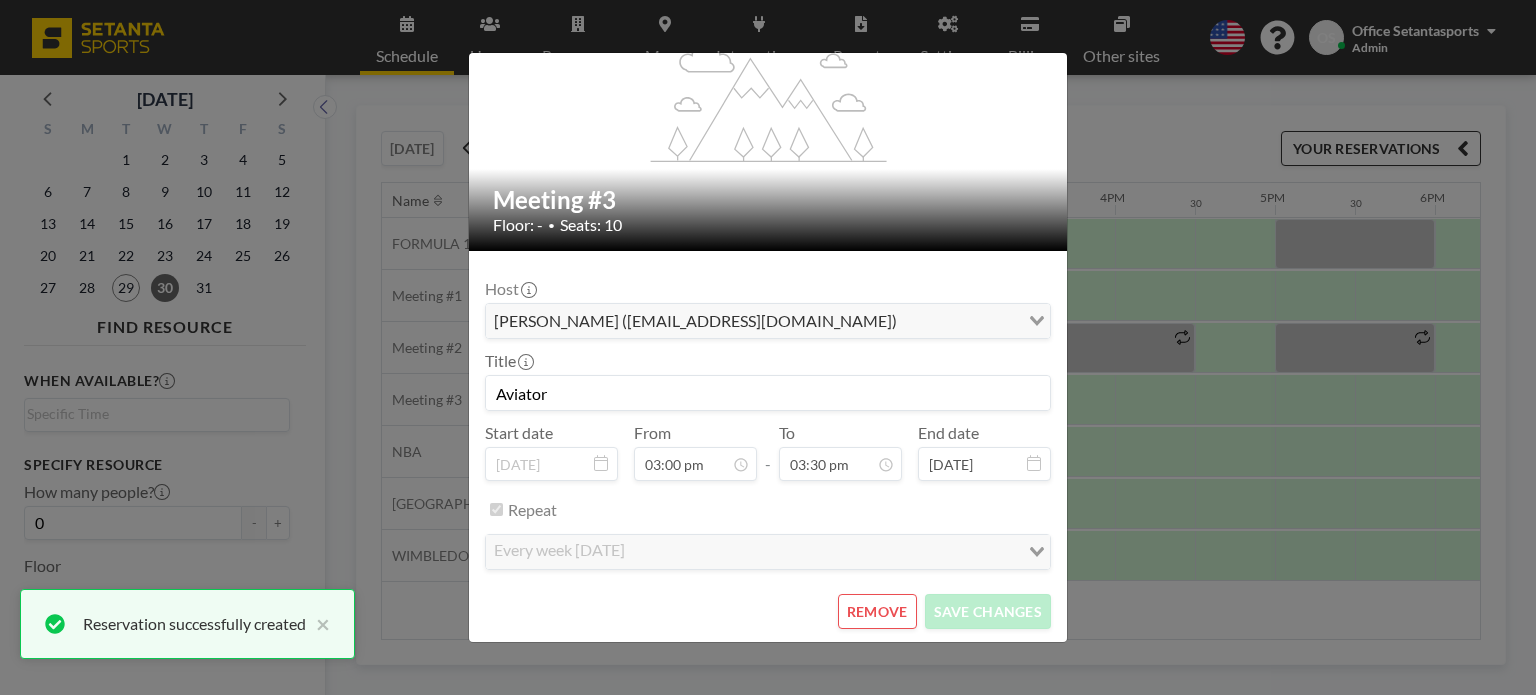 click on "REMOVE" at bounding box center [877, 611] 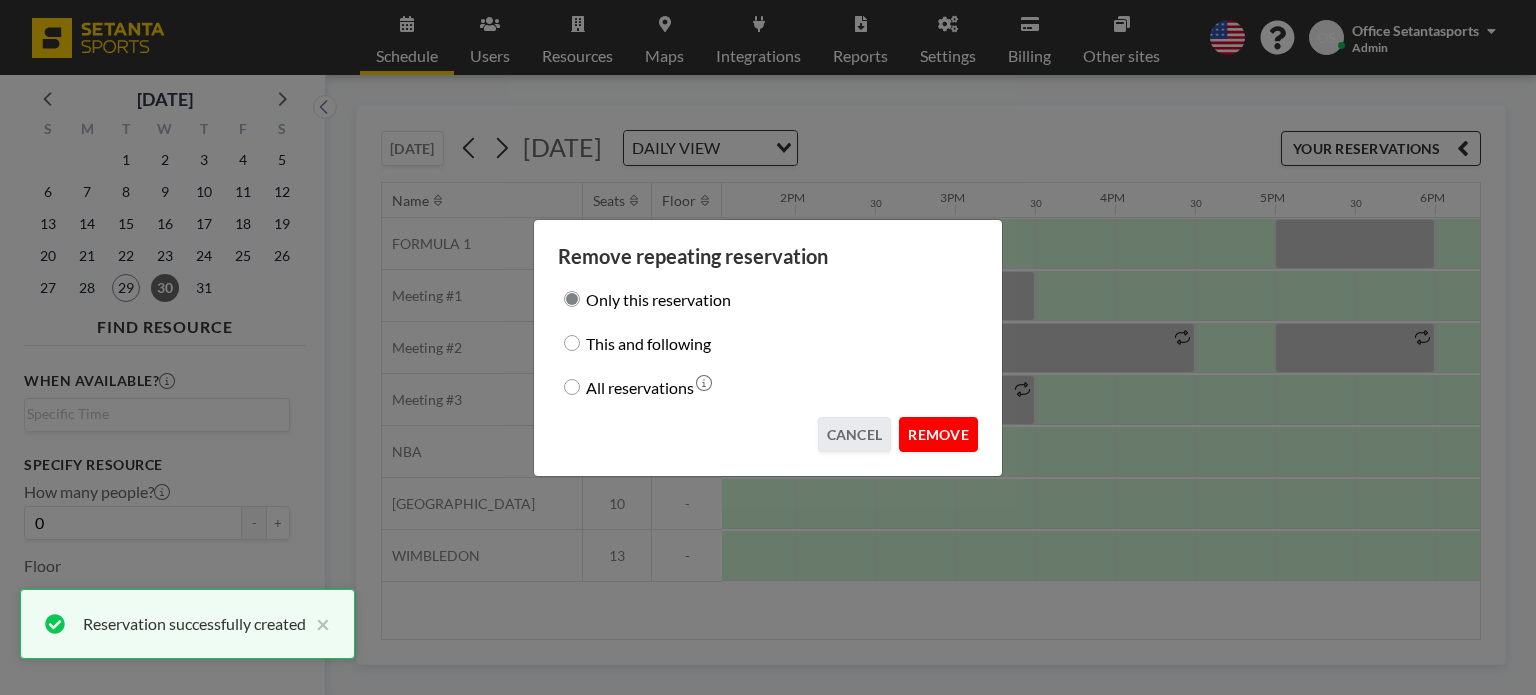 click on "REMOVE" at bounding box center [938, 434] 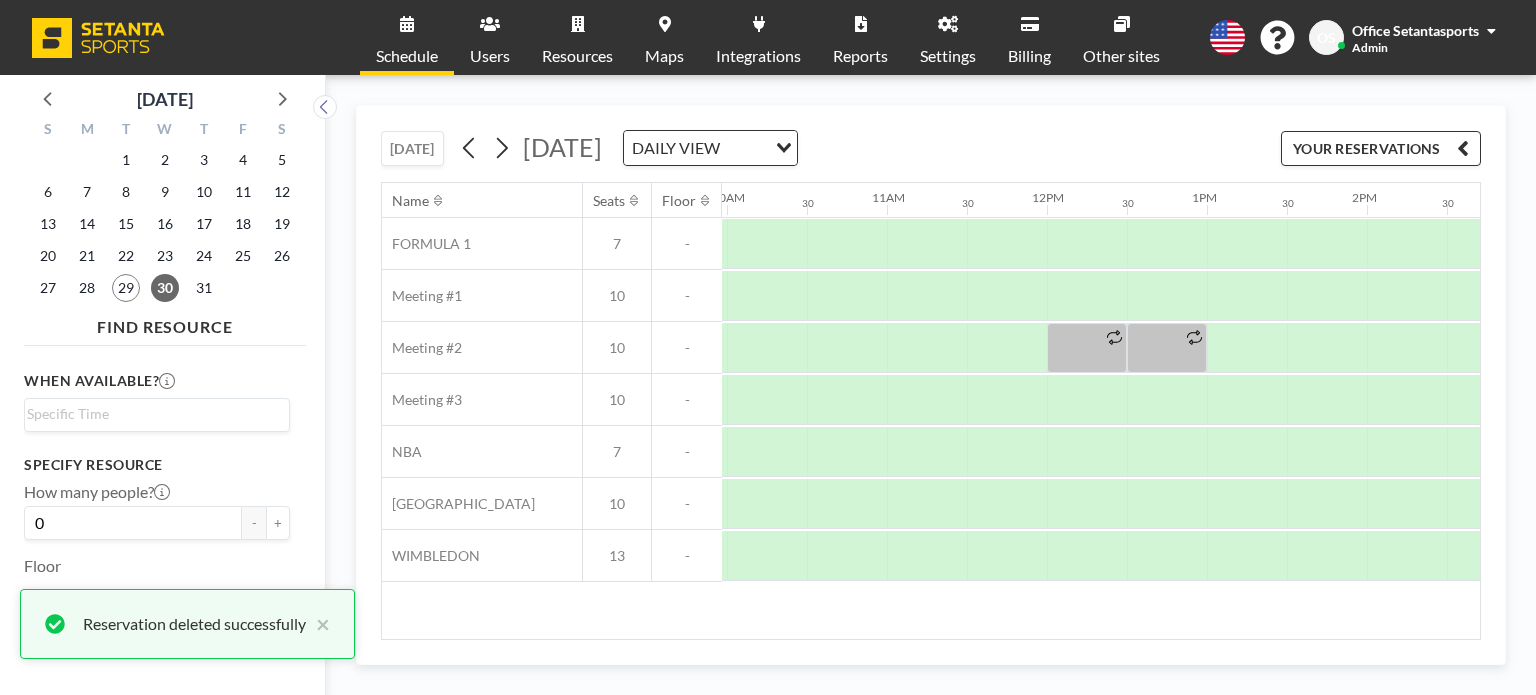scroll, scrollTop: 0, scrollLeft: 1585, axis: horizontal 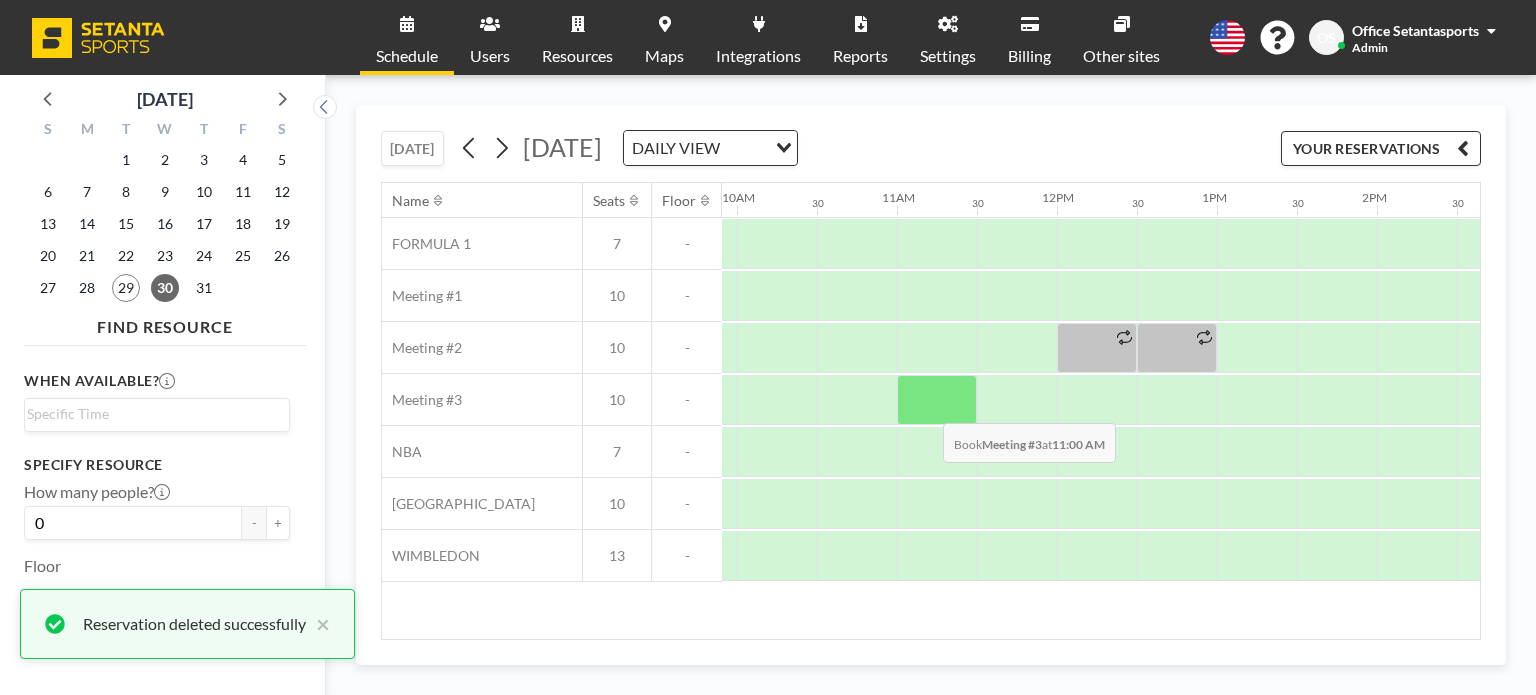 click at bounding box center [937, 400] 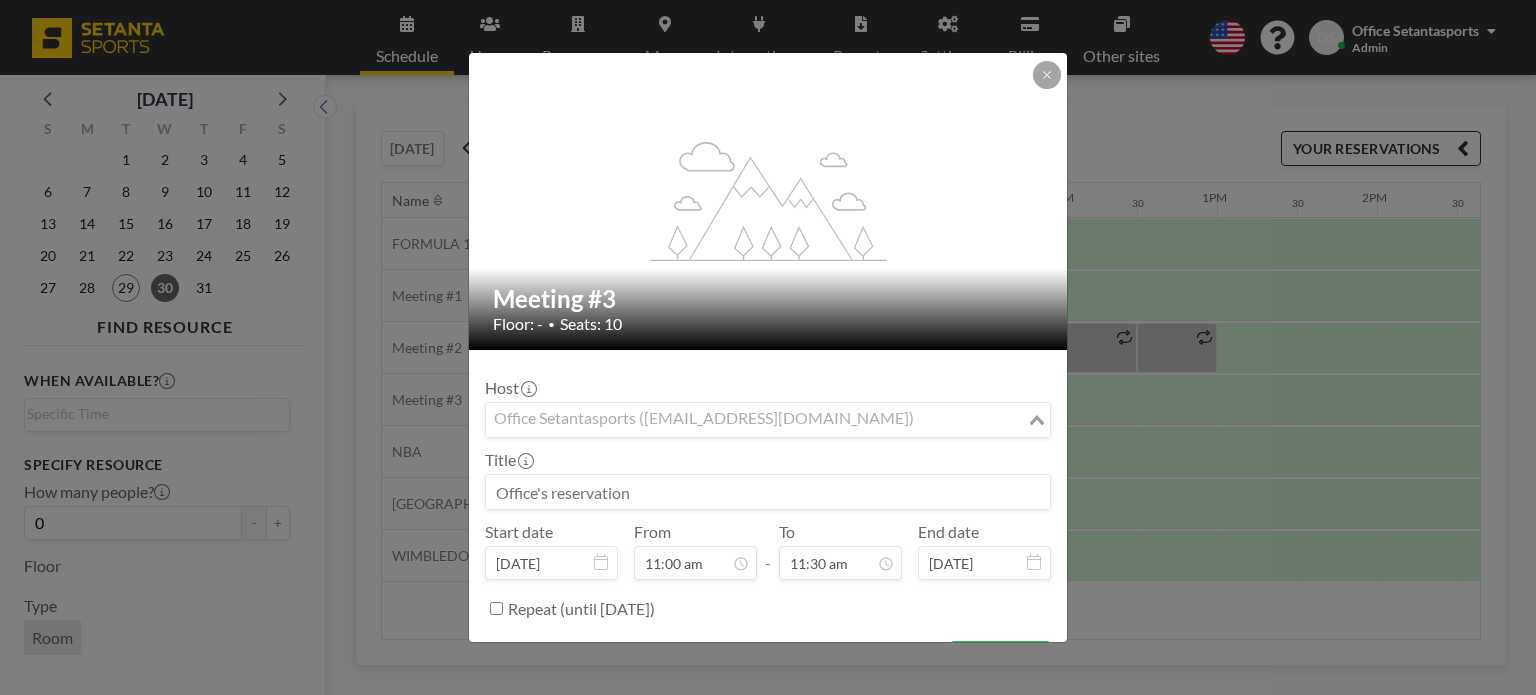 click on "Office Setantasports ([EMAIL_ADDRESS][DOMAIN_NAME])" at bounding box center (756, 418) 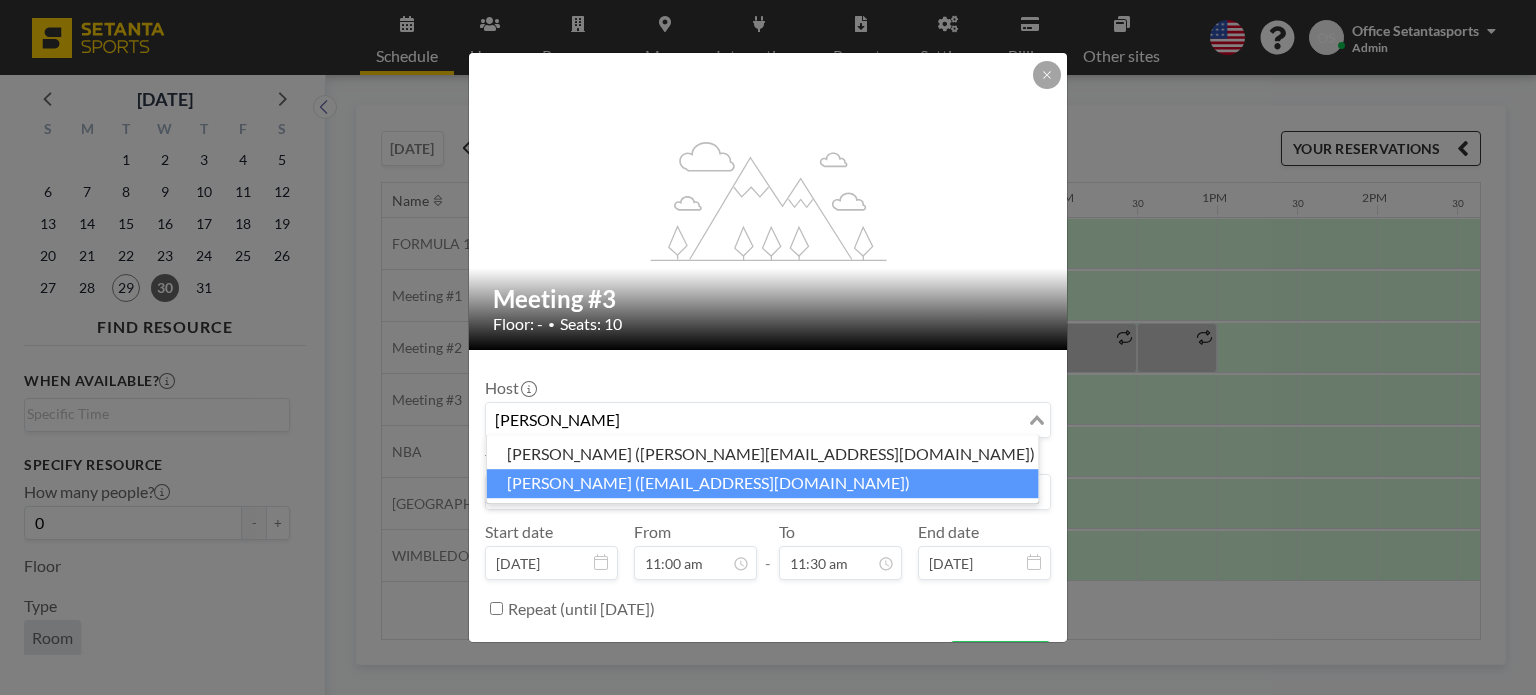 drag, startPoint x: 684, startPoint y: 474, endPoint x: 661, endPoint y: 487, distance: 26.41969 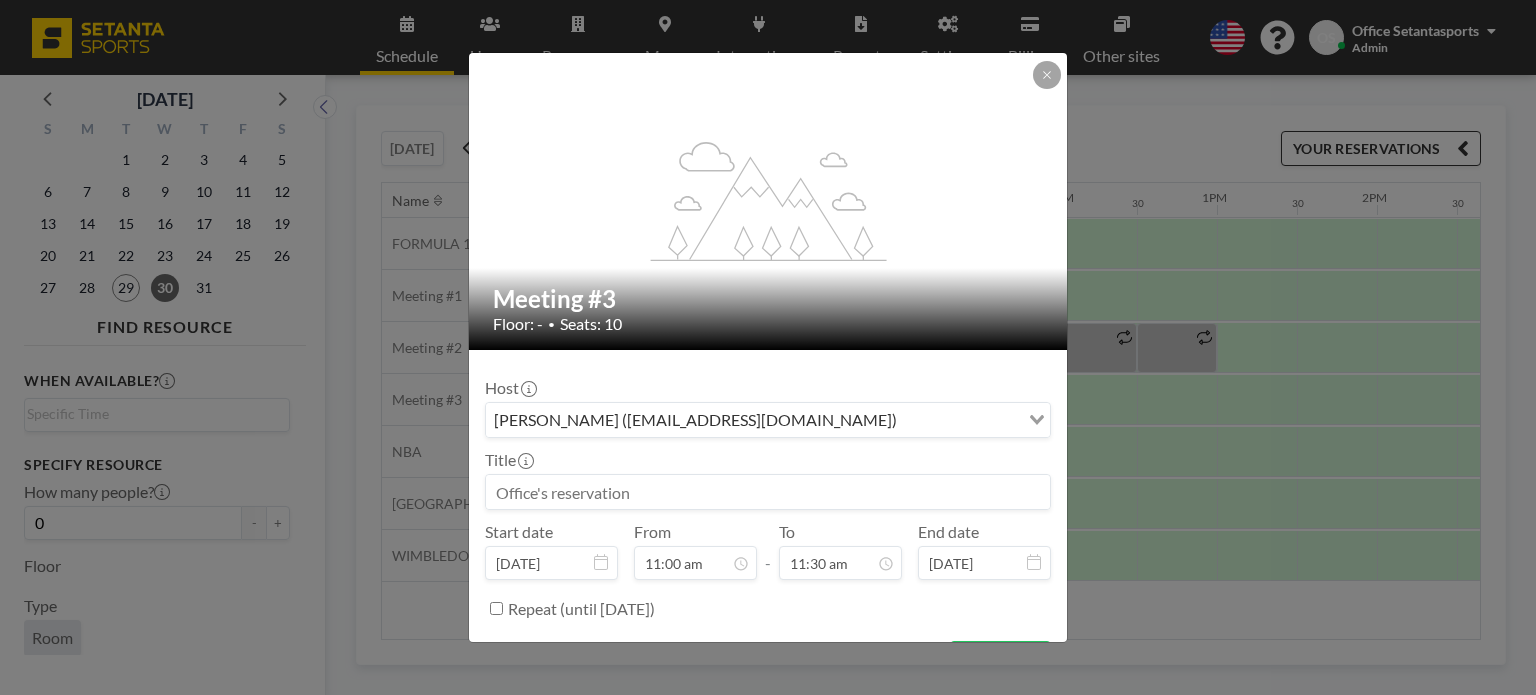 click at bounding box center (768, 492) 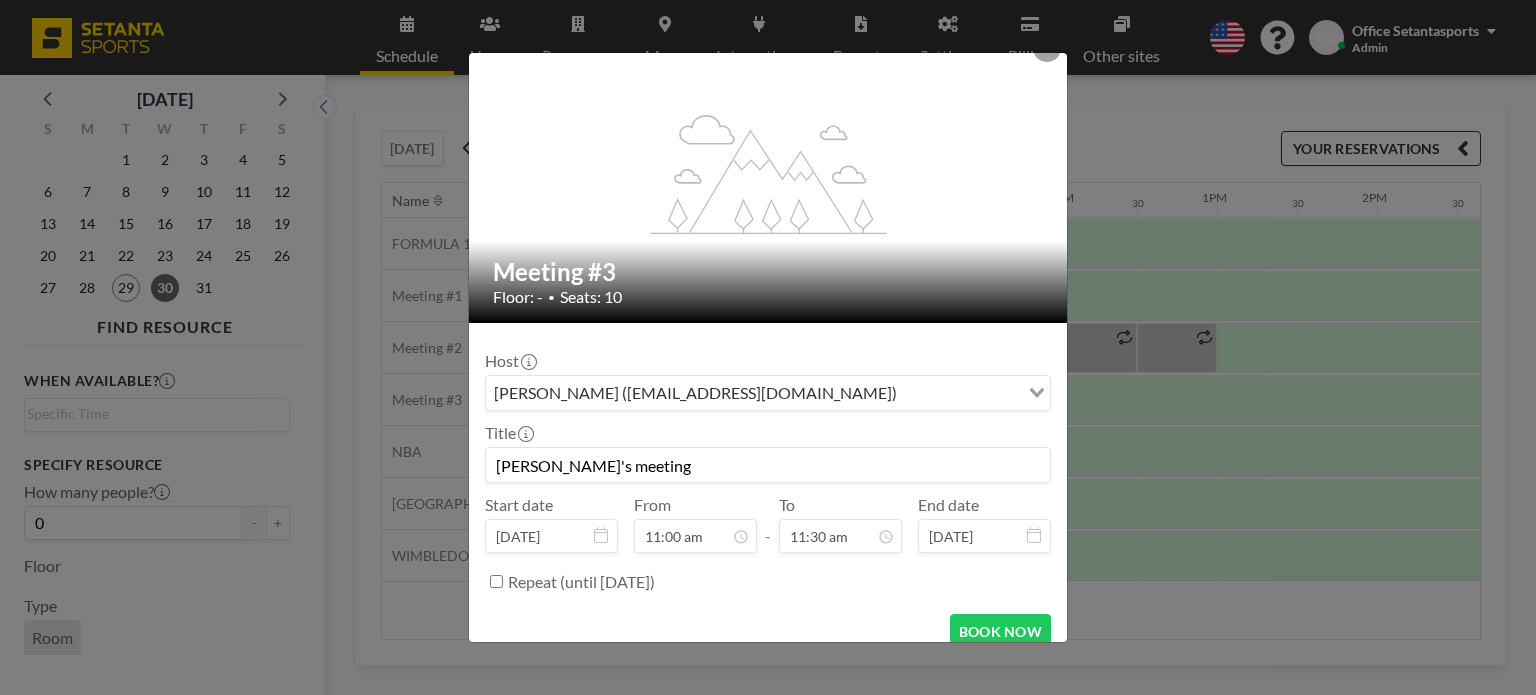 scroll, scrollTop: 48, scrollLeft: 0, axis: vertical 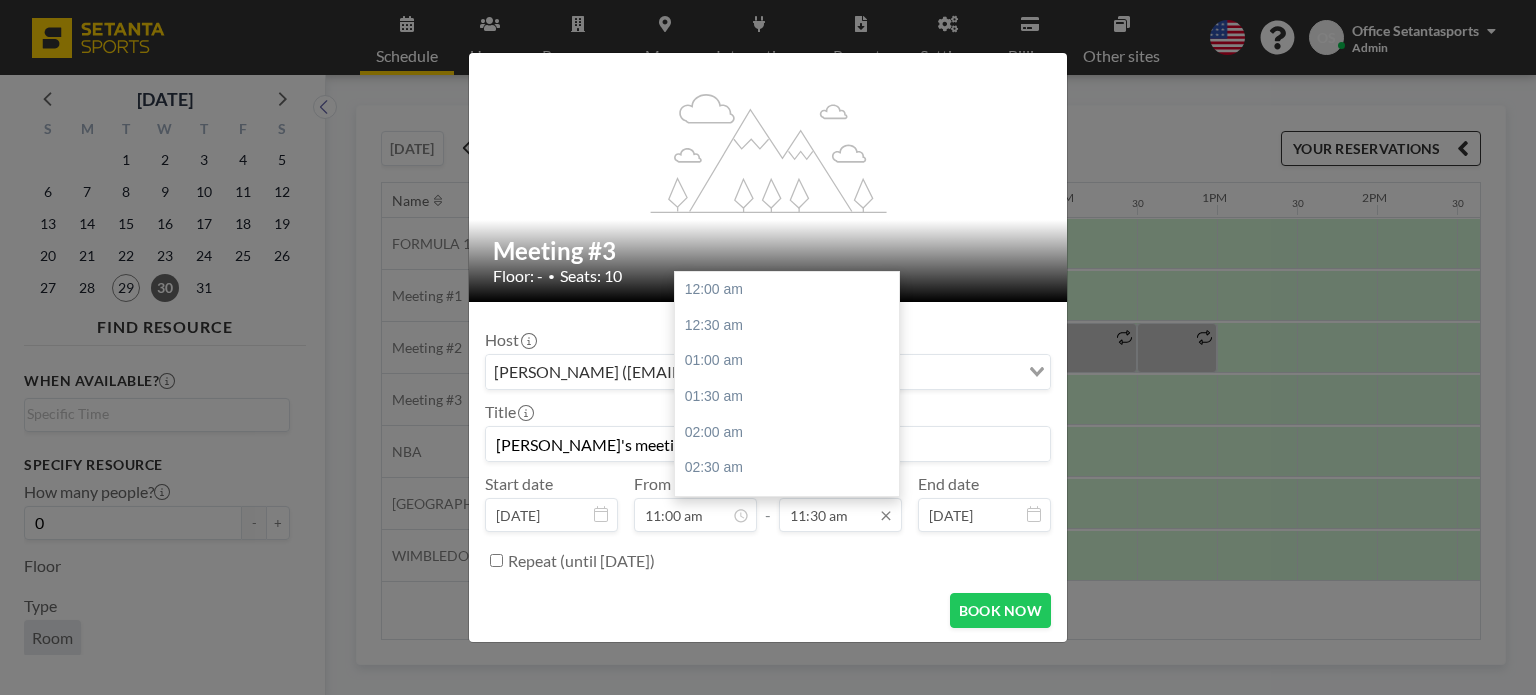 type on "[PERSON_NAME]'s meeting" 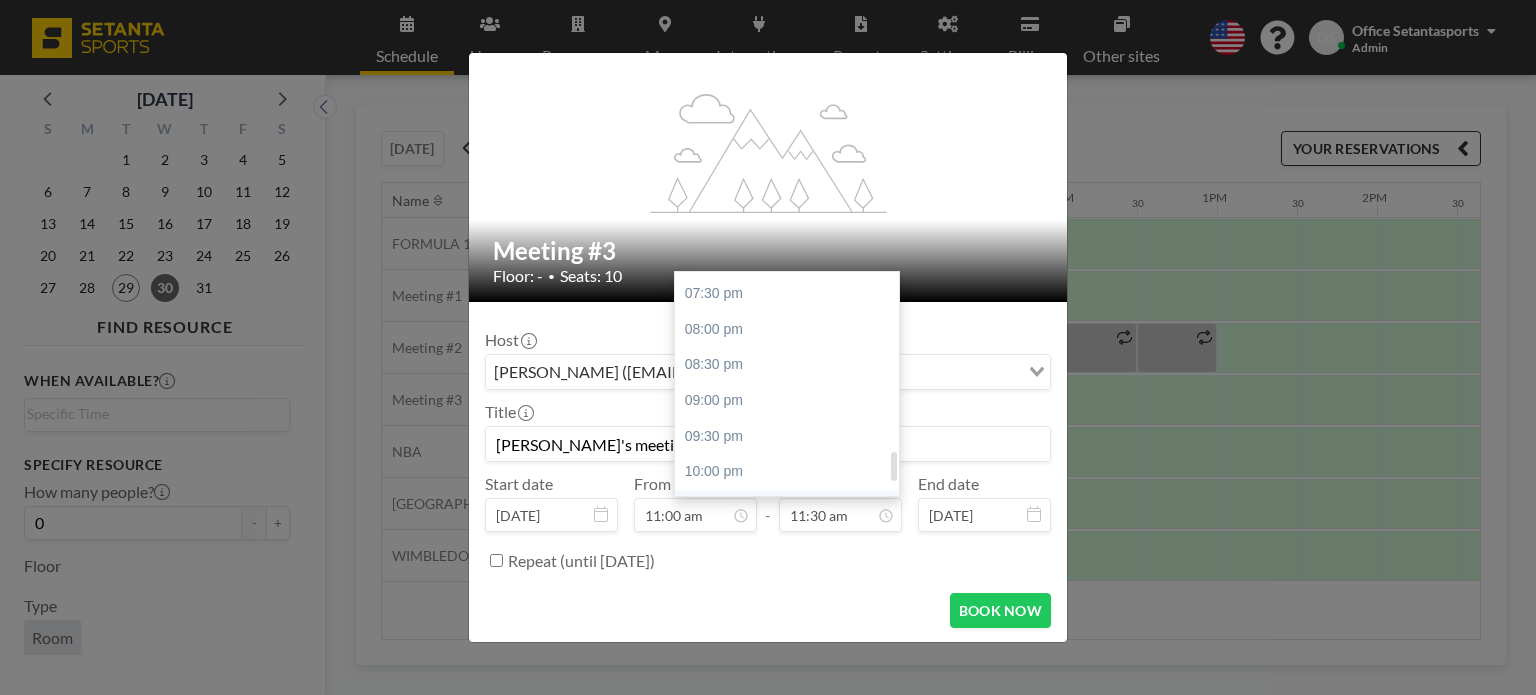 scroll, scrollTop: 1184, scrollLeft: 0, axis: vertical 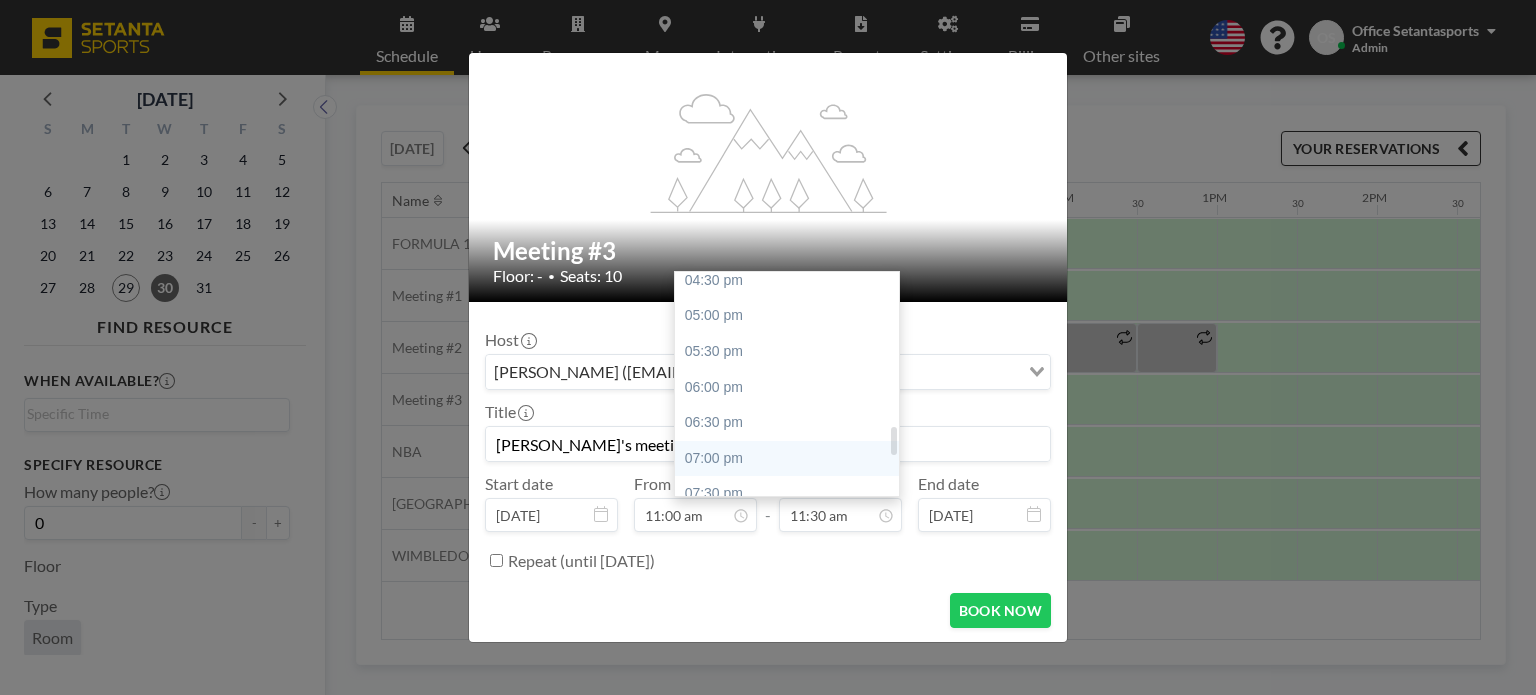 click on "07:00 pm" at bounding box center [792, 459] 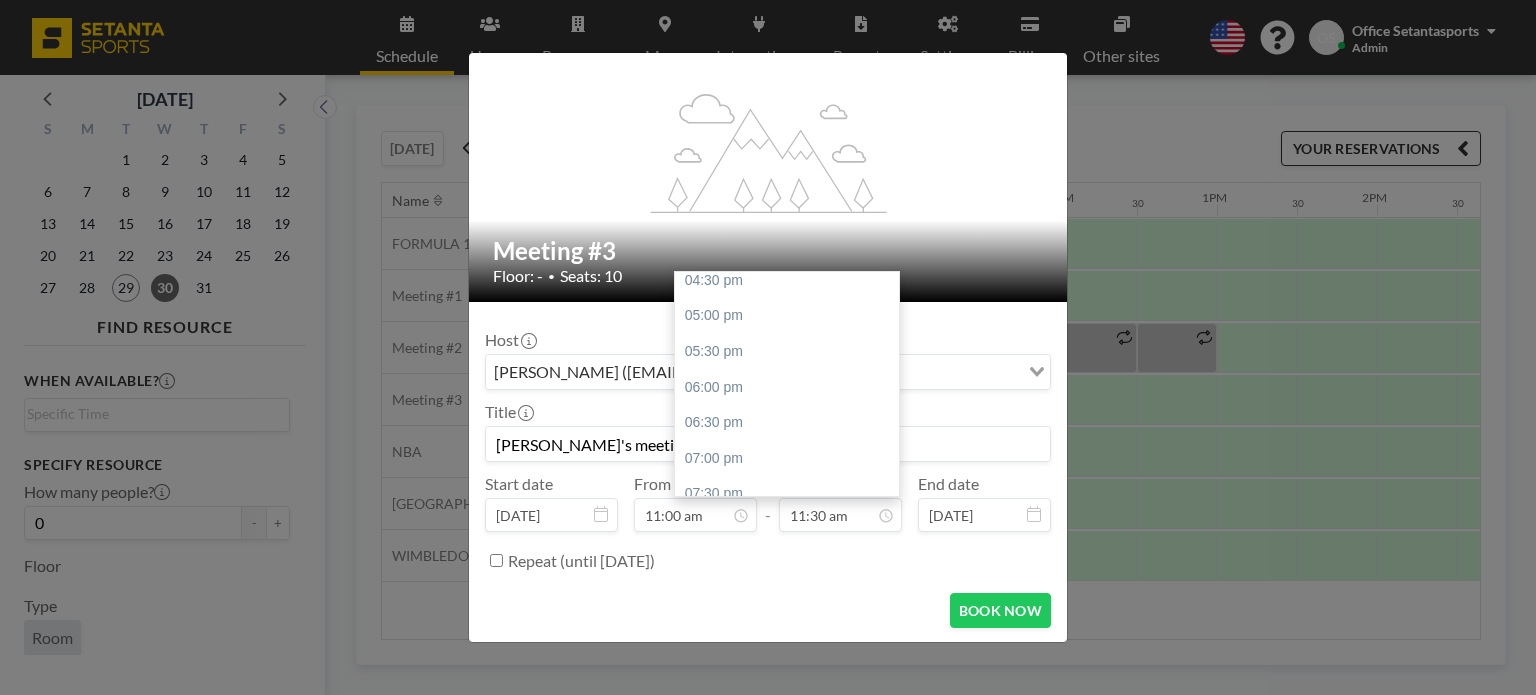 type on "07:00 pm" 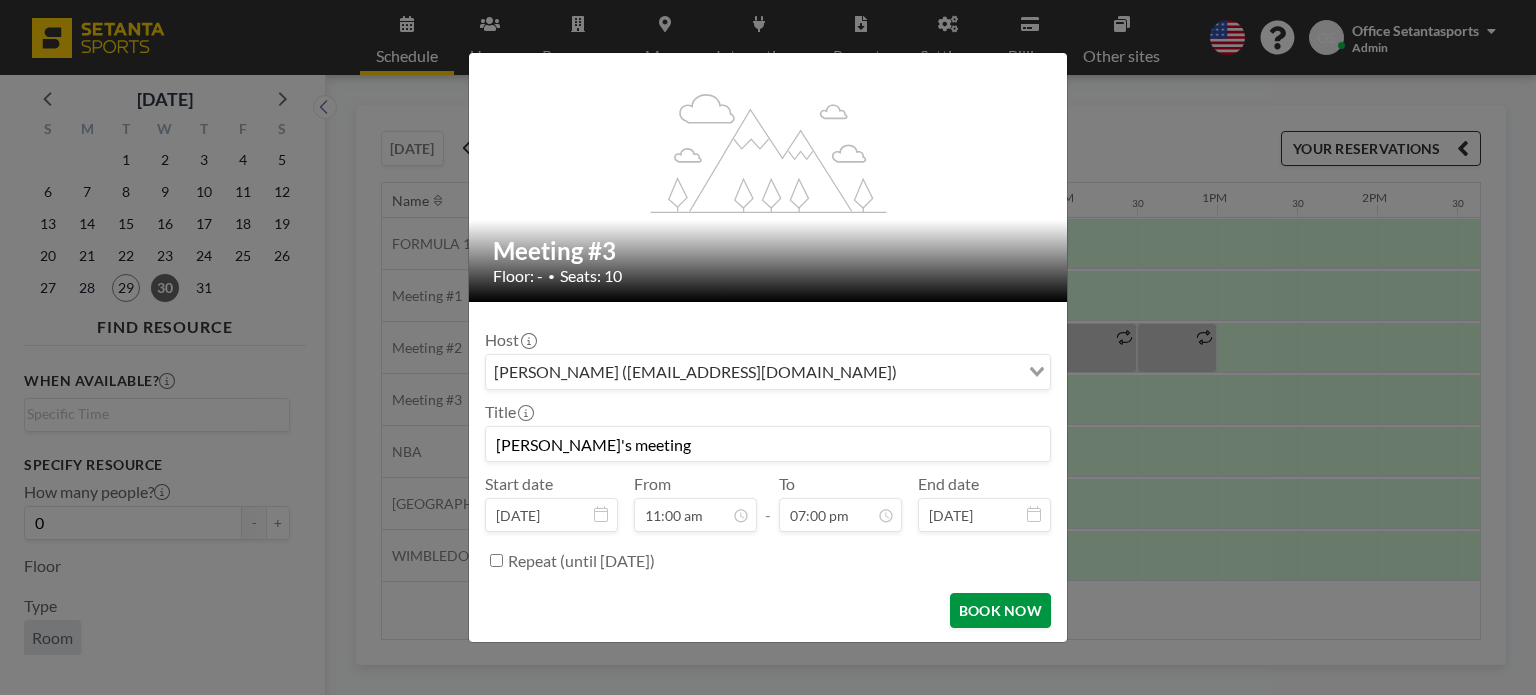 scroll, scrollTop: 1352, scrollLeft: 0, axis: vertical 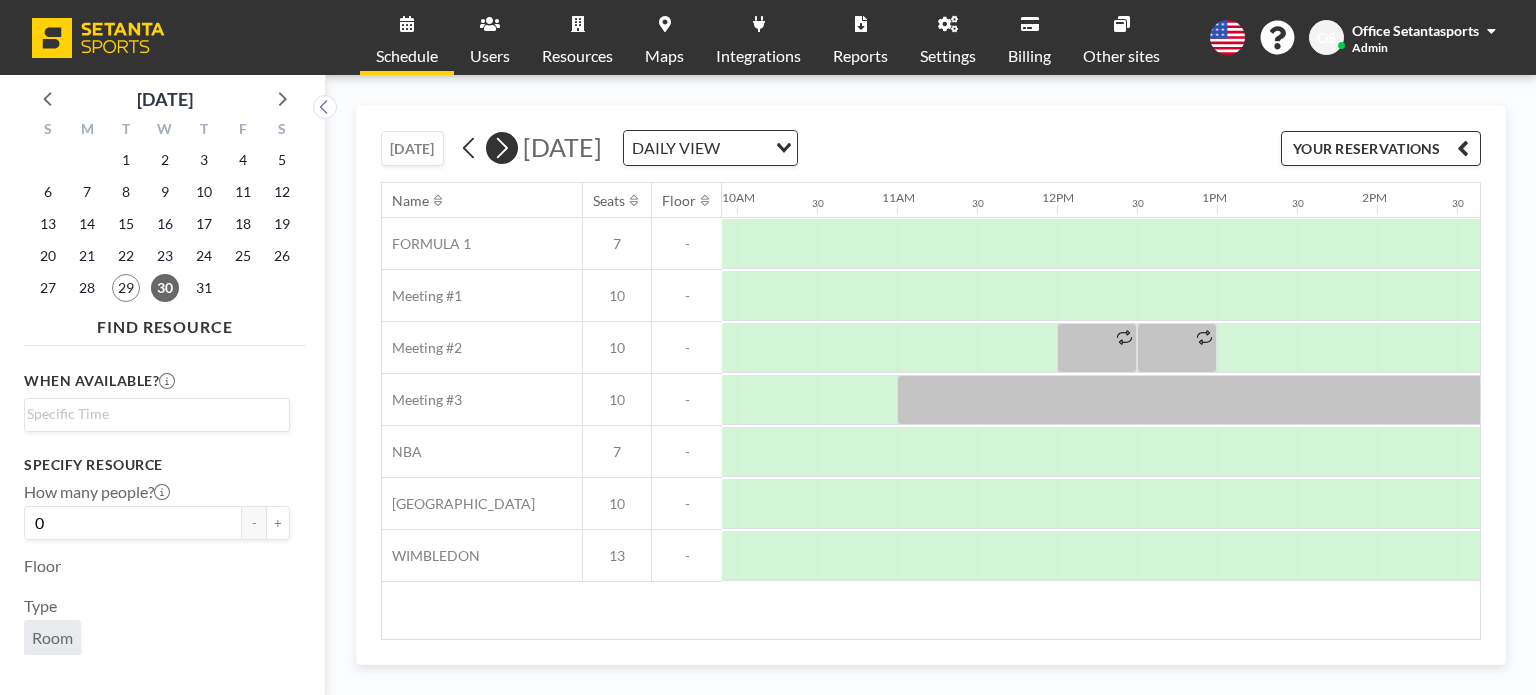 click 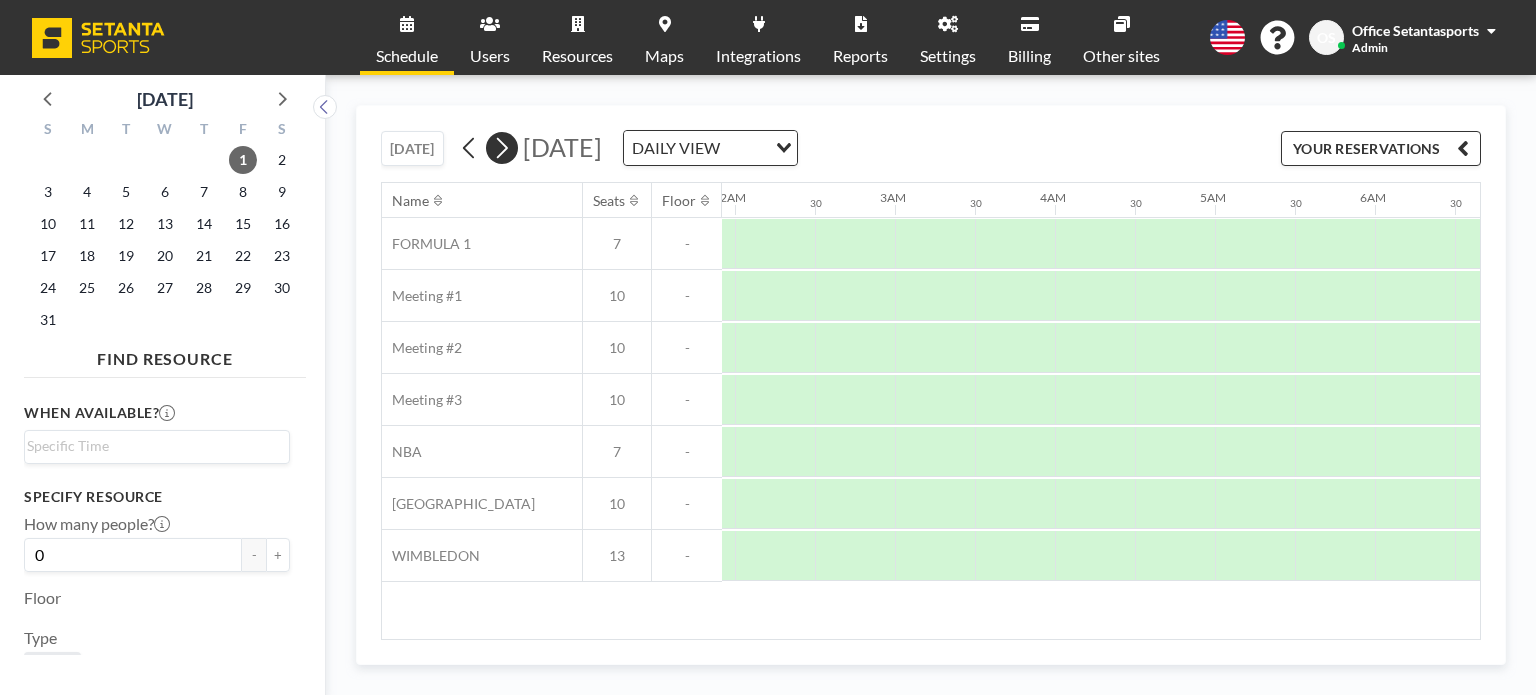 click 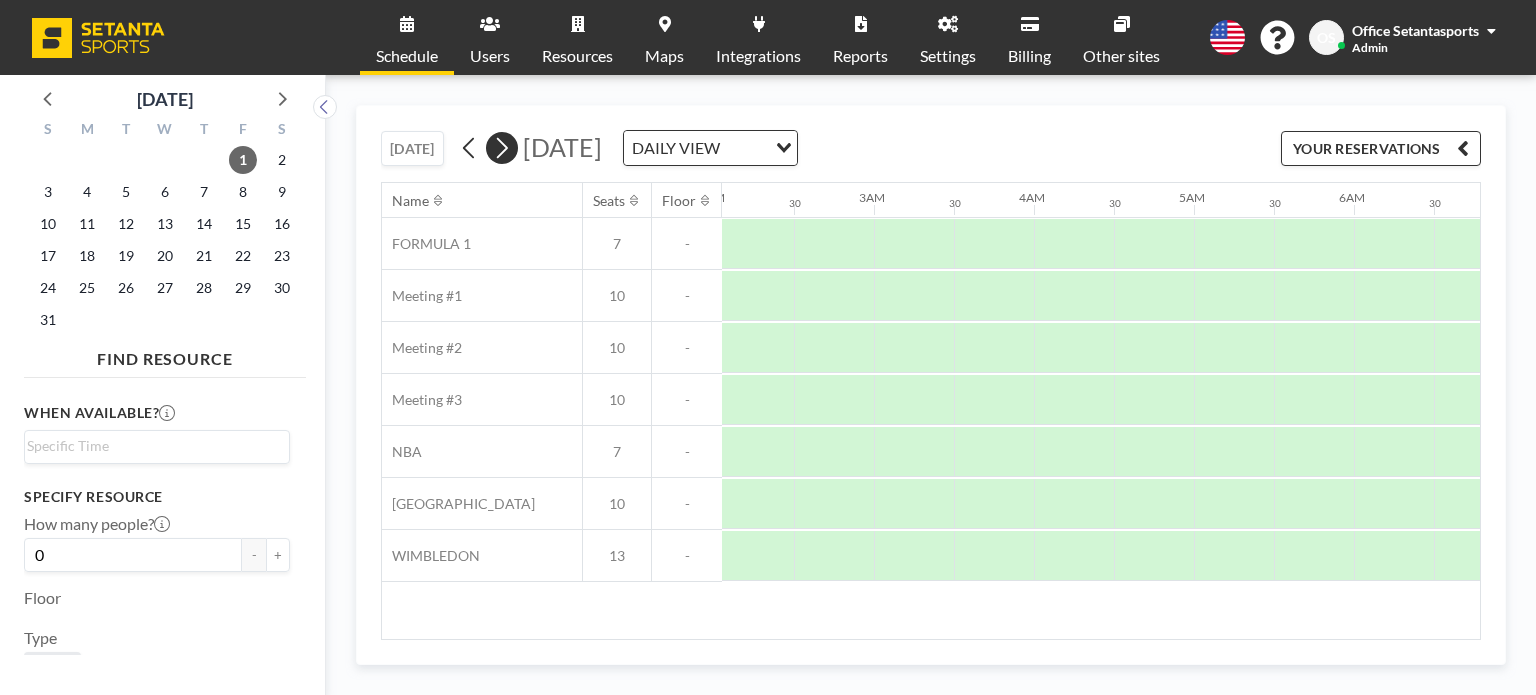 scroll, scrollTop: 0, scrollLeft: 582, axis: horizontal 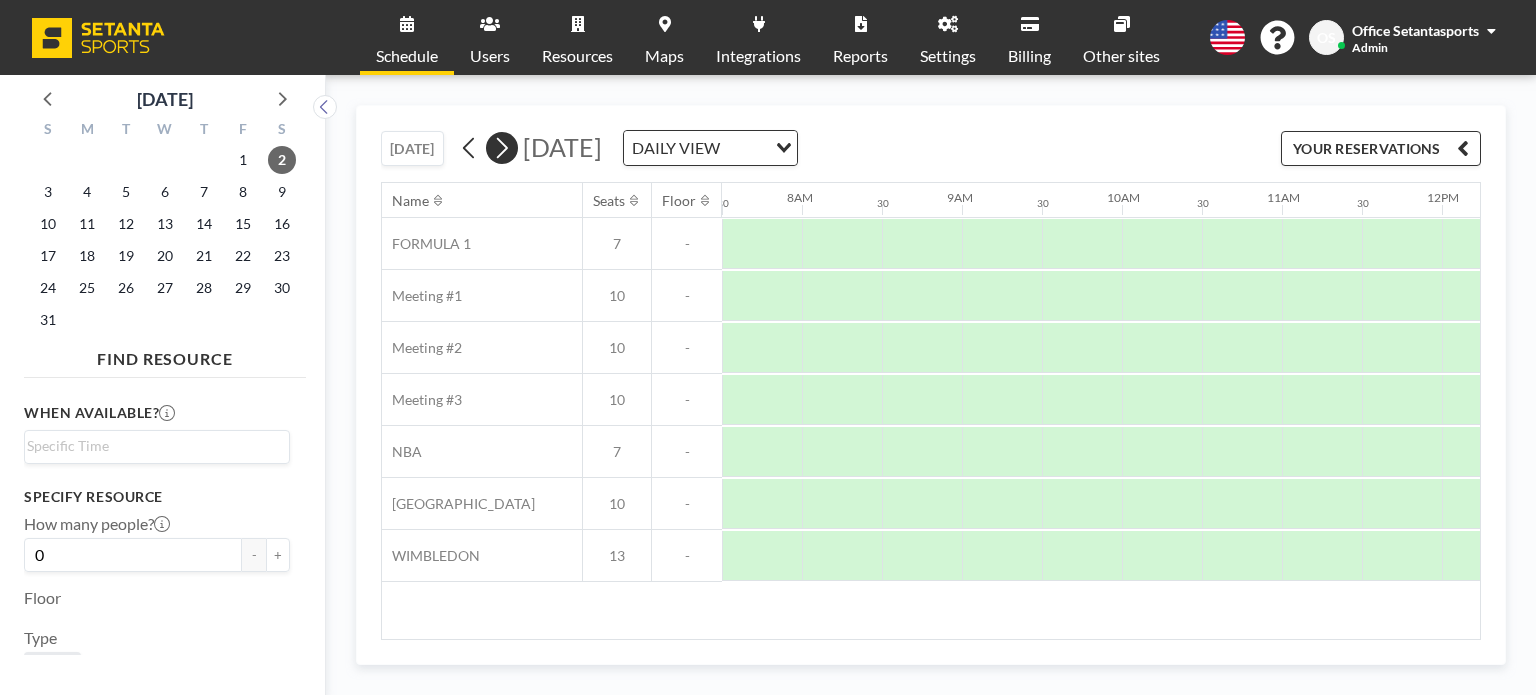 click 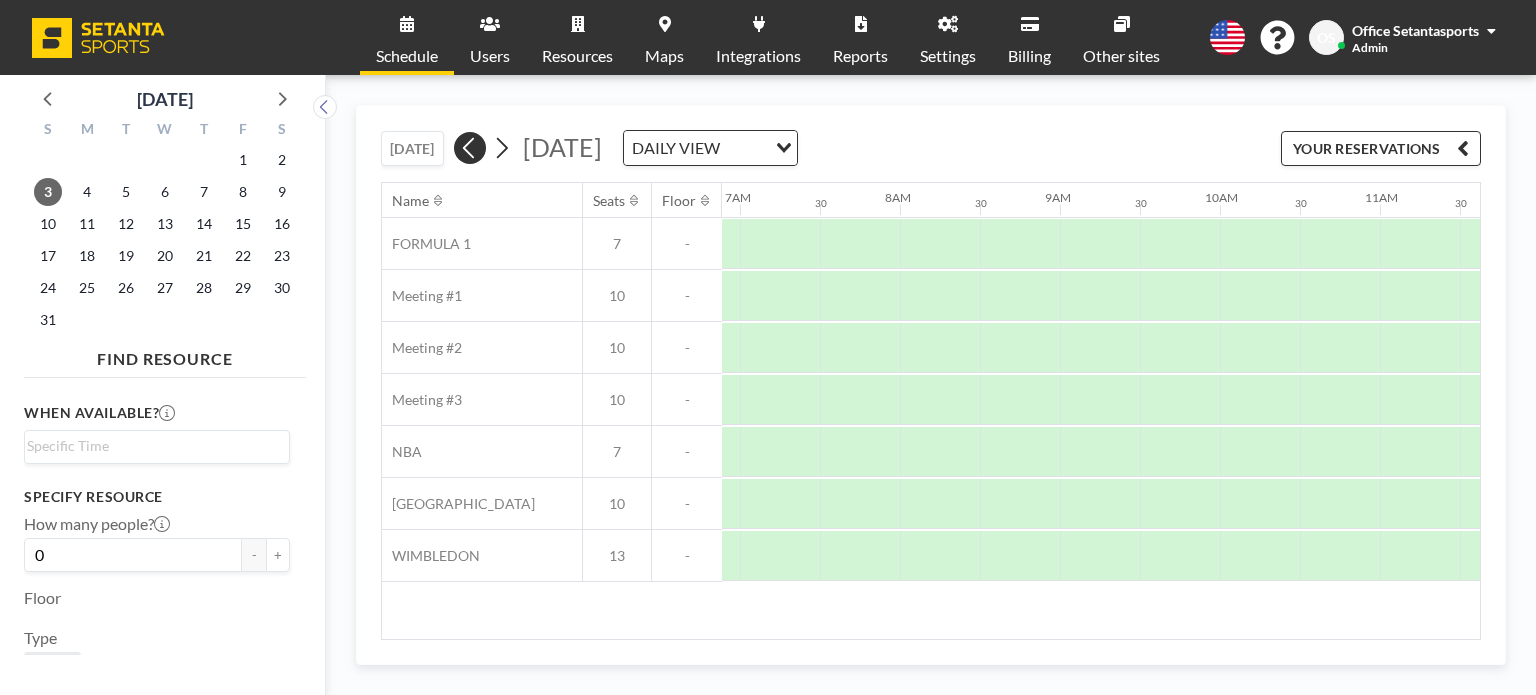 scroll, scrollTop: 0, scrollLeft: 1200, axis: horizontal 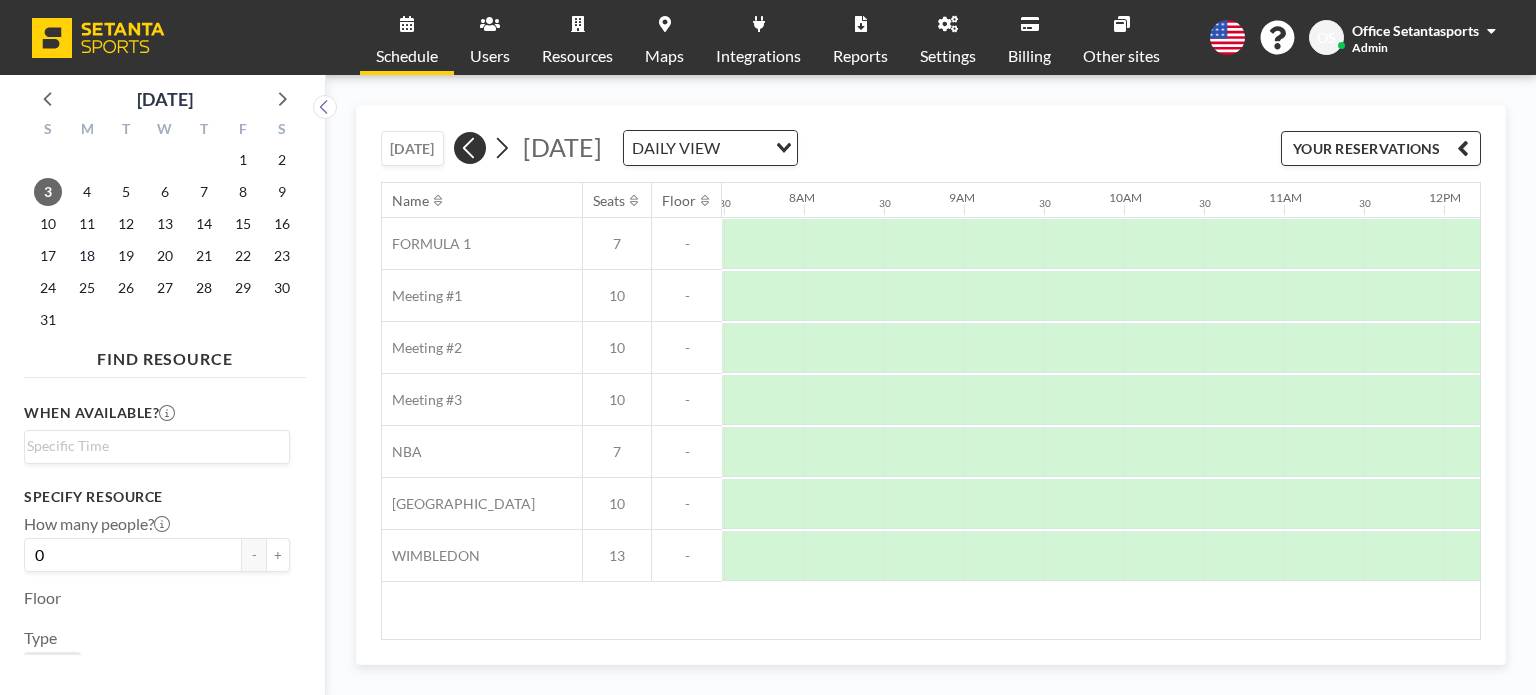 click 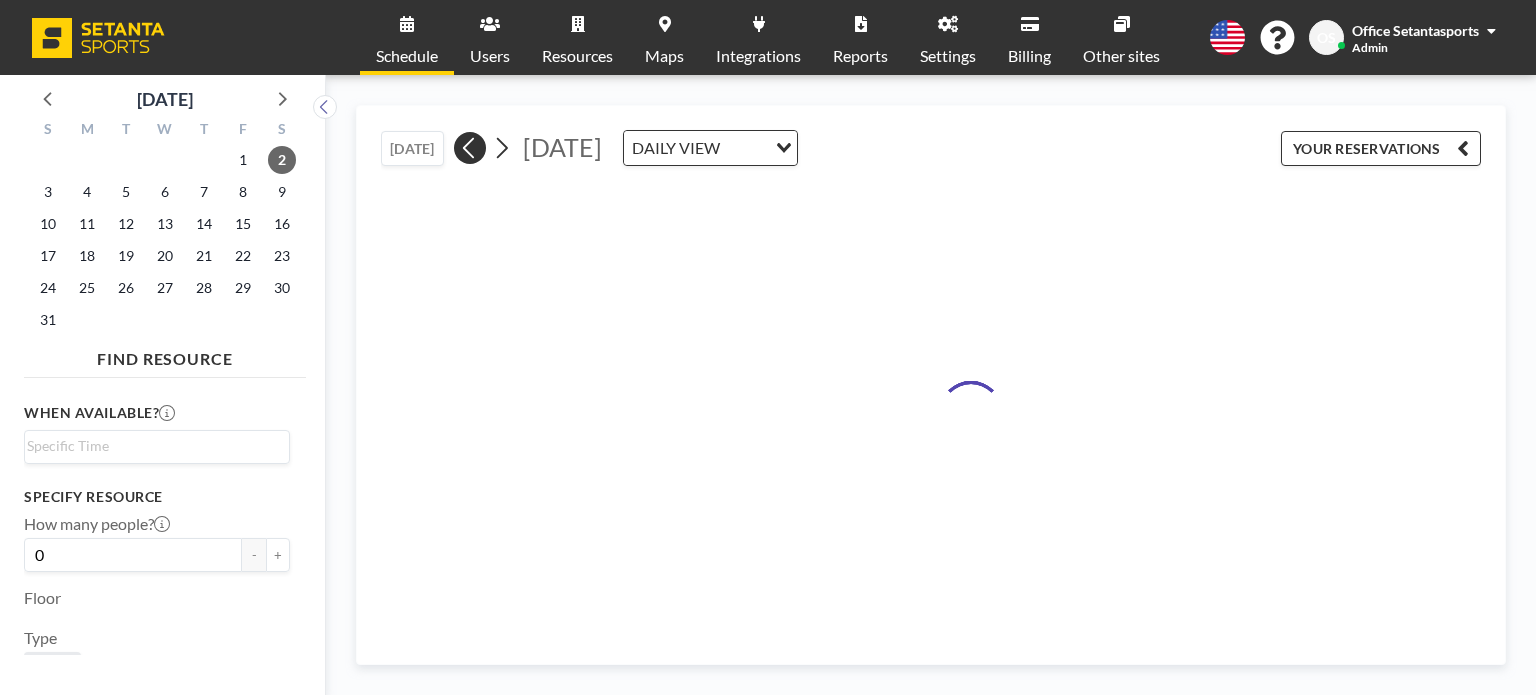 click 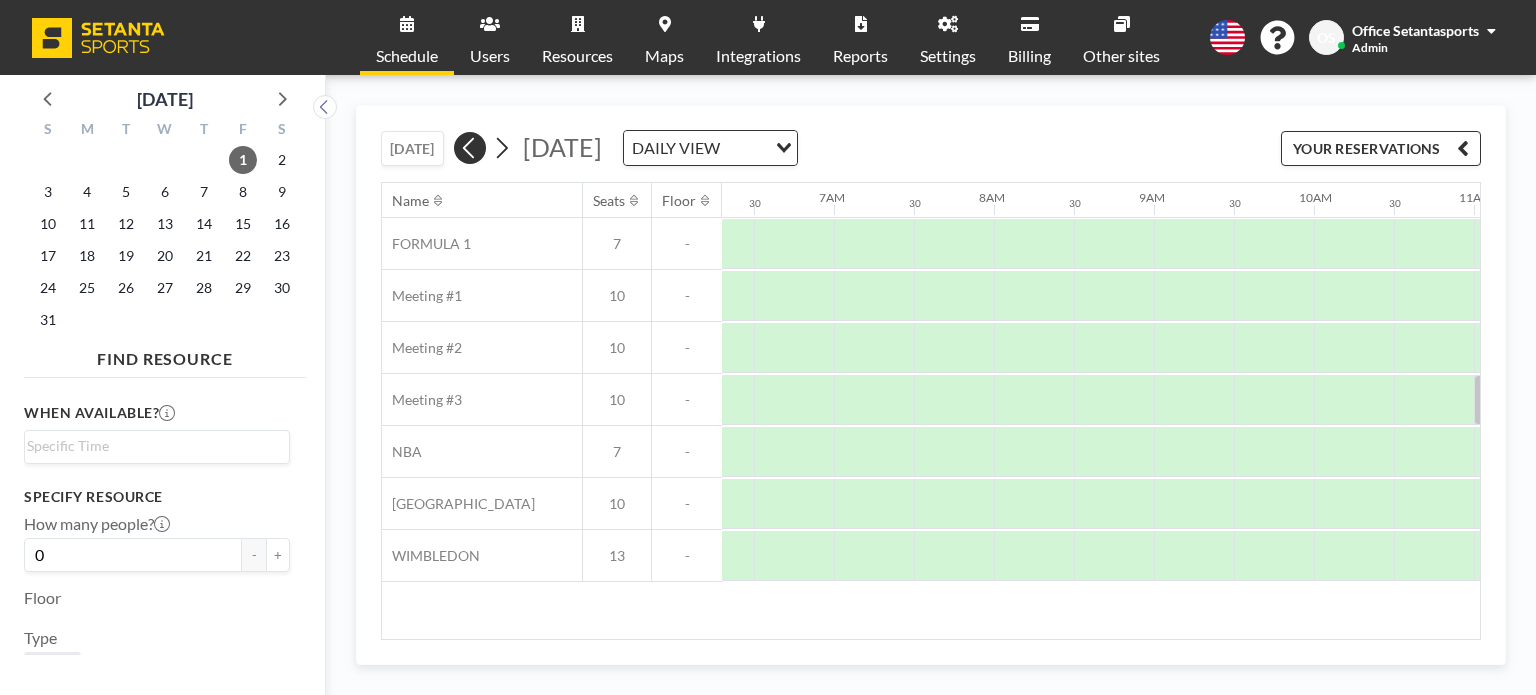 scroll, scrollTop: 0, scrollLeft: 1200, axis: horizontal 